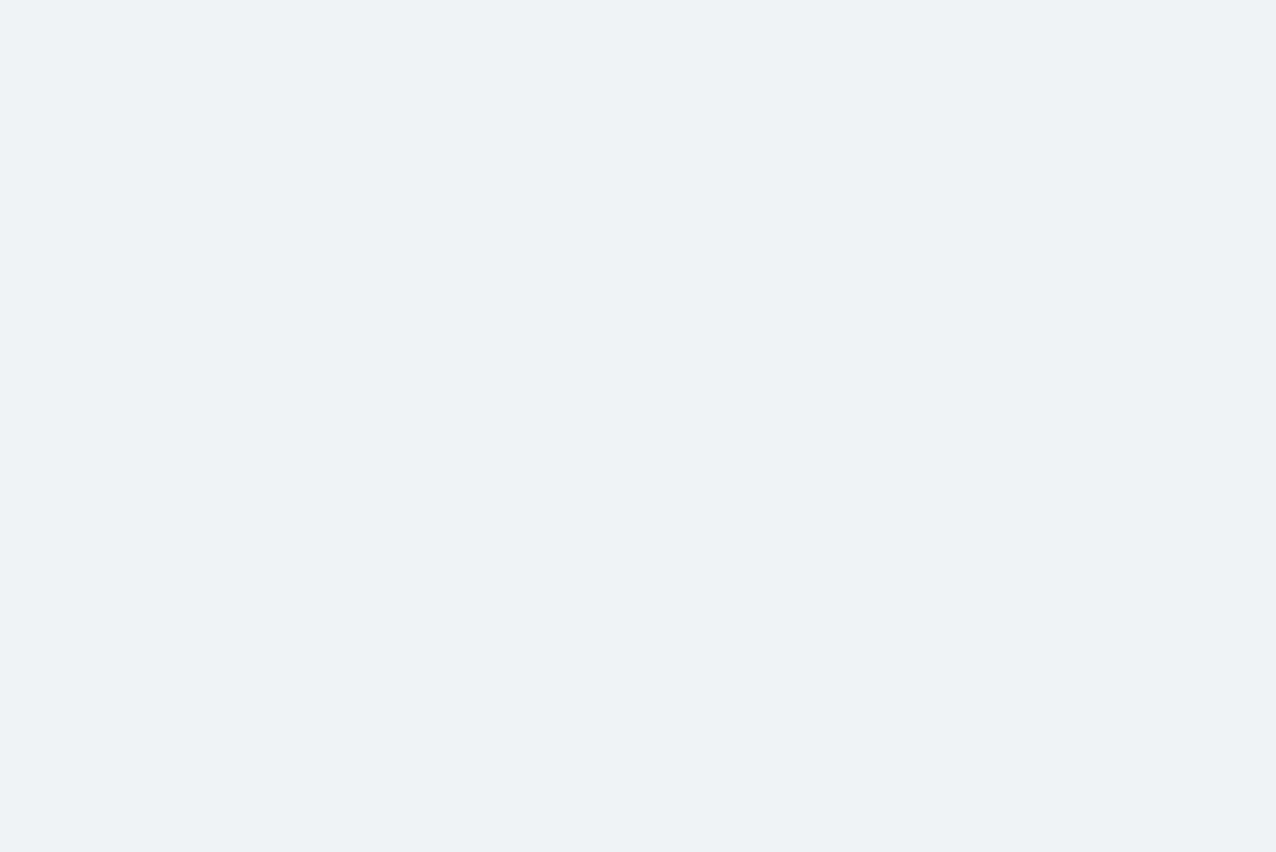 scroll, scrollTop: 0, scrollLeft: 0, axis: both 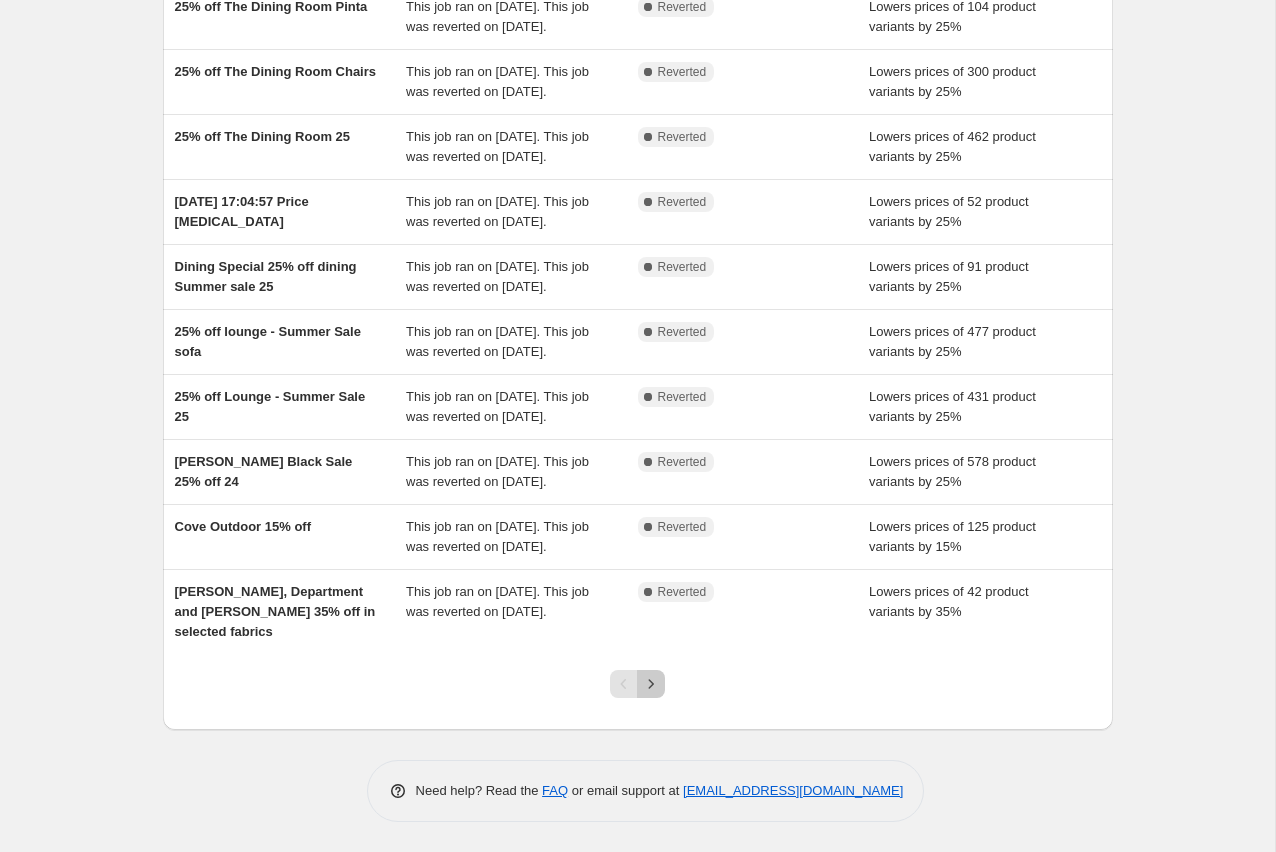 click 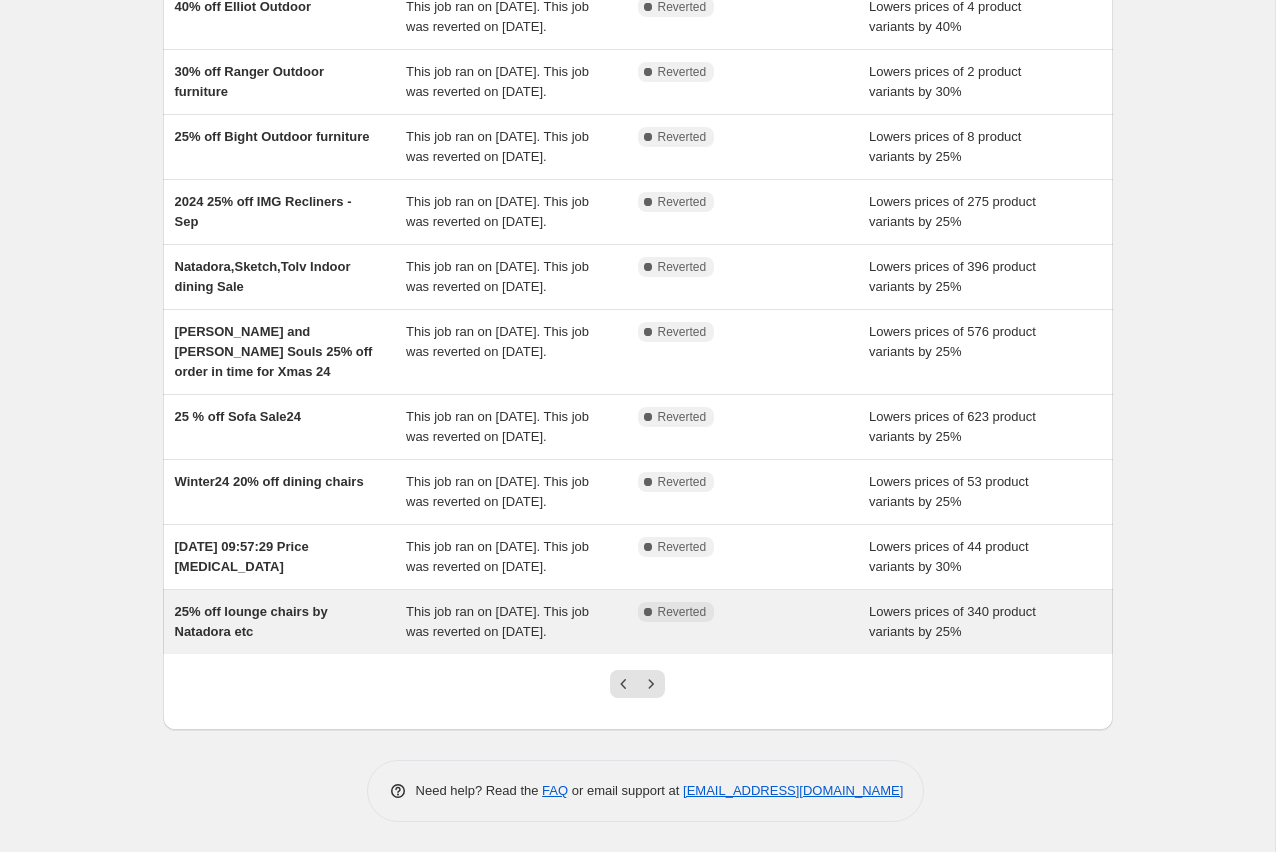 scroll, scrollTop: 270, scrollLeft: 0, axis: vertical 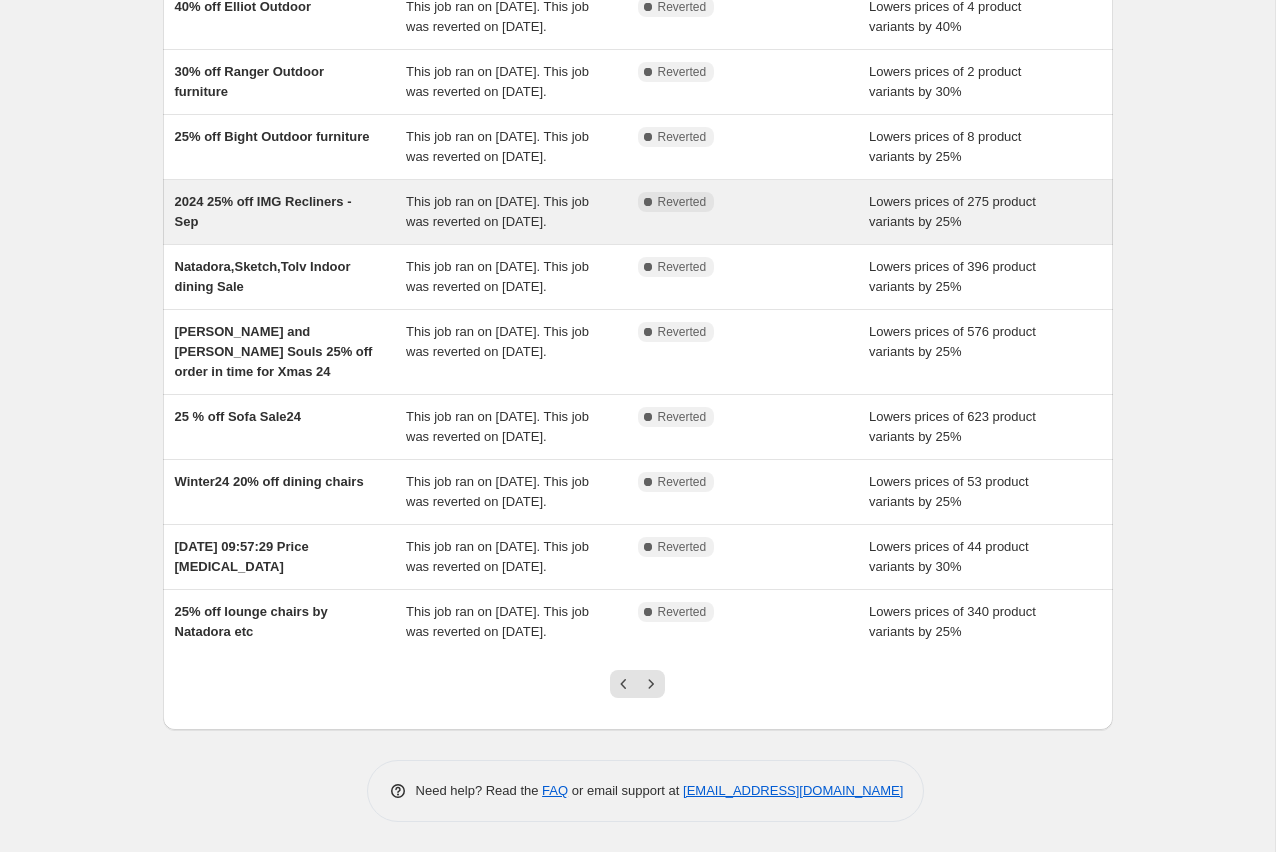 click on "2024 25% off IMG Recliners - Sep" at bounding box center [263, 211] 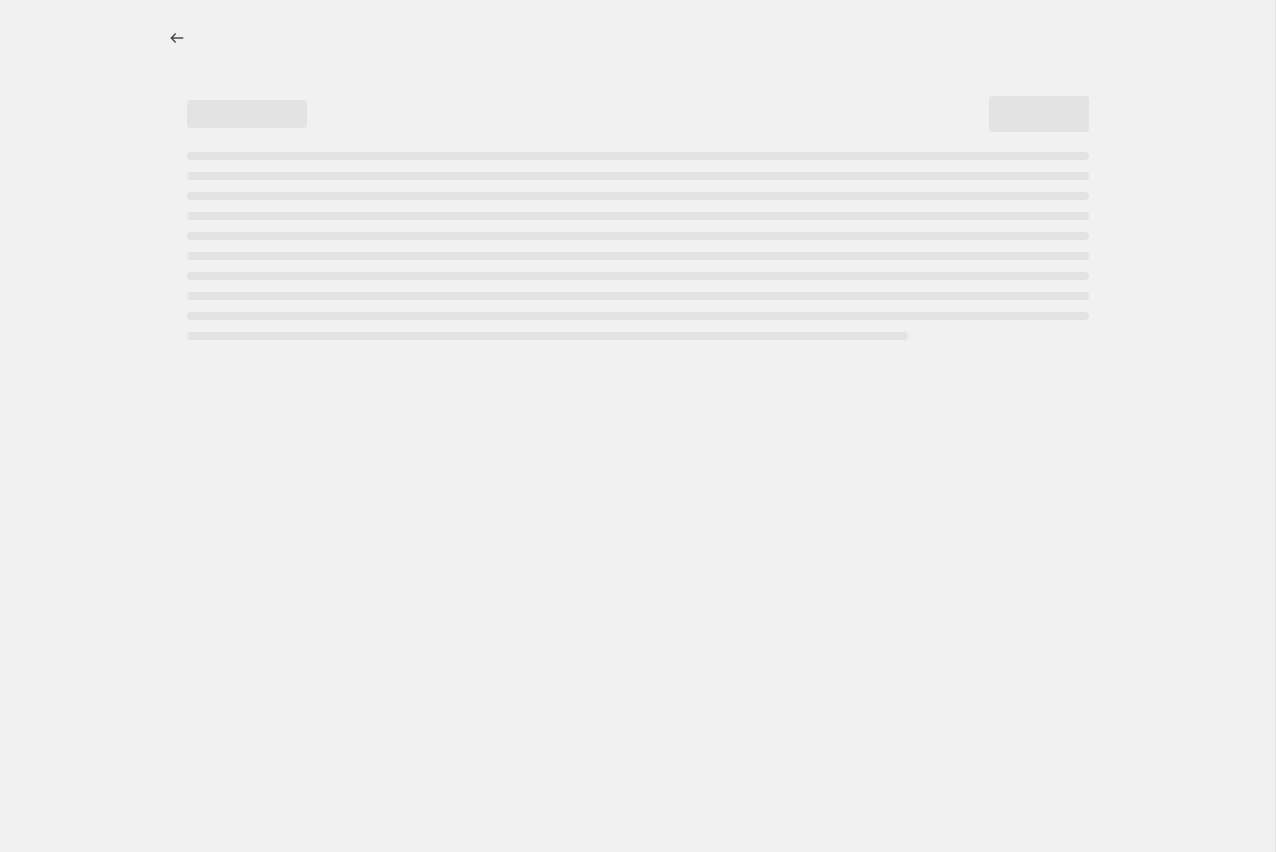select on "percentage" 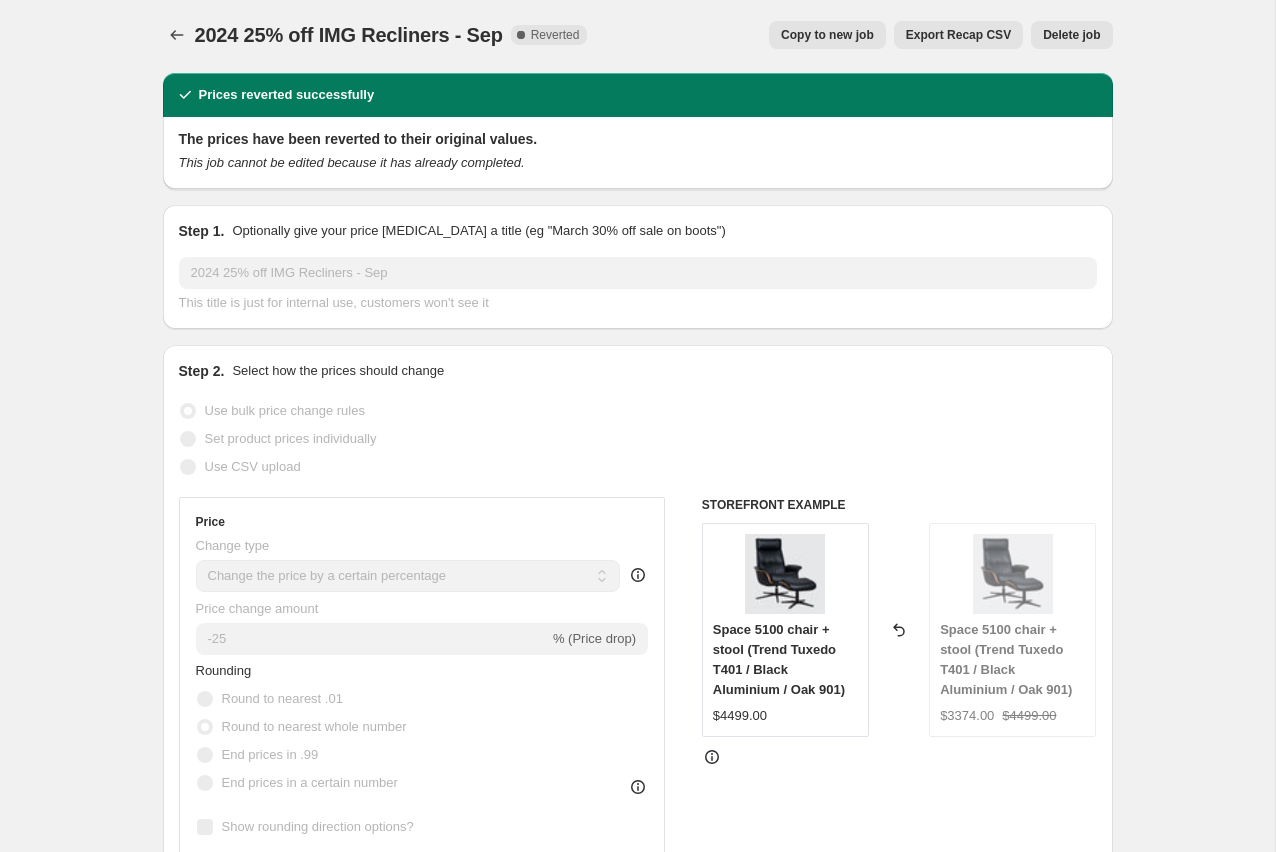 scroll, scrollTop: 0, scrollLeft: 0, axis: both 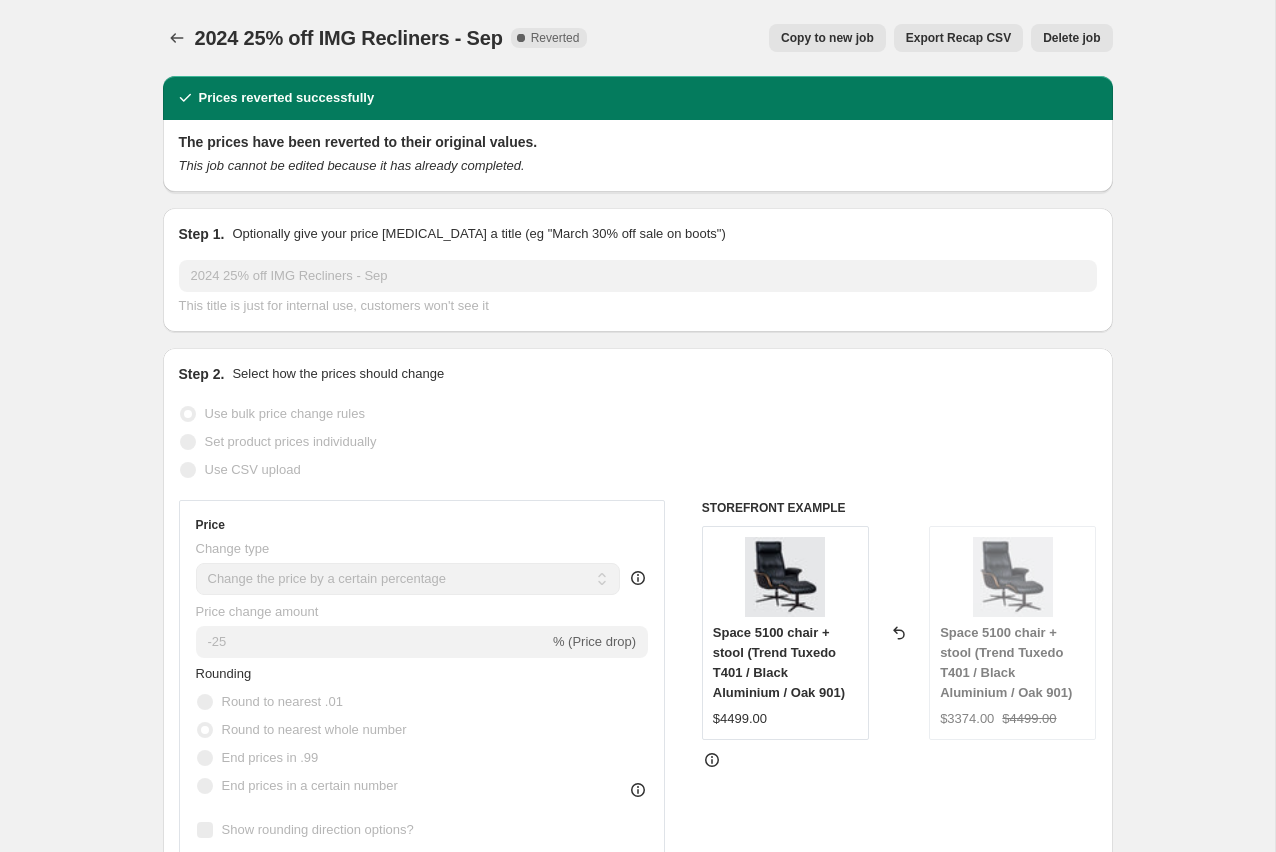 click on "Copy to new job" at bounding box center [827, 38] 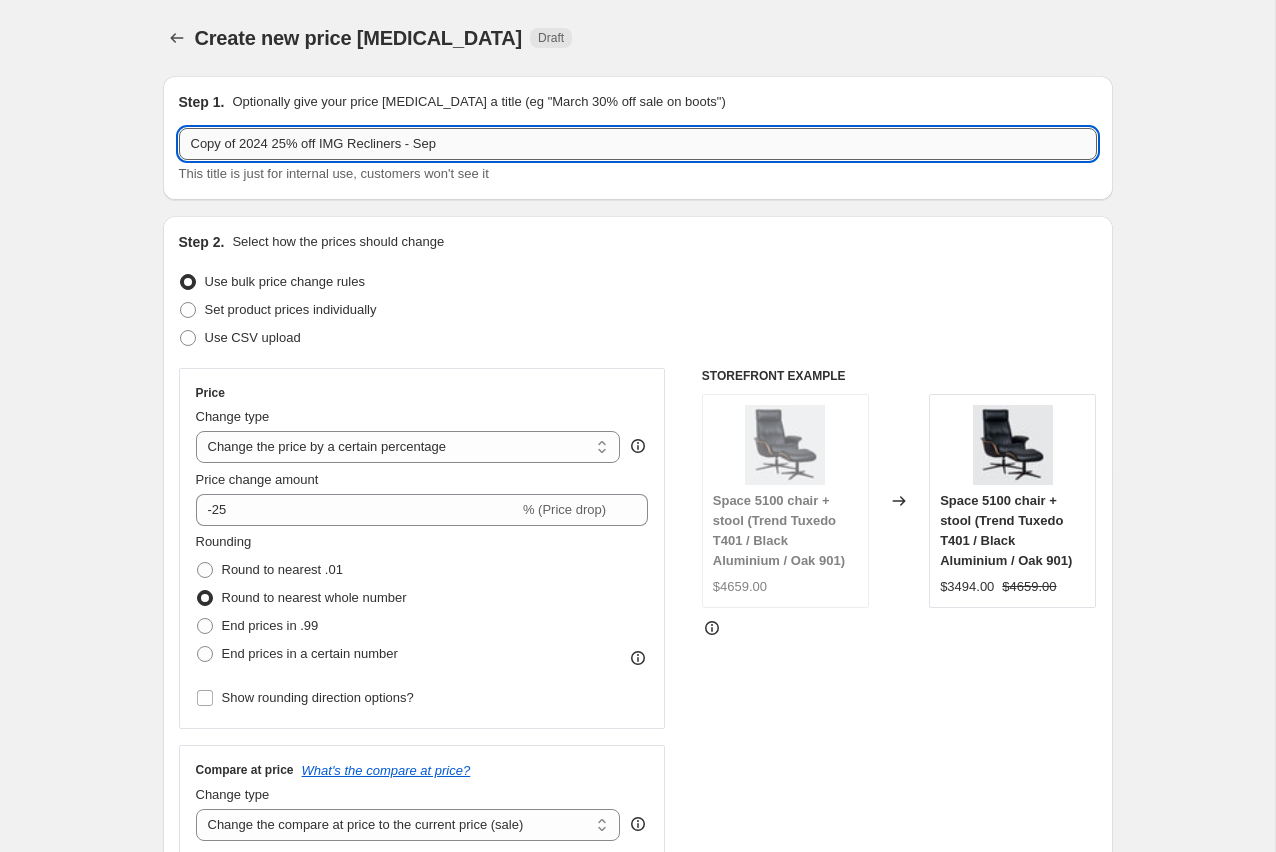 drag, startPoint x: 275, startPoint y: 143, endPoint x: 187, endPoint y: 144, distance: 88.005684 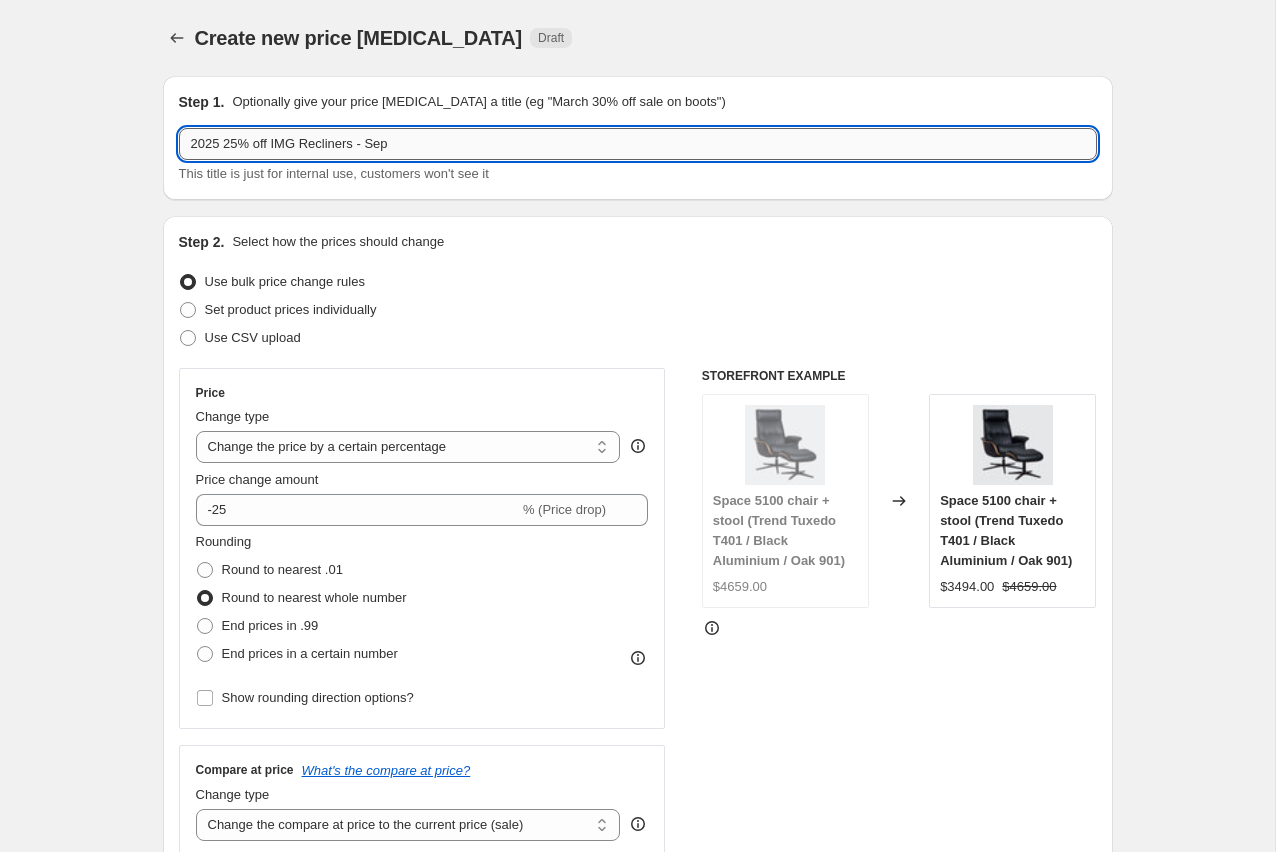 drag, startPoint x: 398, startPoint y: 145, endPoint x: 378, endPoint y: 146, distance: 20.024984 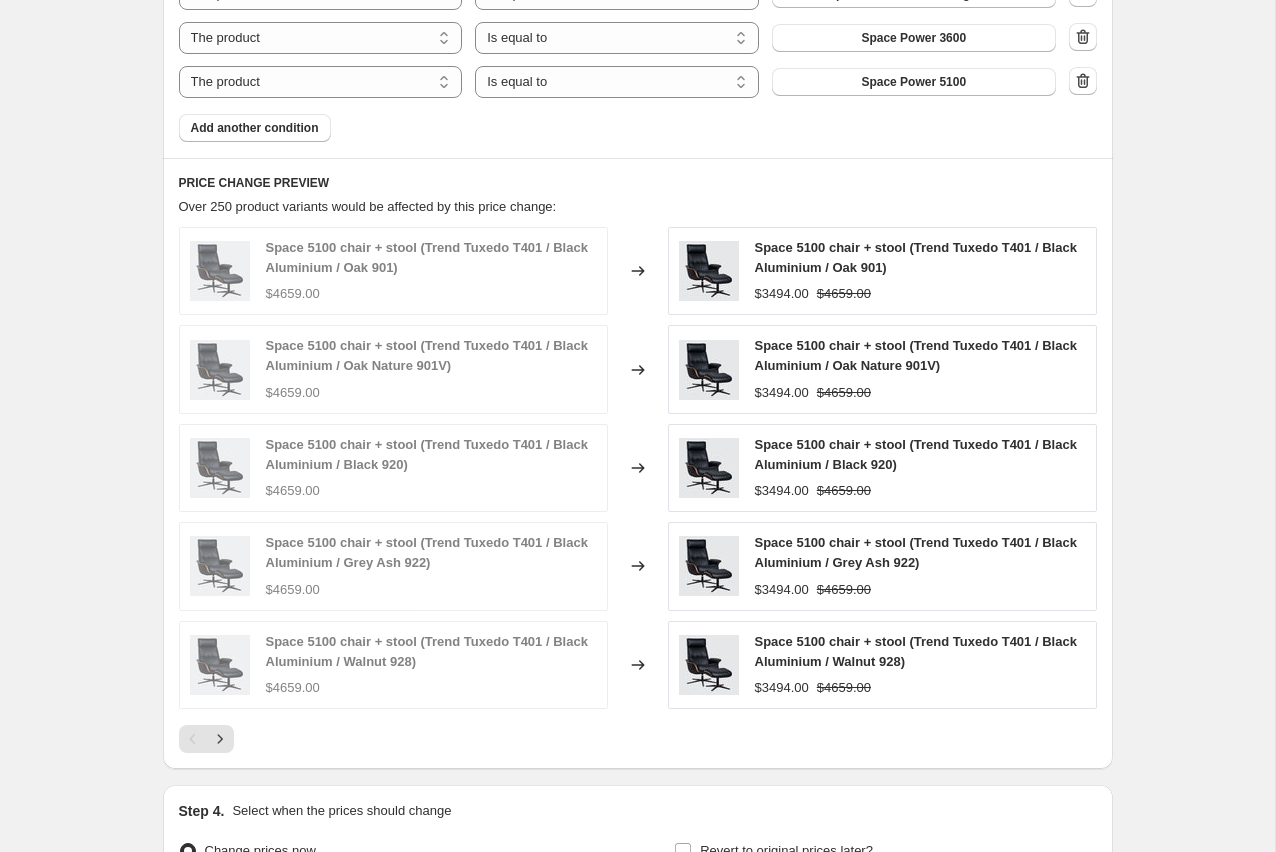 scroll, scrollTop: 1356, scrollLeft: 0, axis: vertical 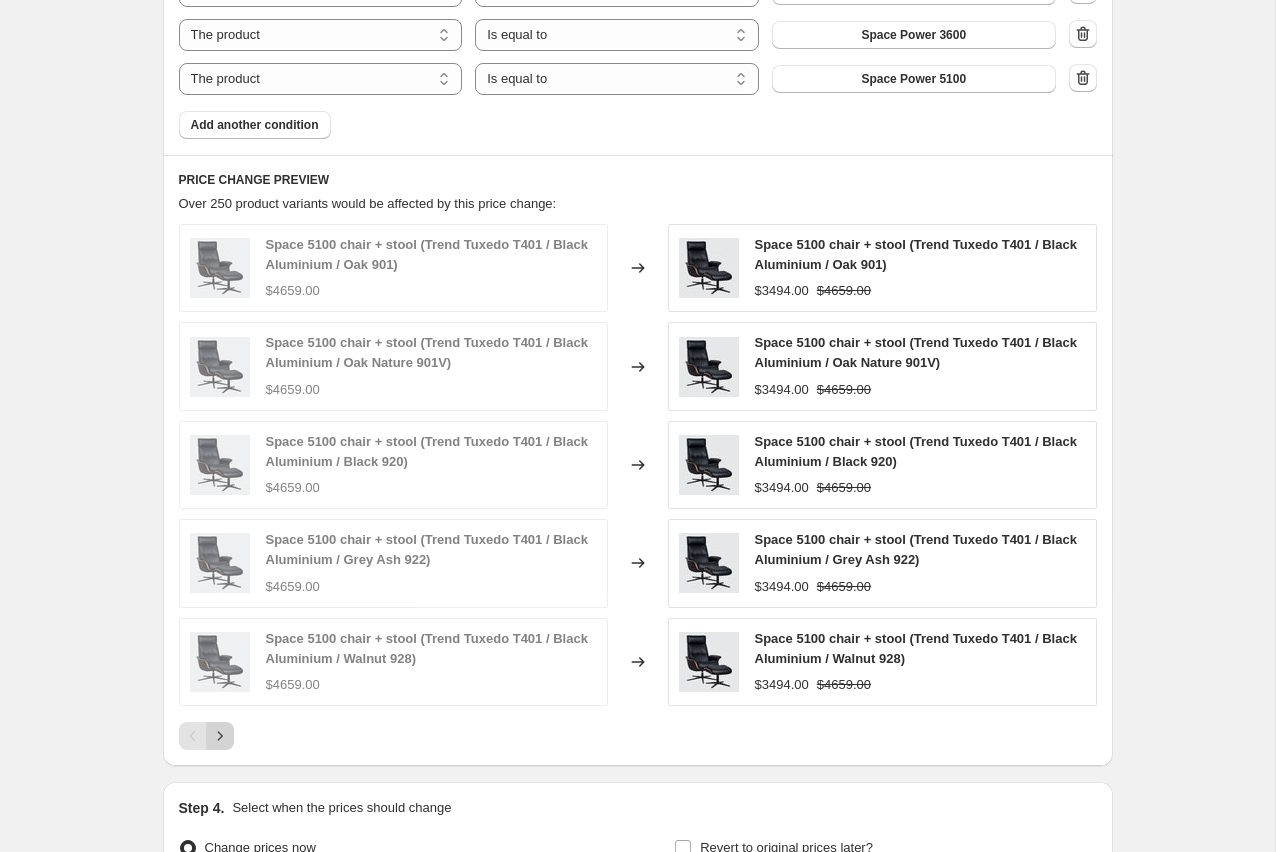 type on "2025 25% off IMG Recliners - Jul" 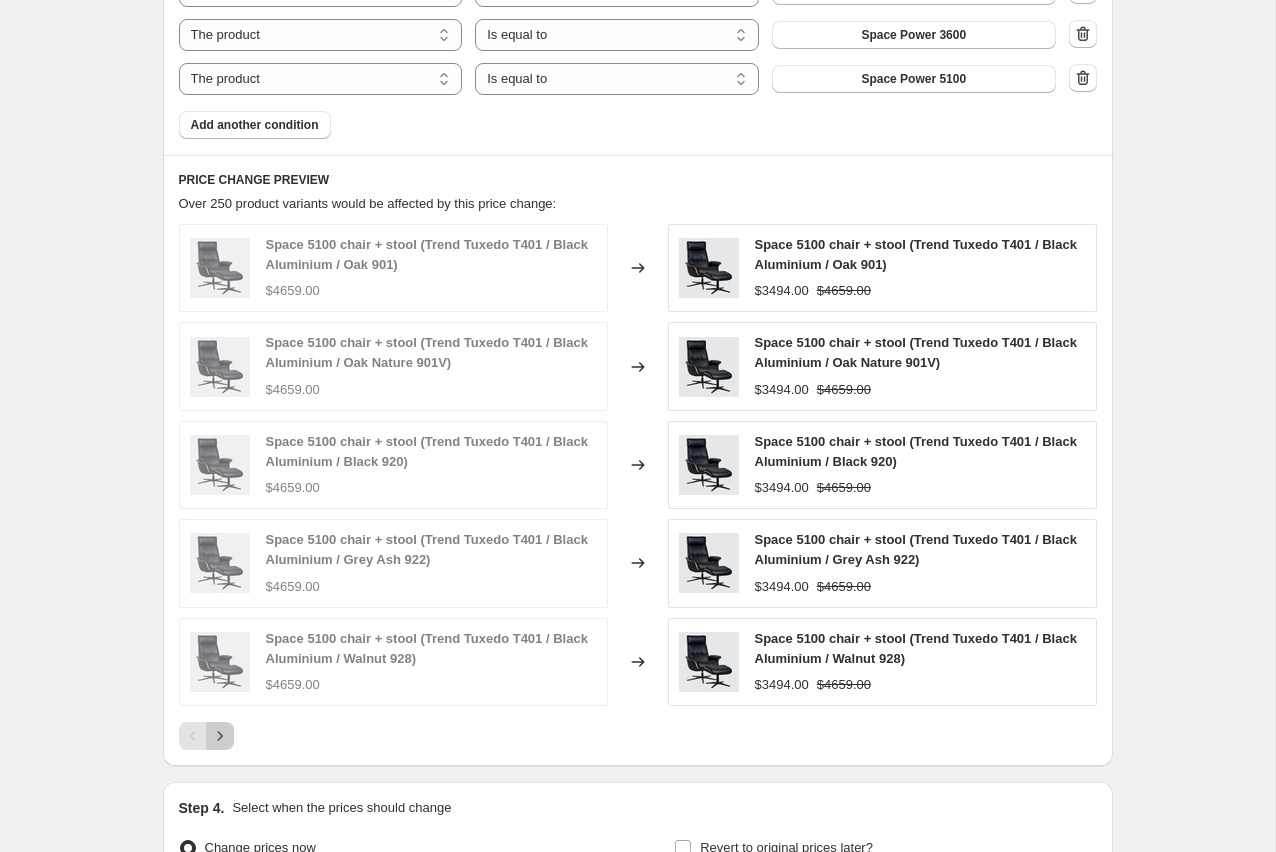 click 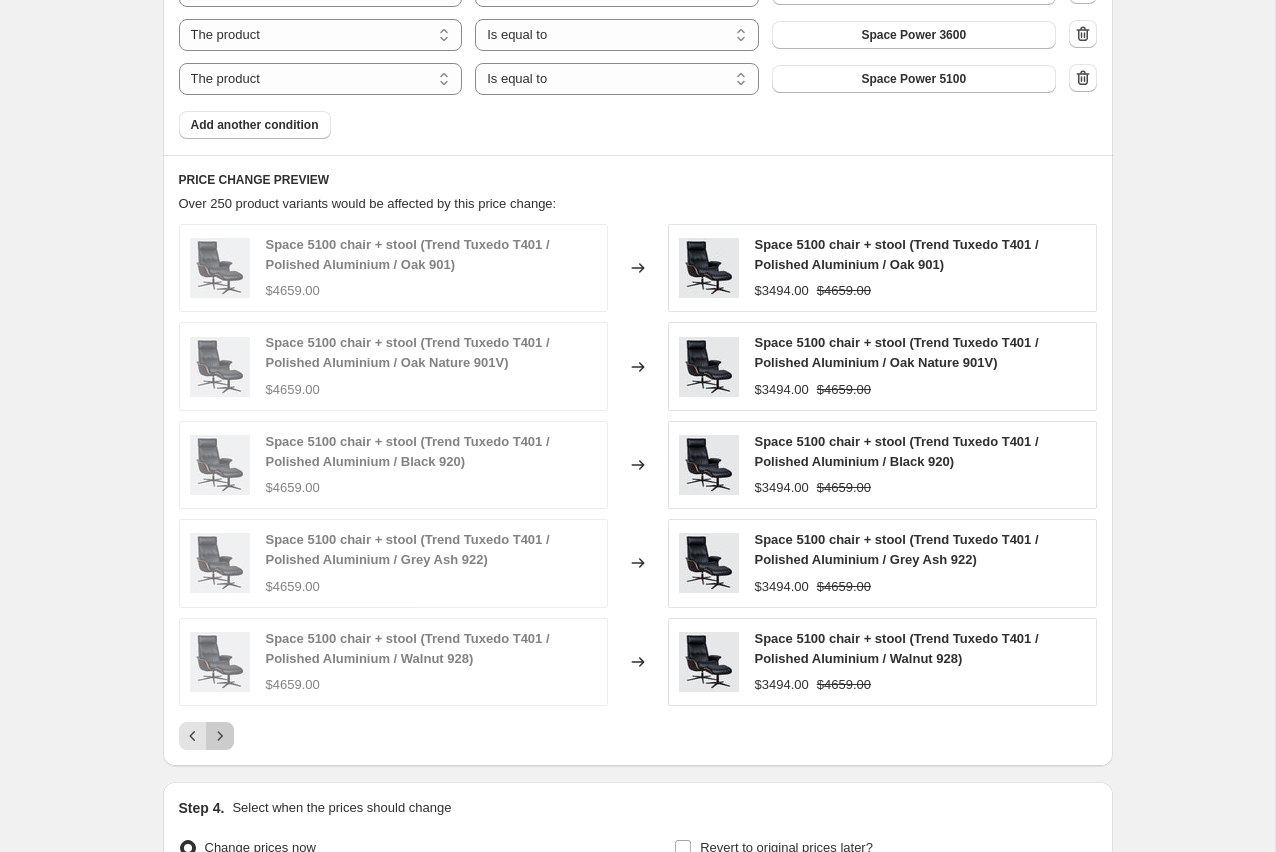 click 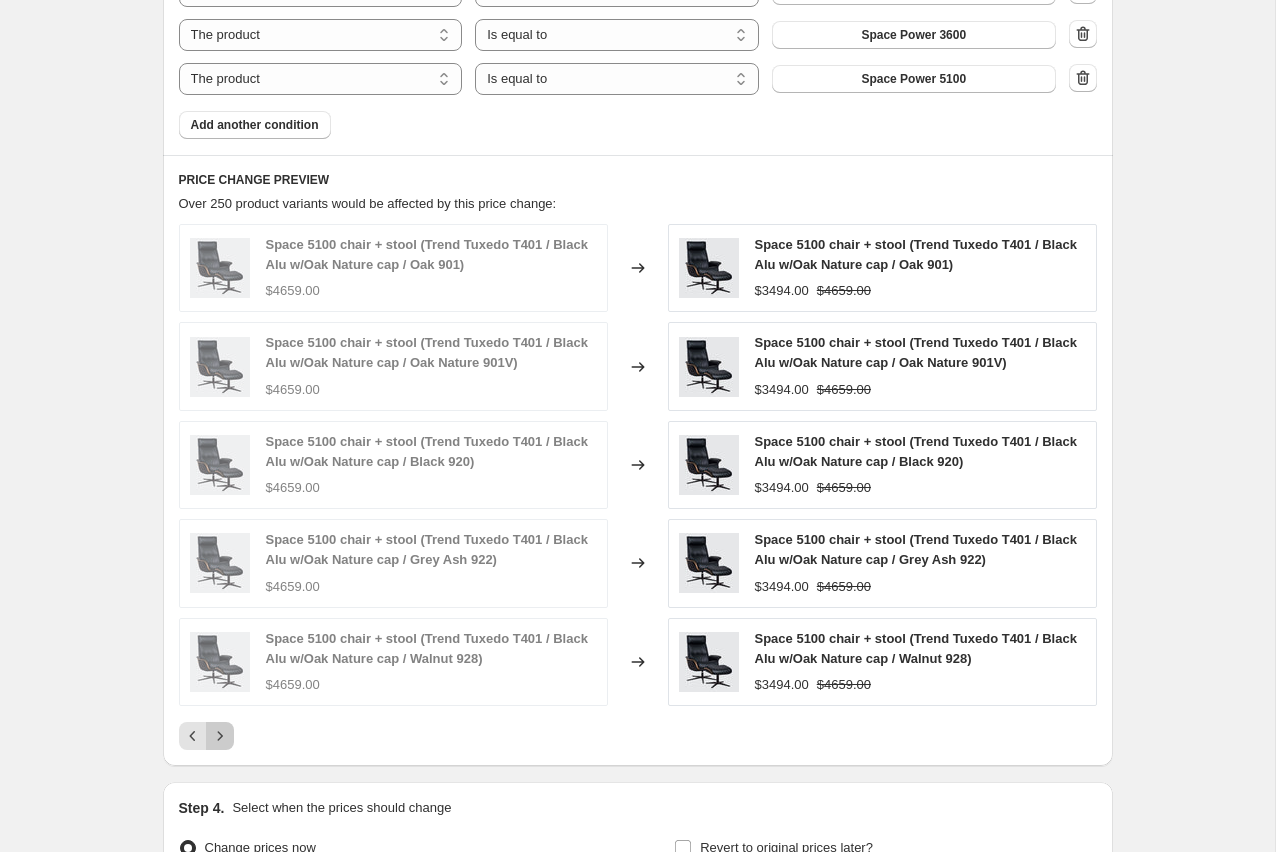 click 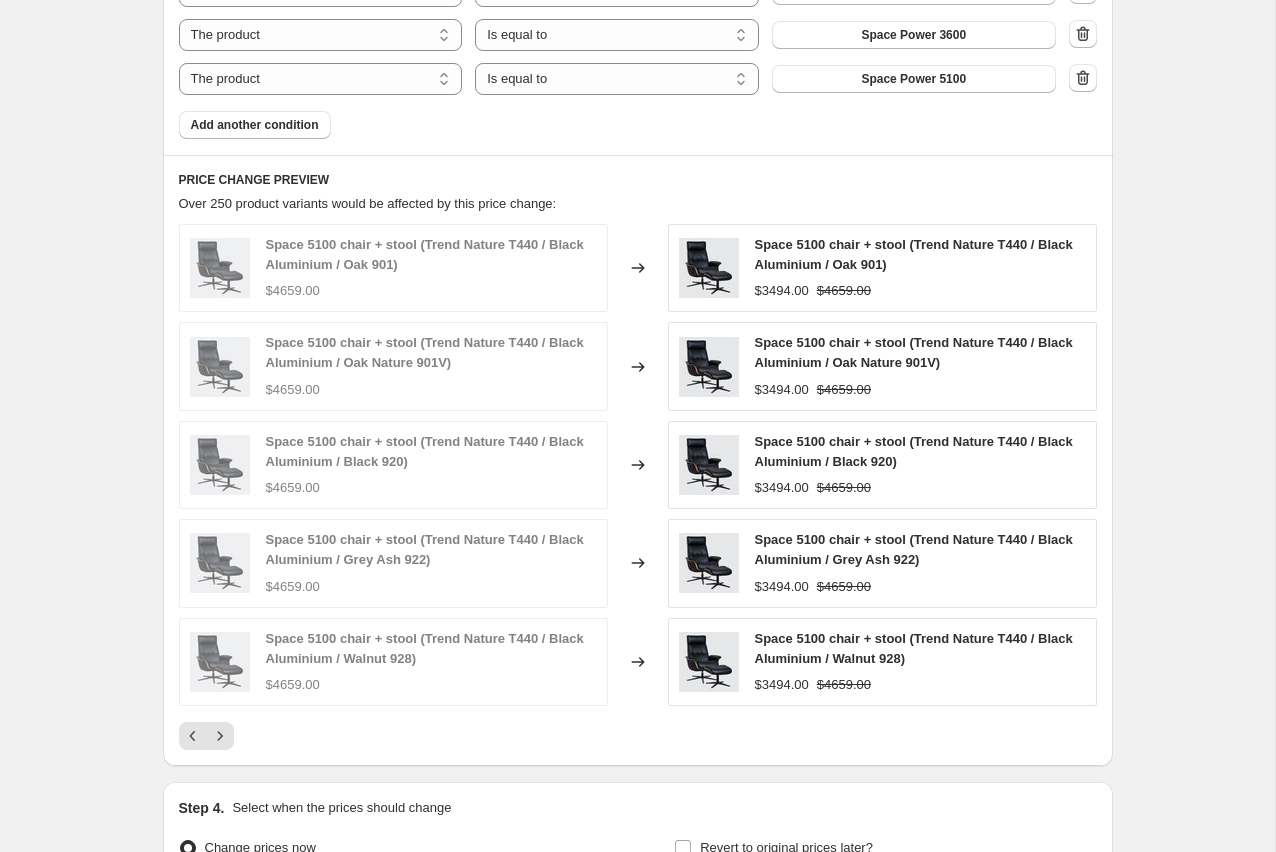 click 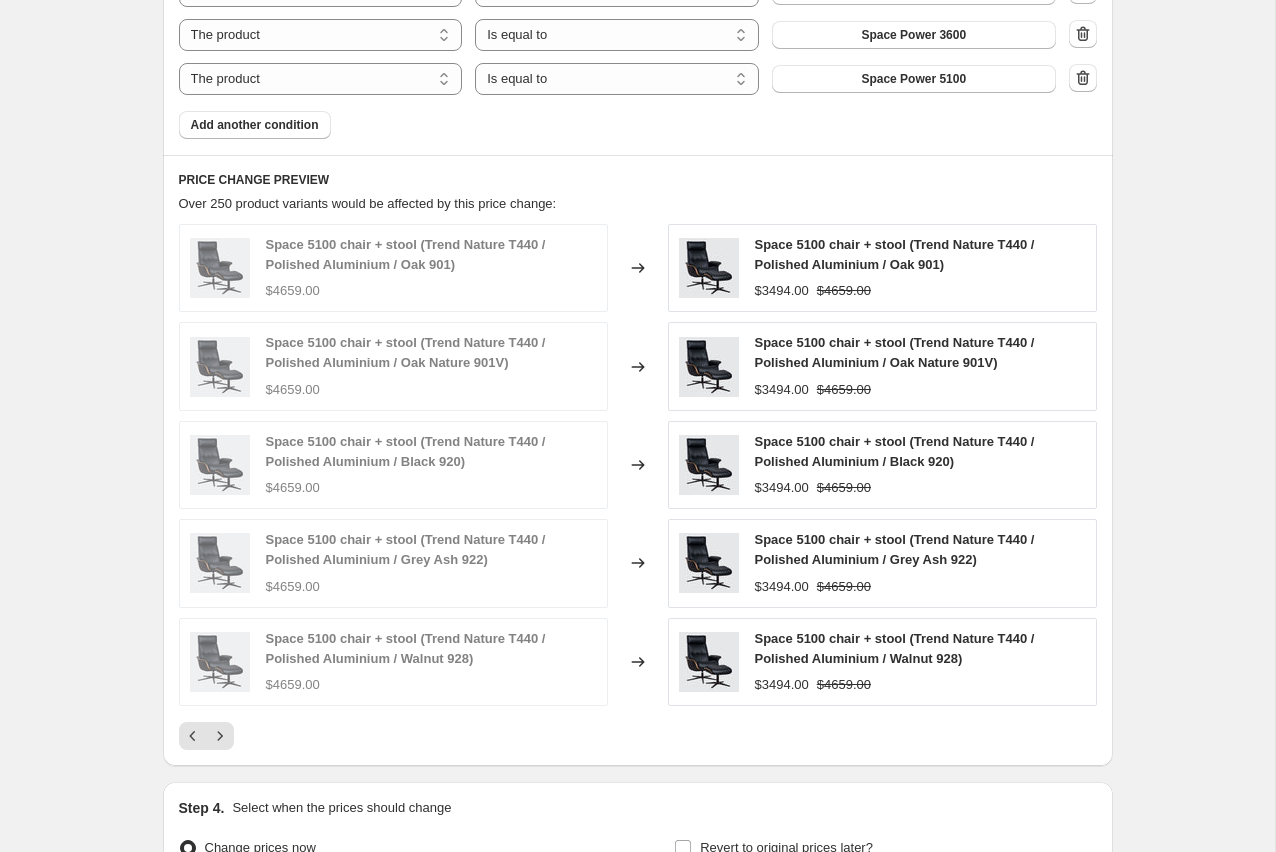 click 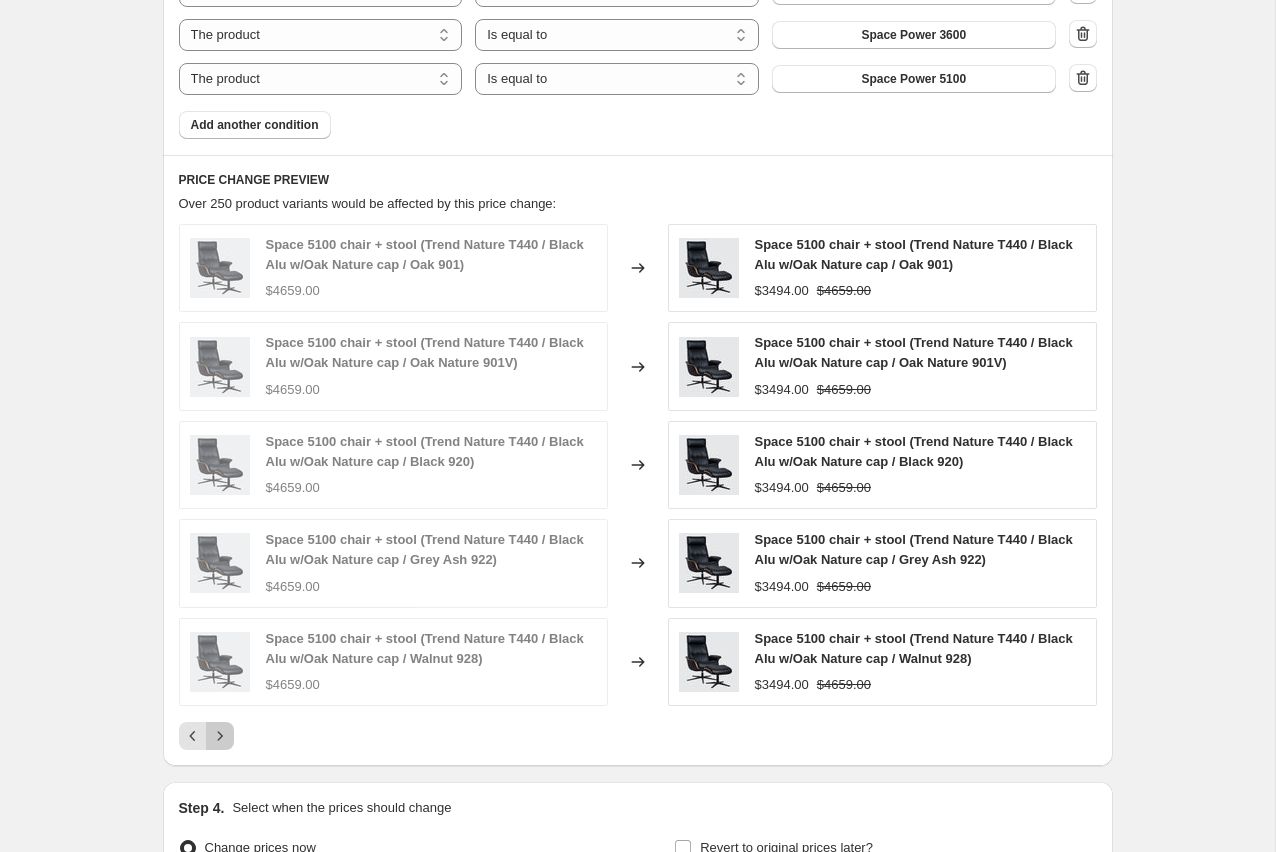 click 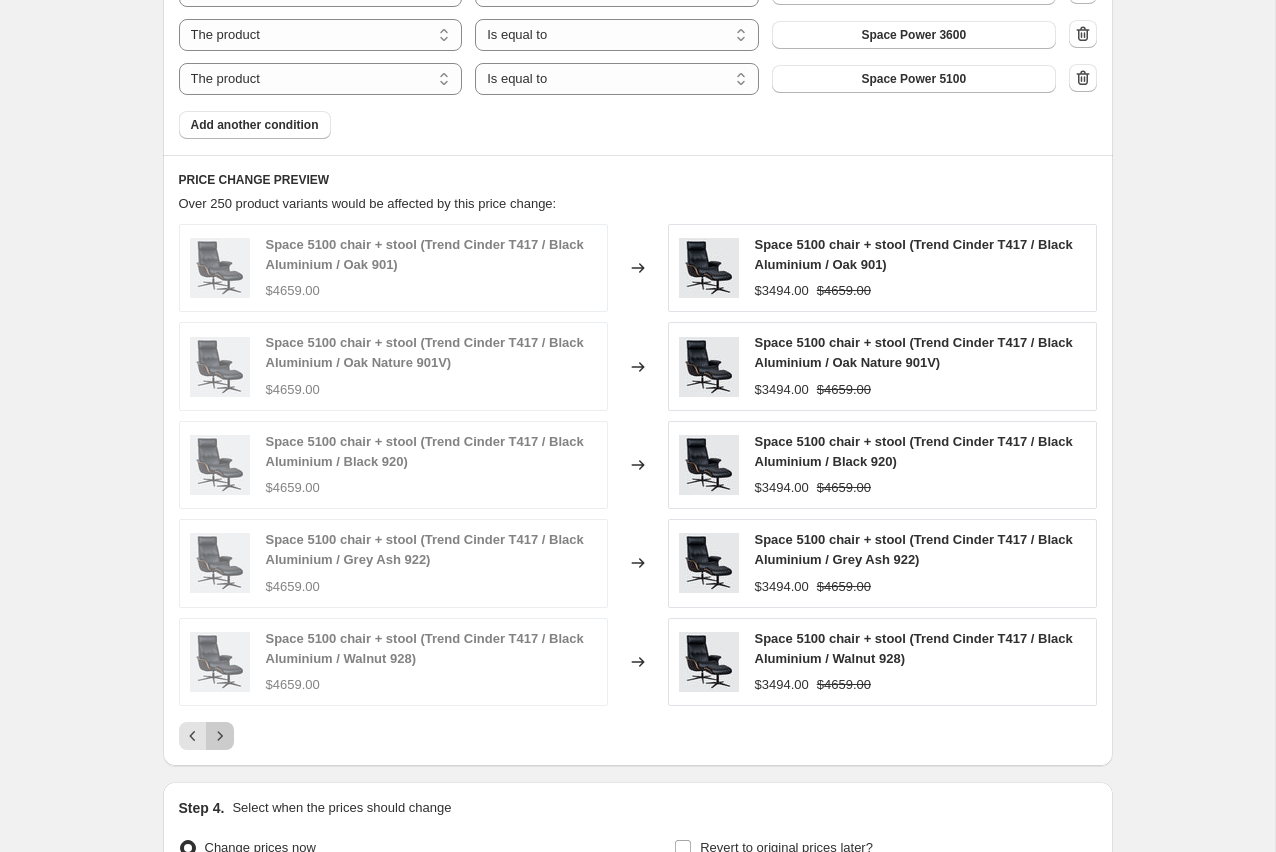 click 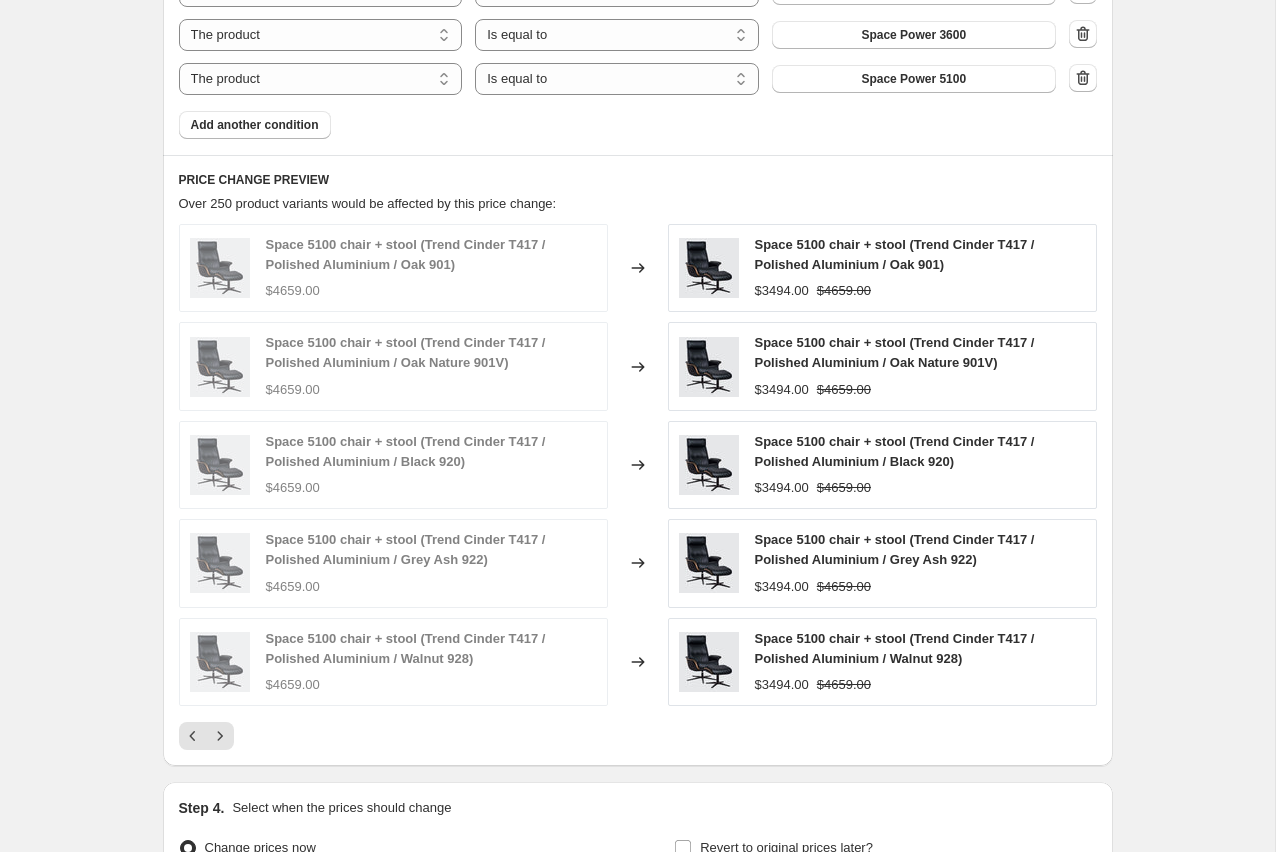 click 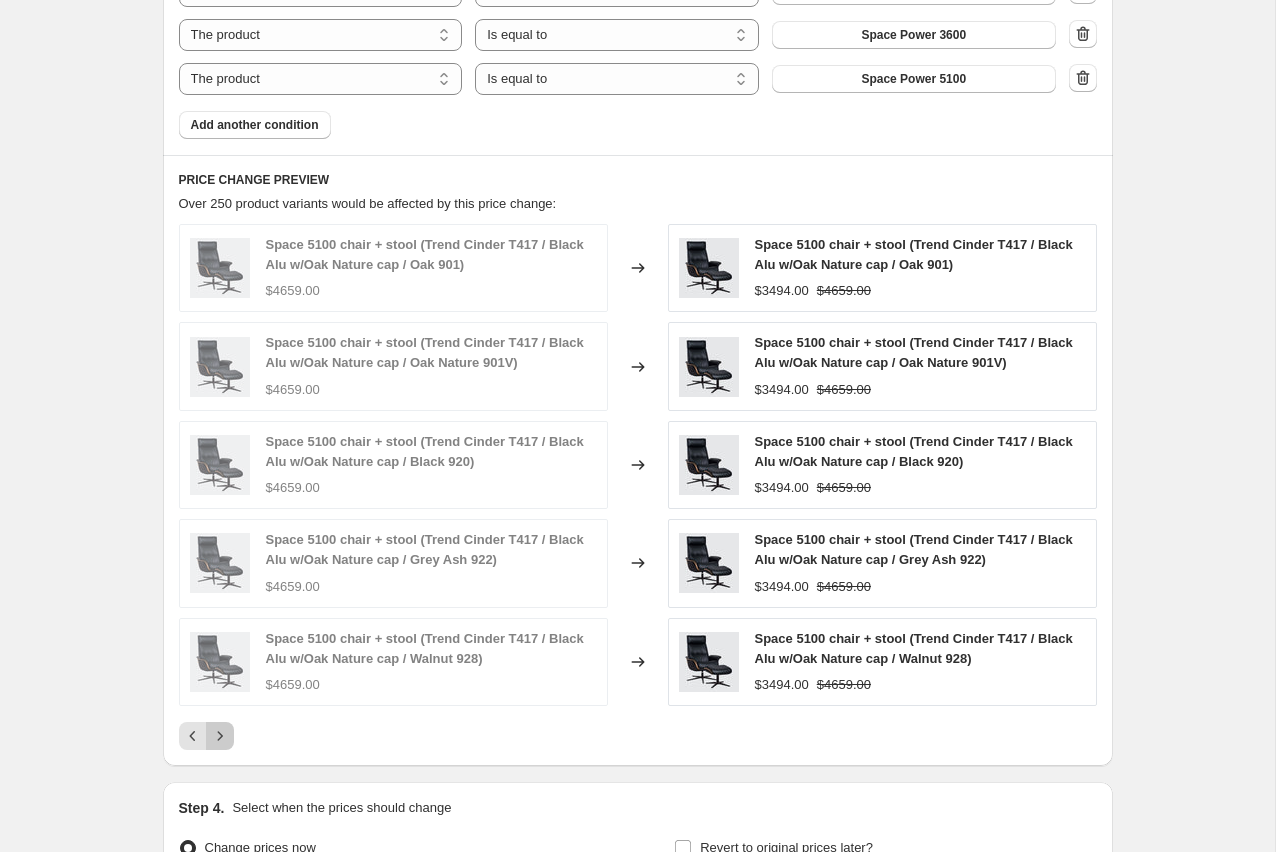 click 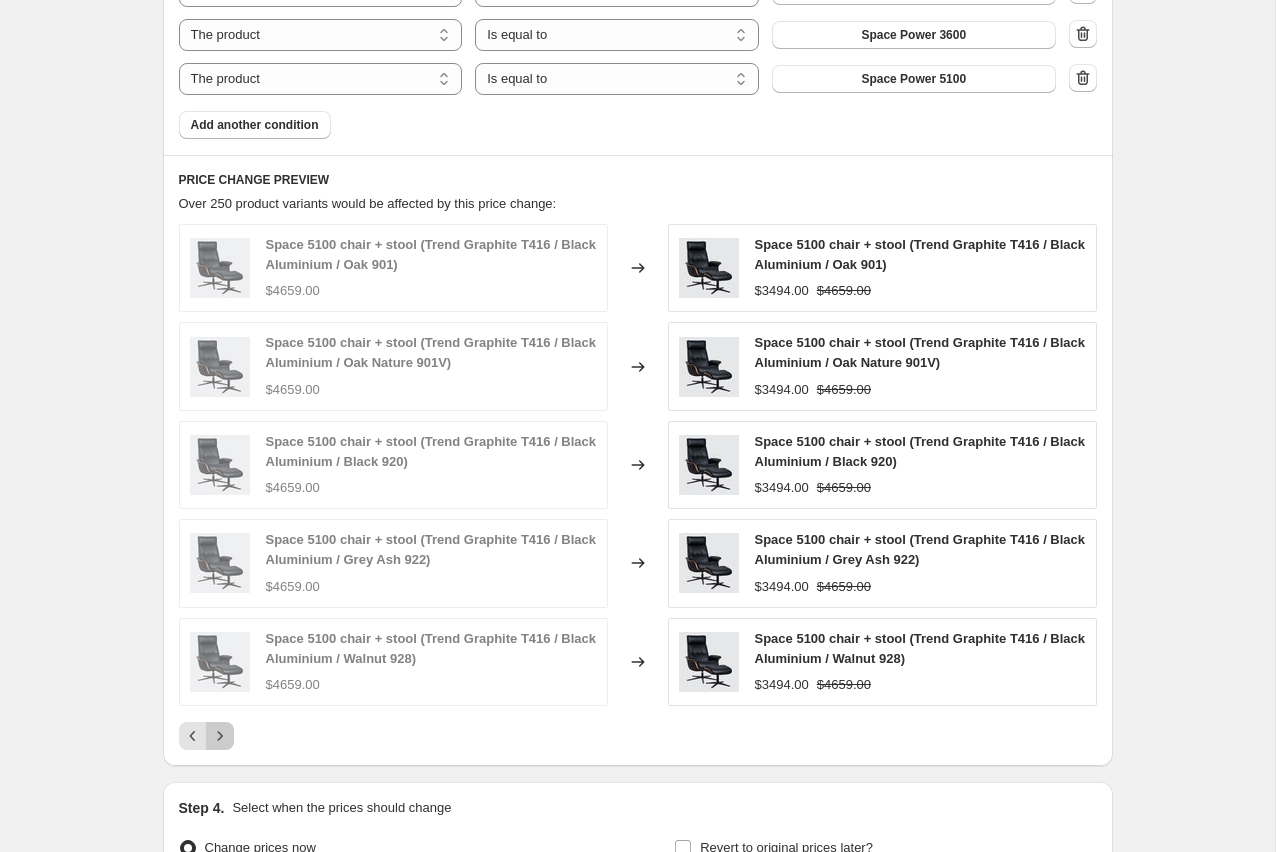 click 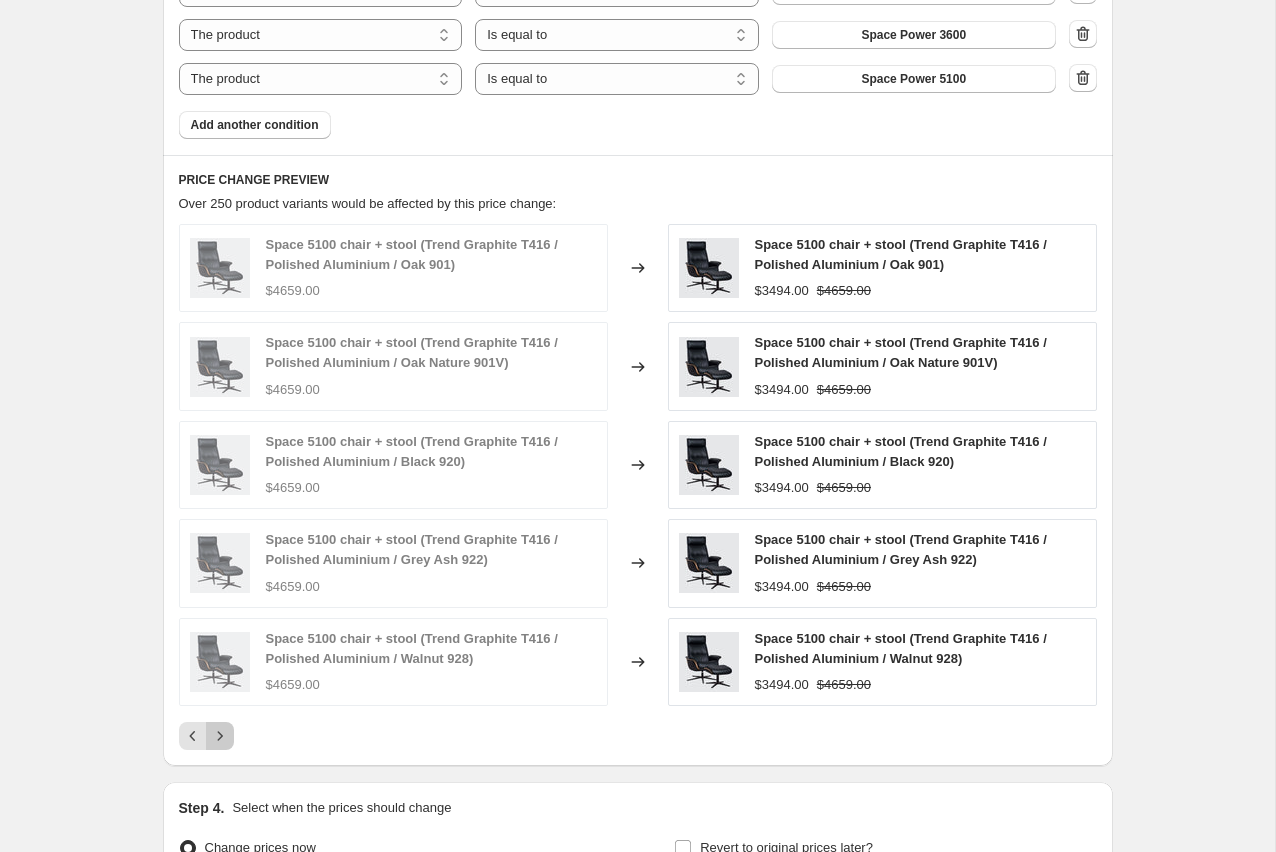click 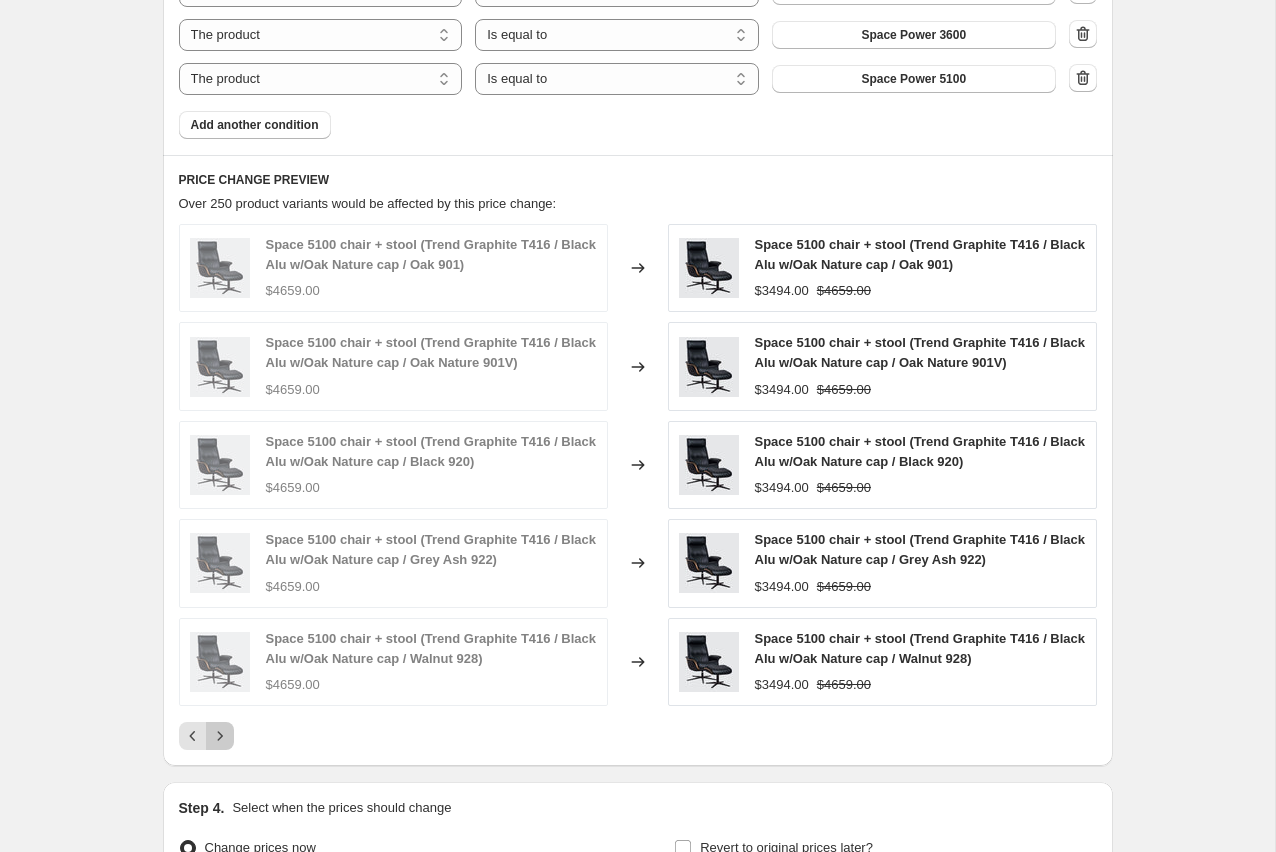 click 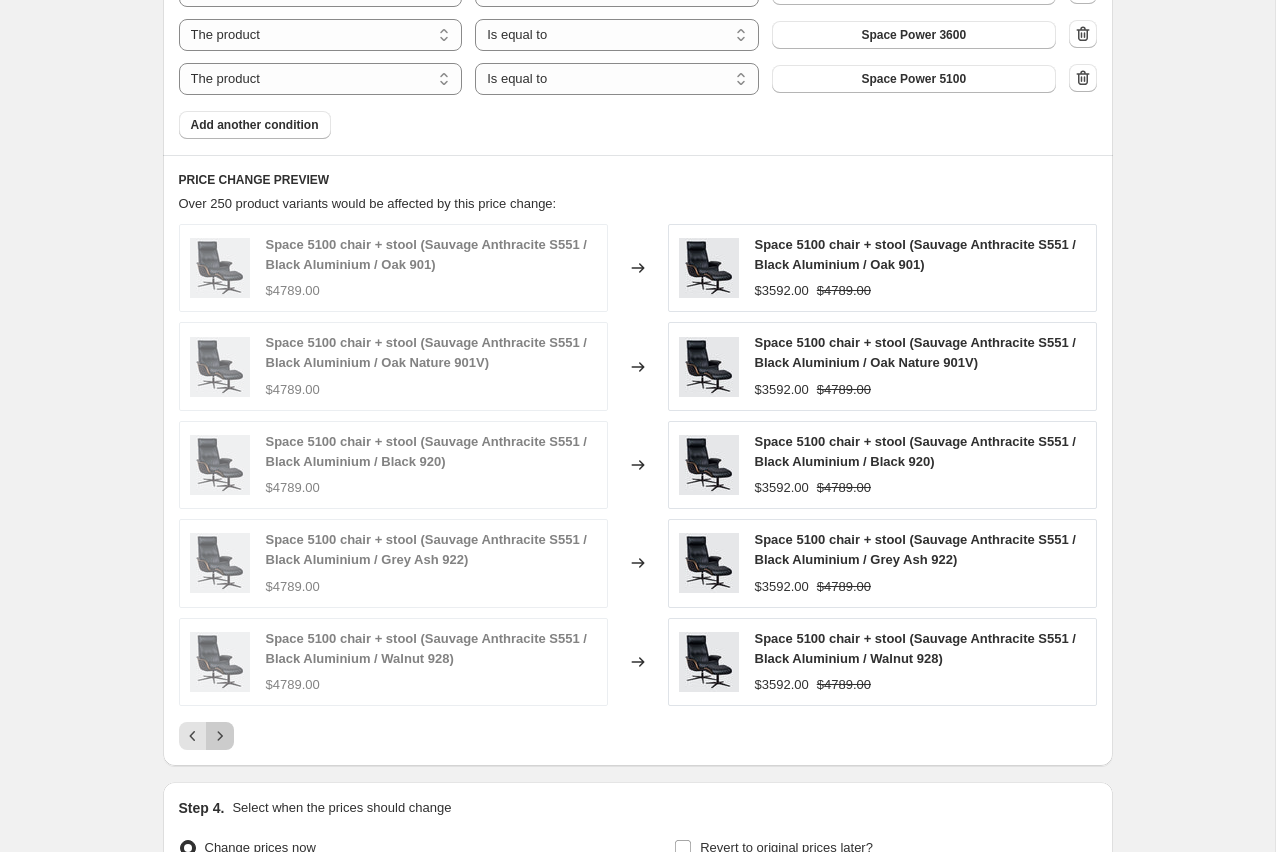 click 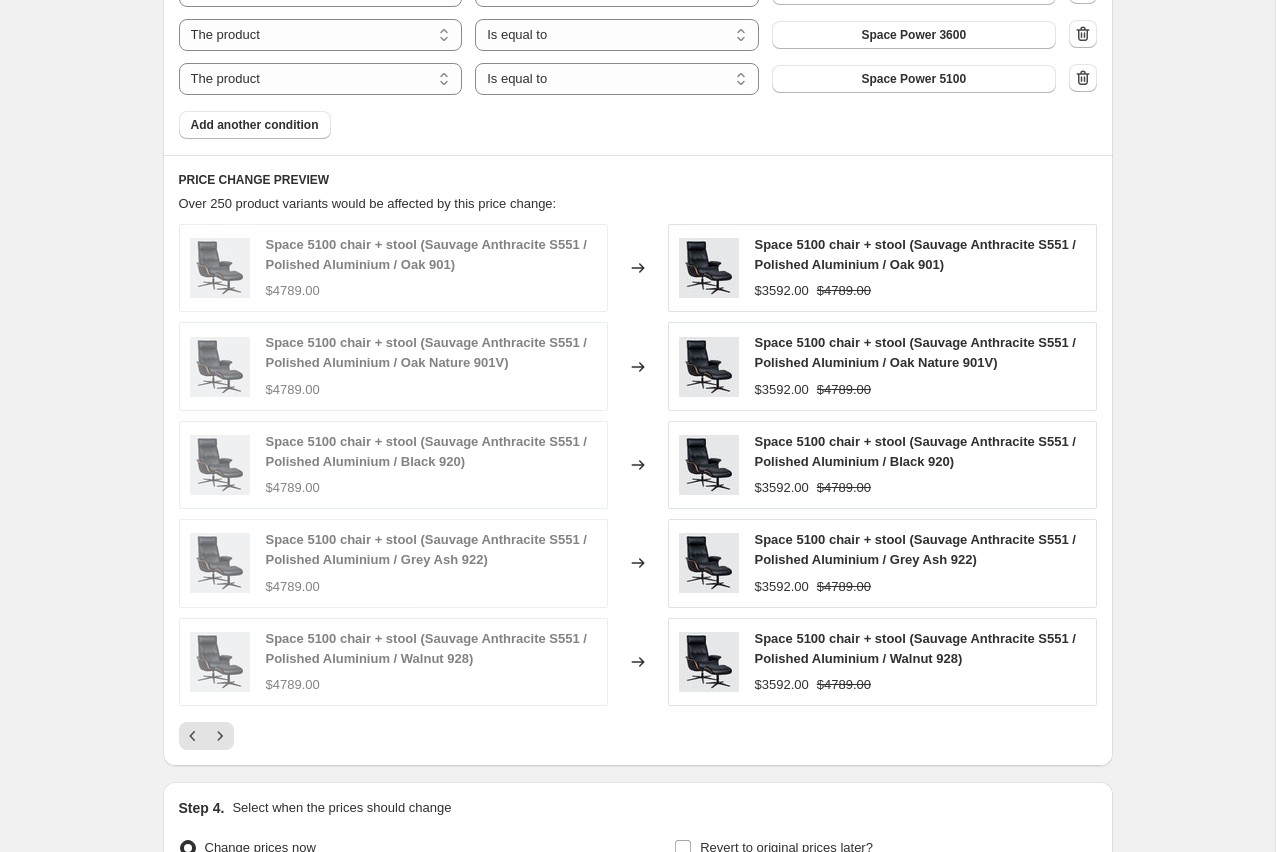 click 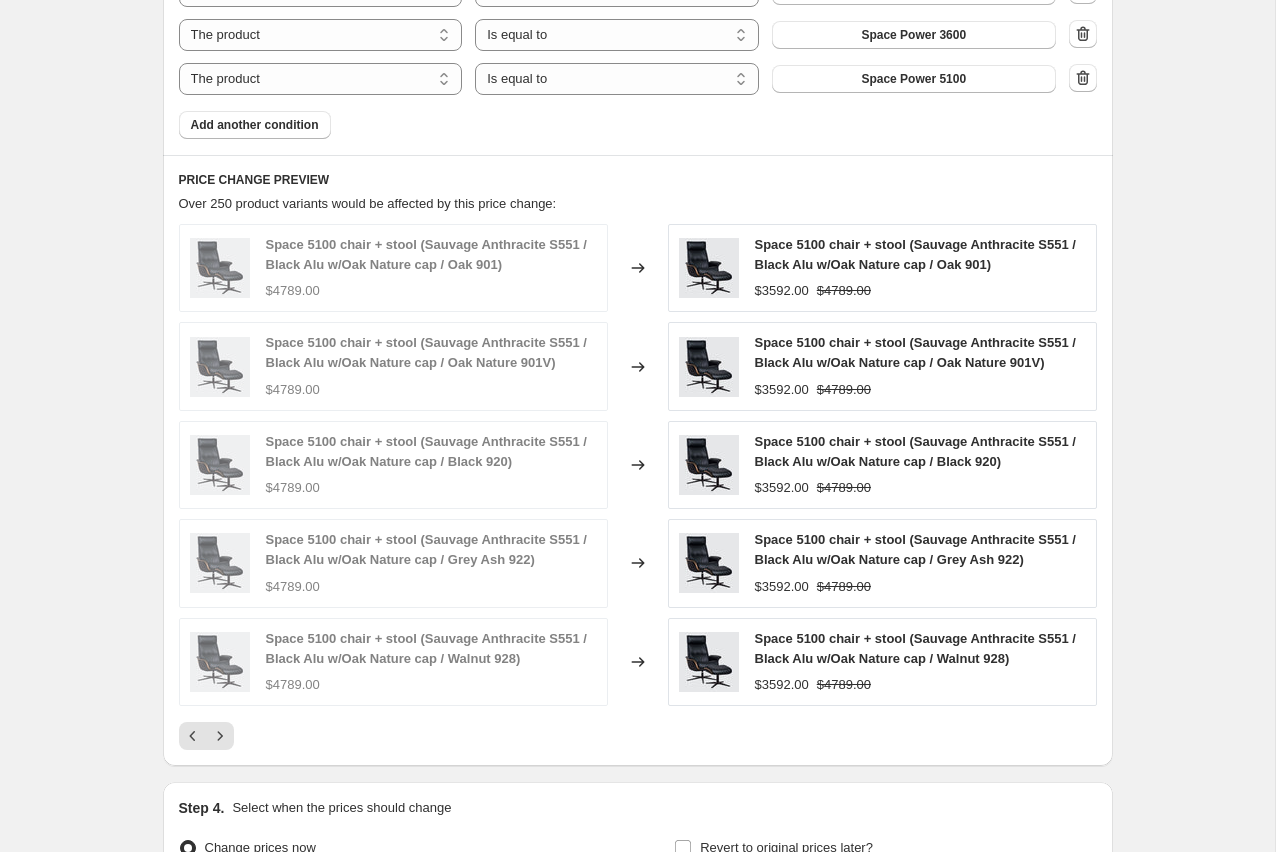 click 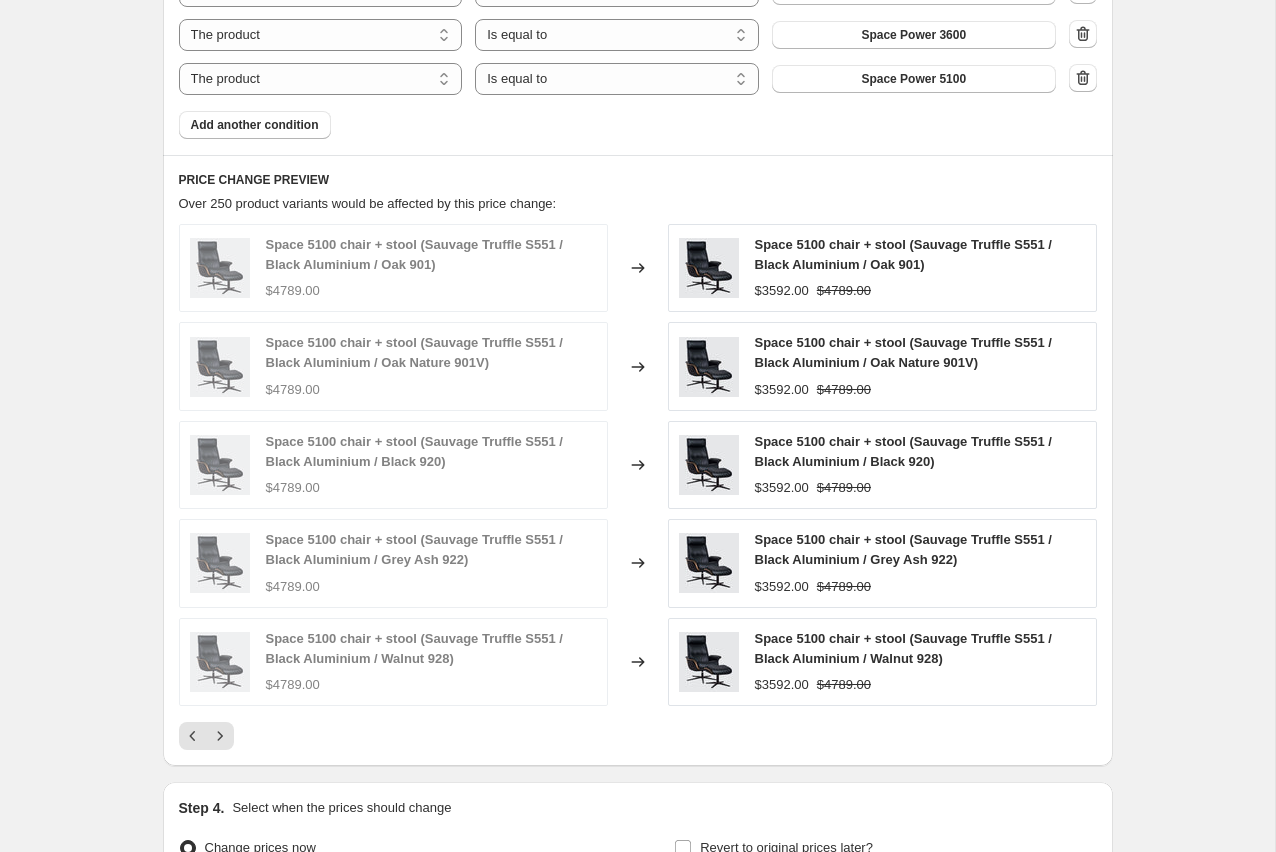 click 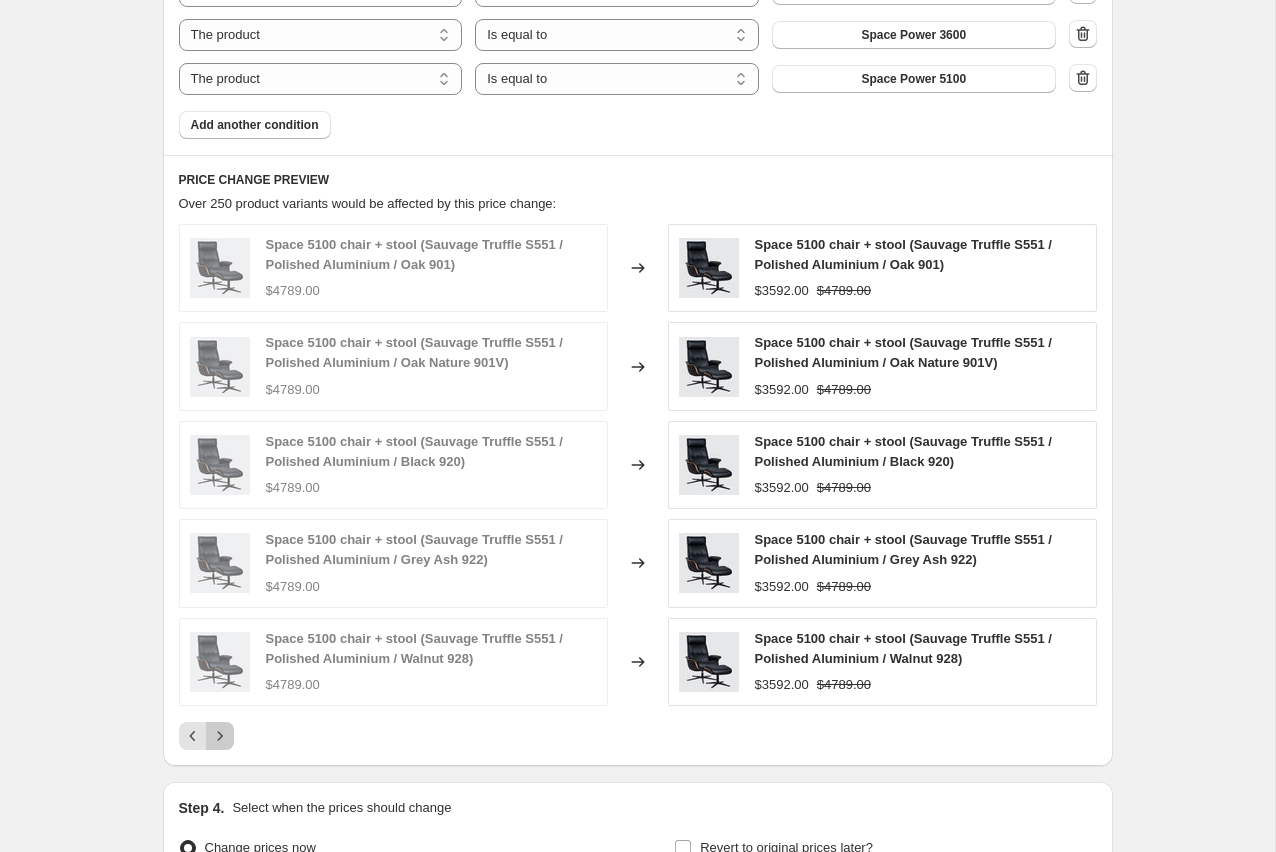 click 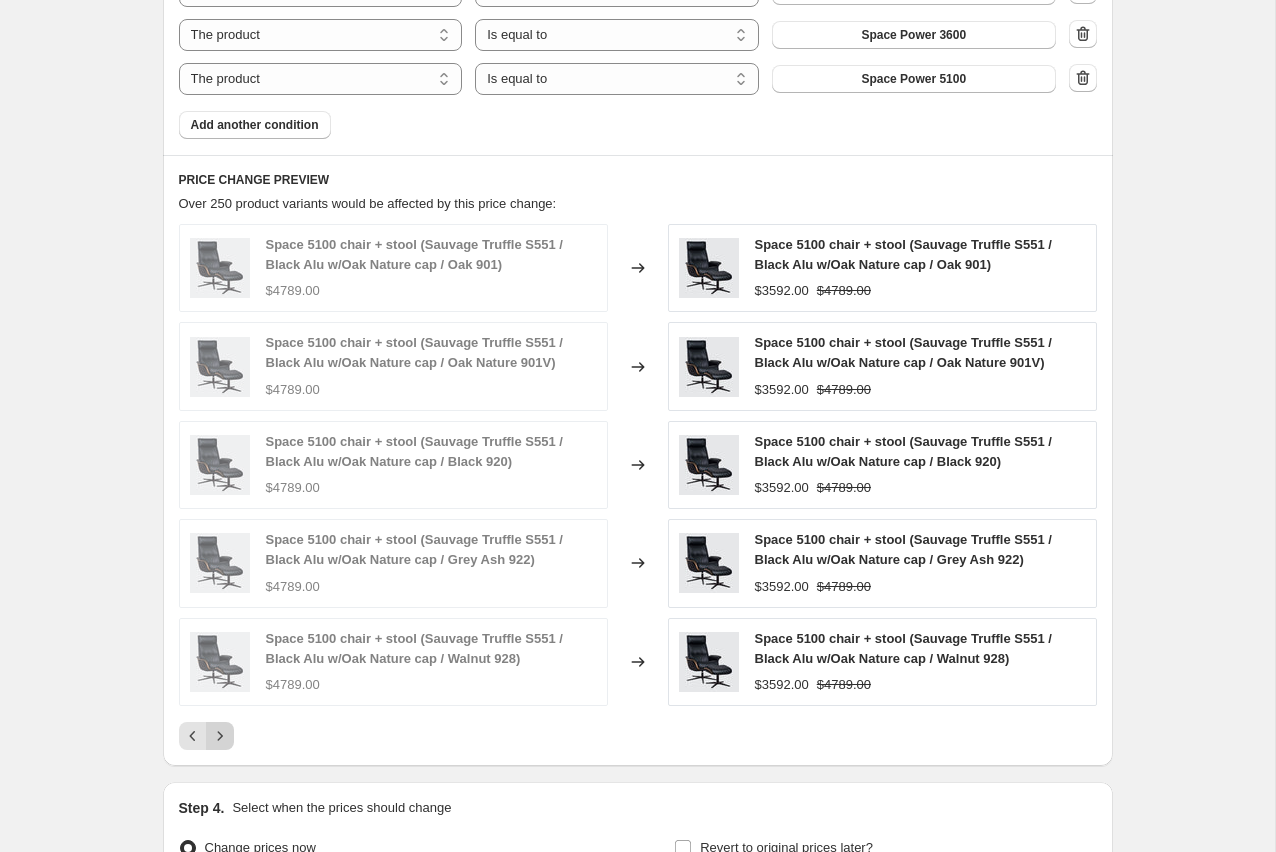 click 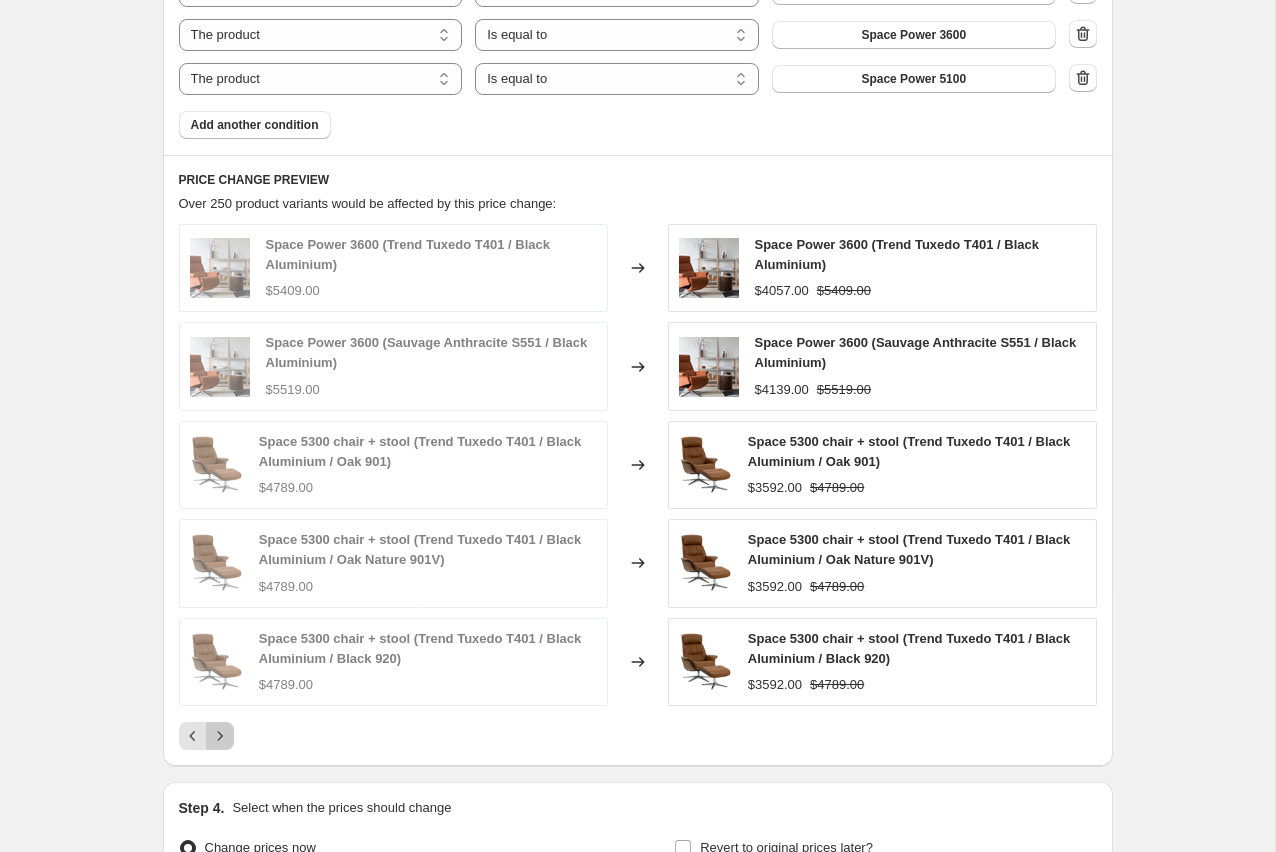 click 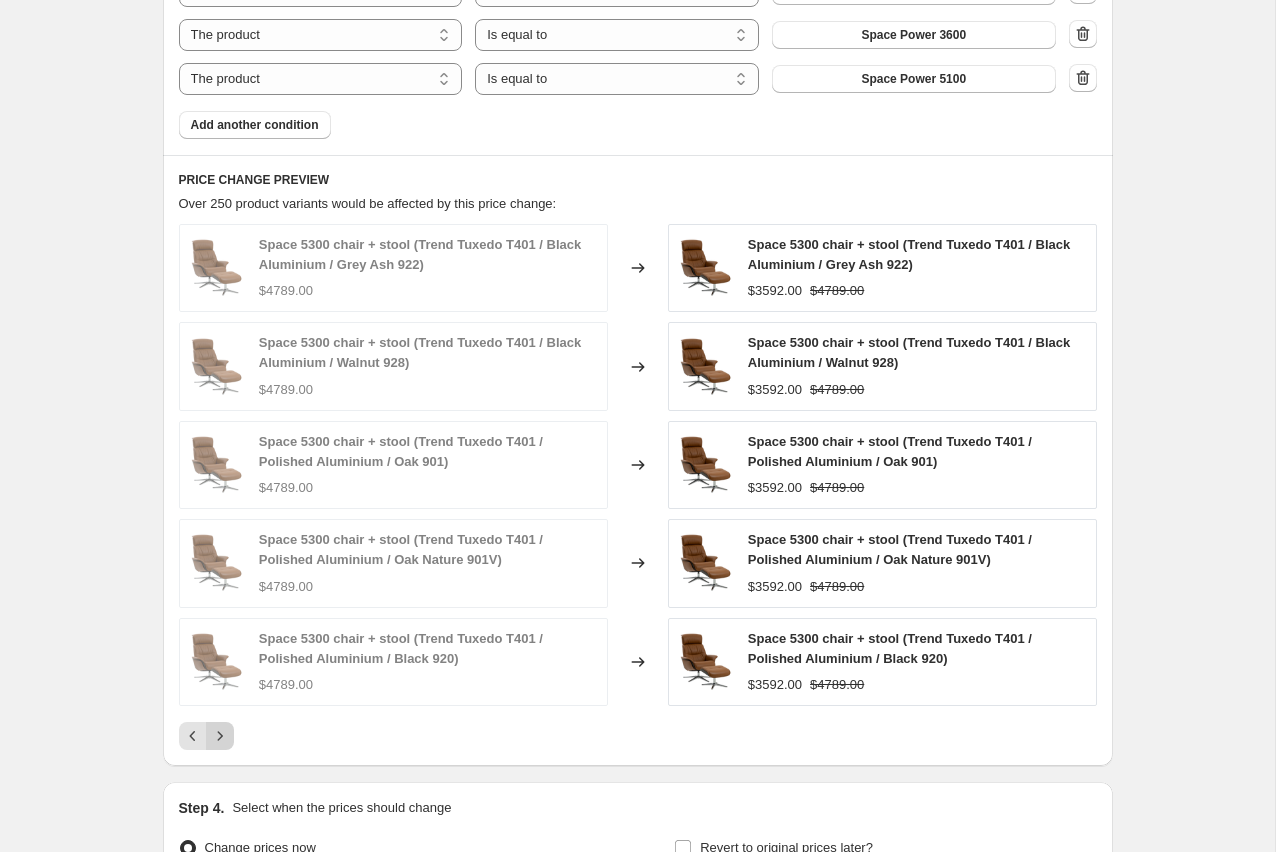 click 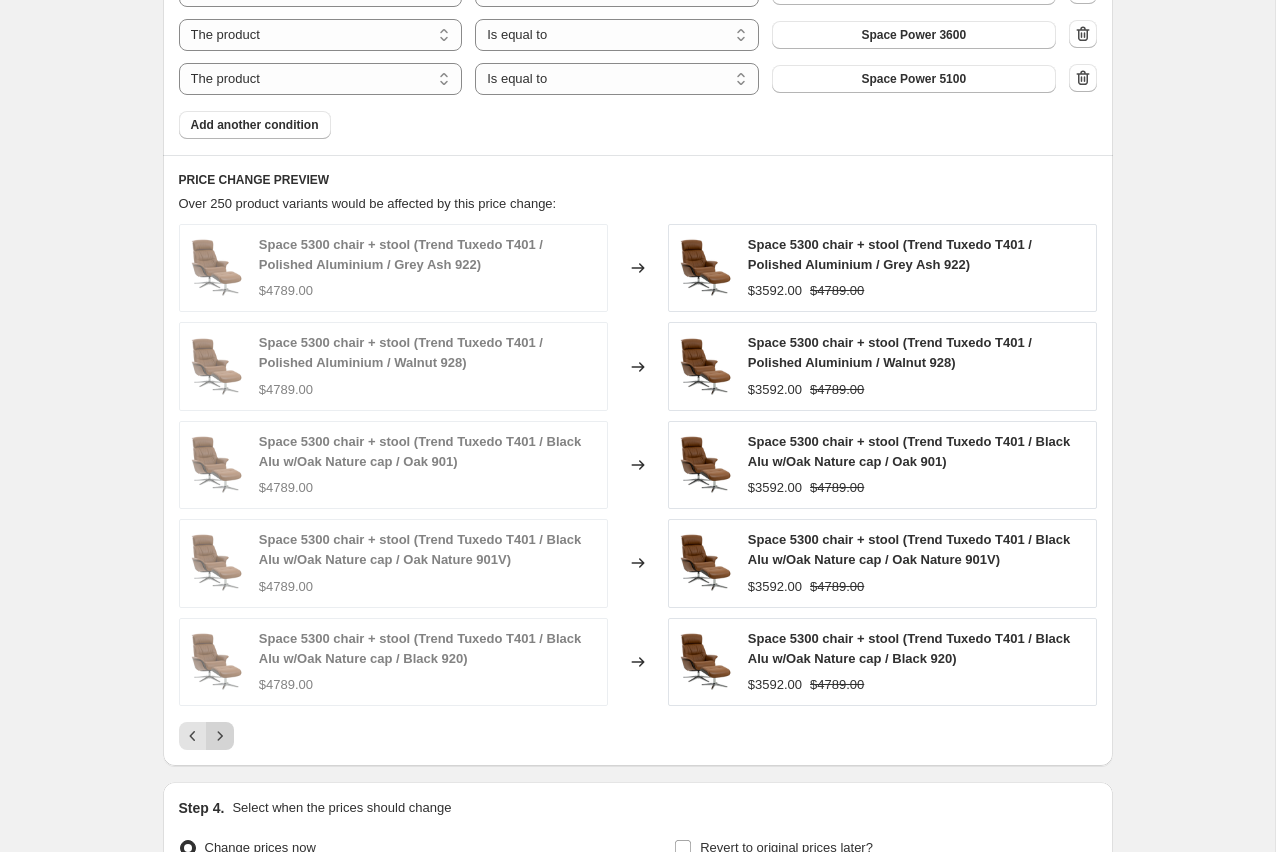click 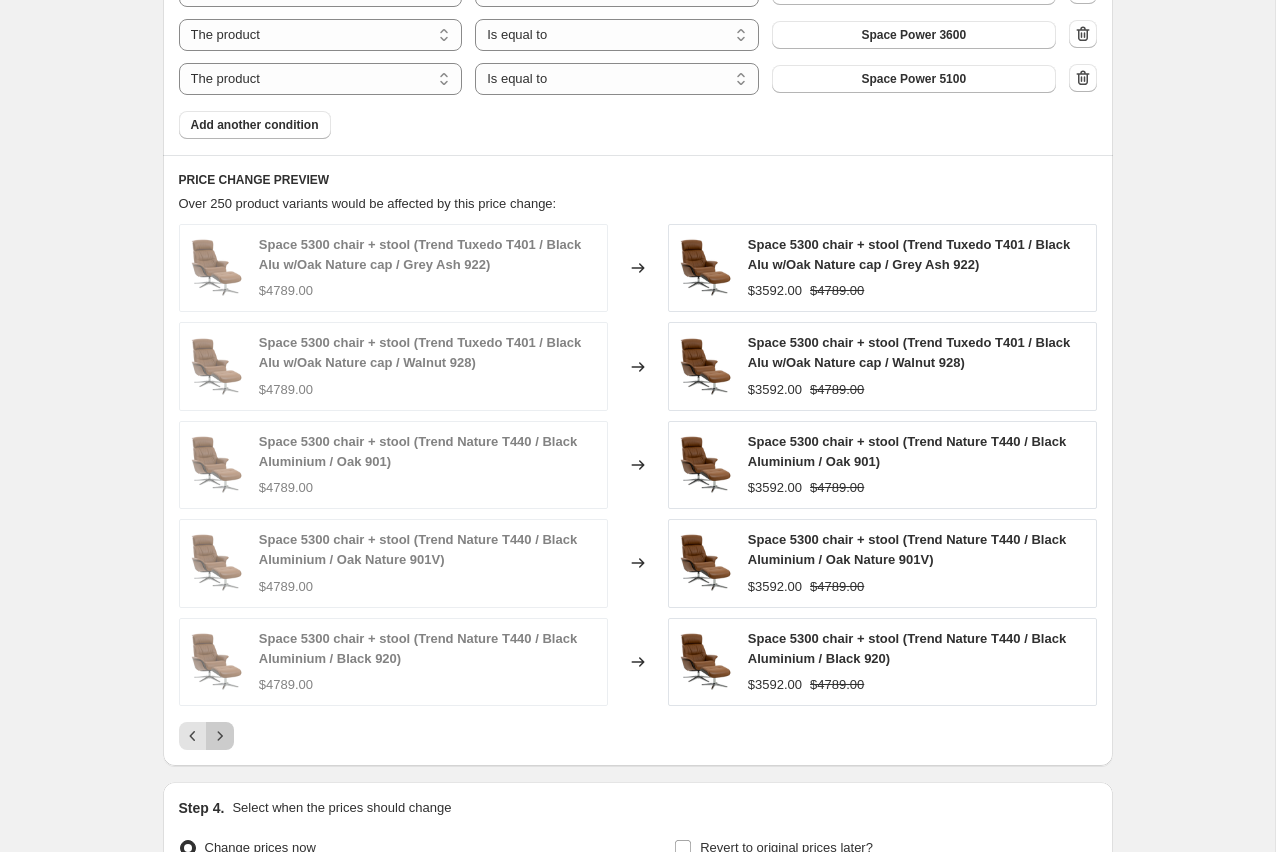 click 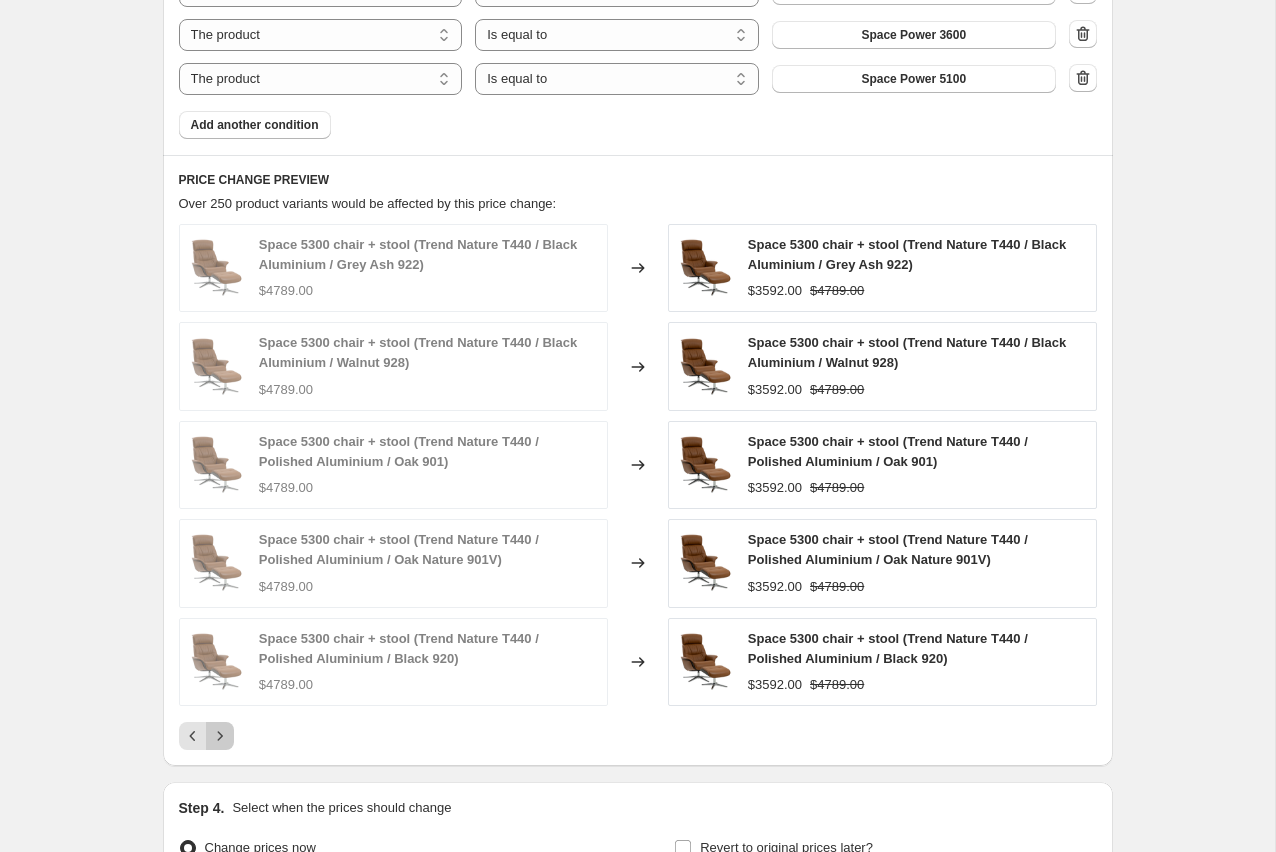 click 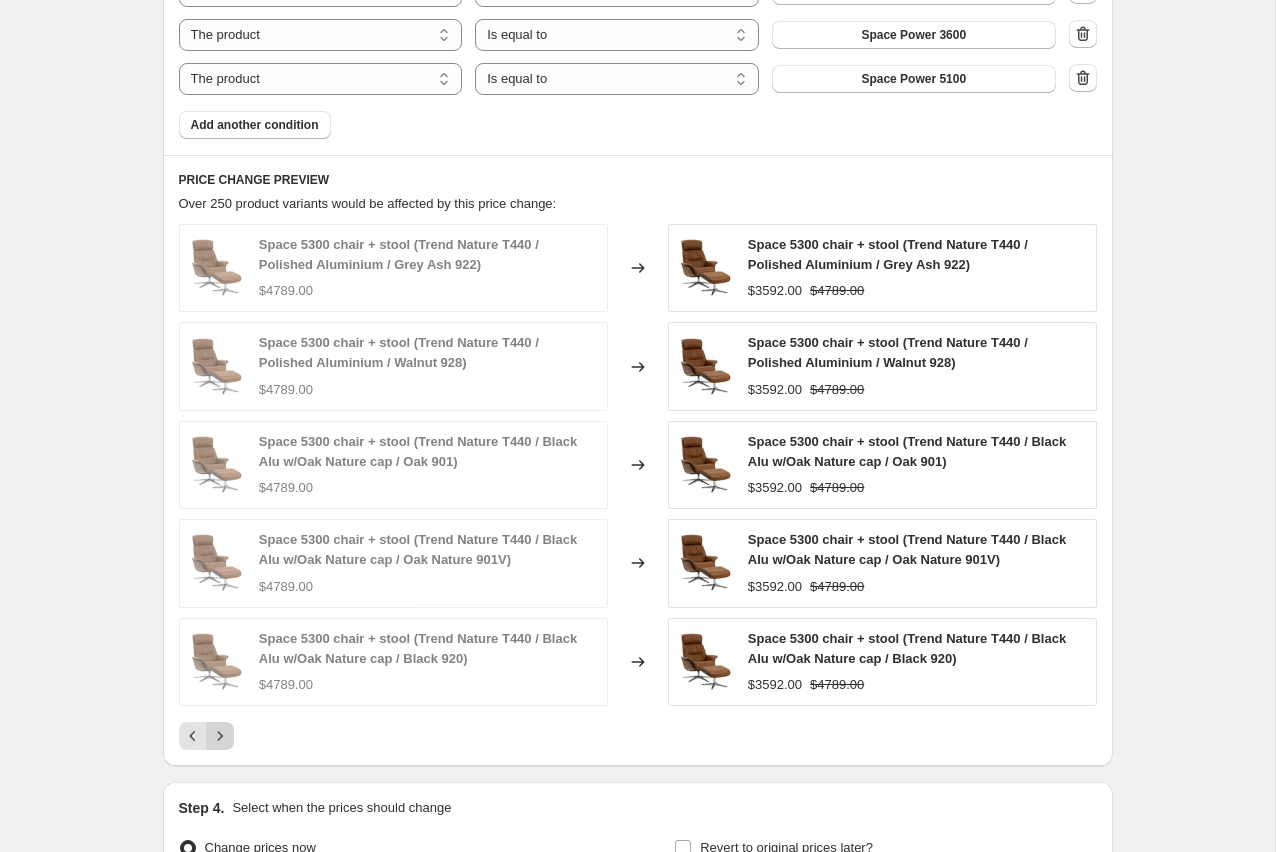 click 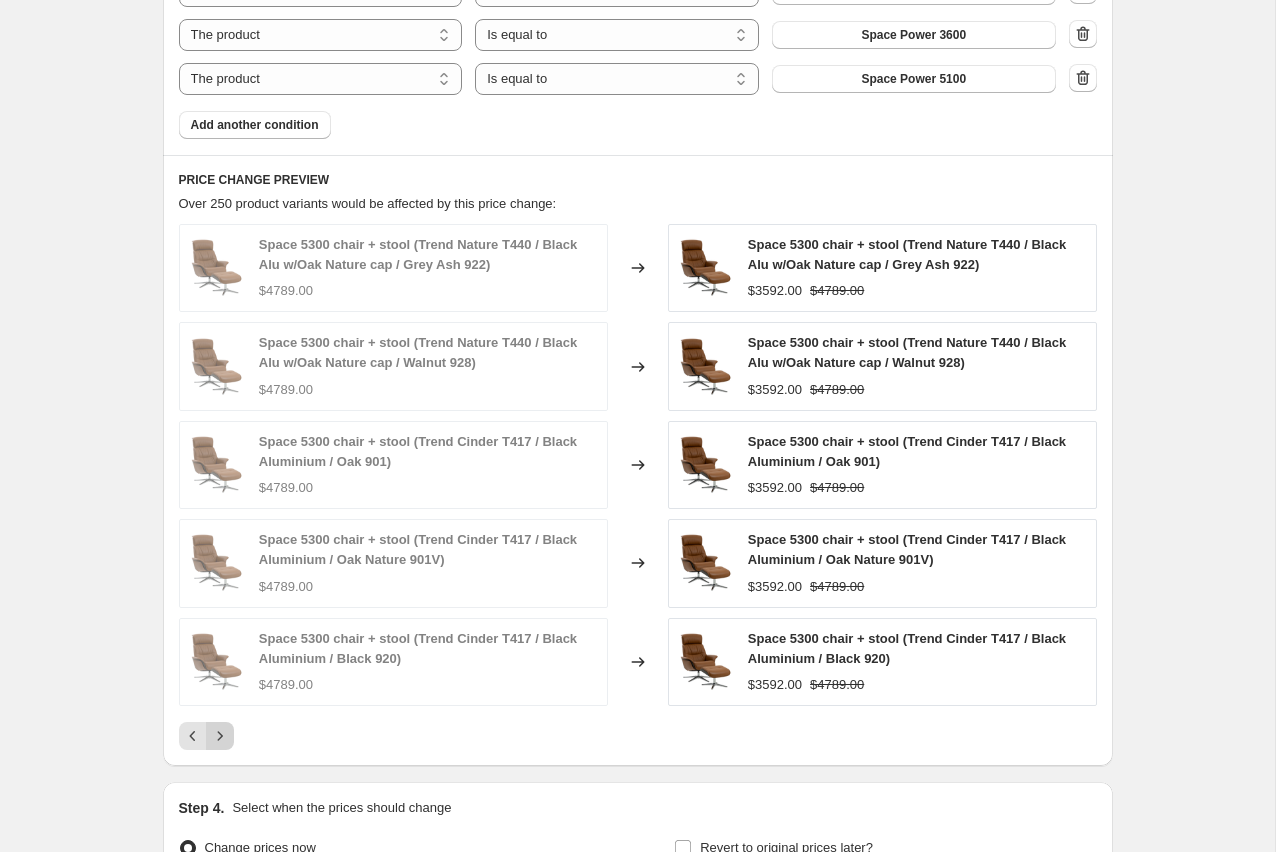 click 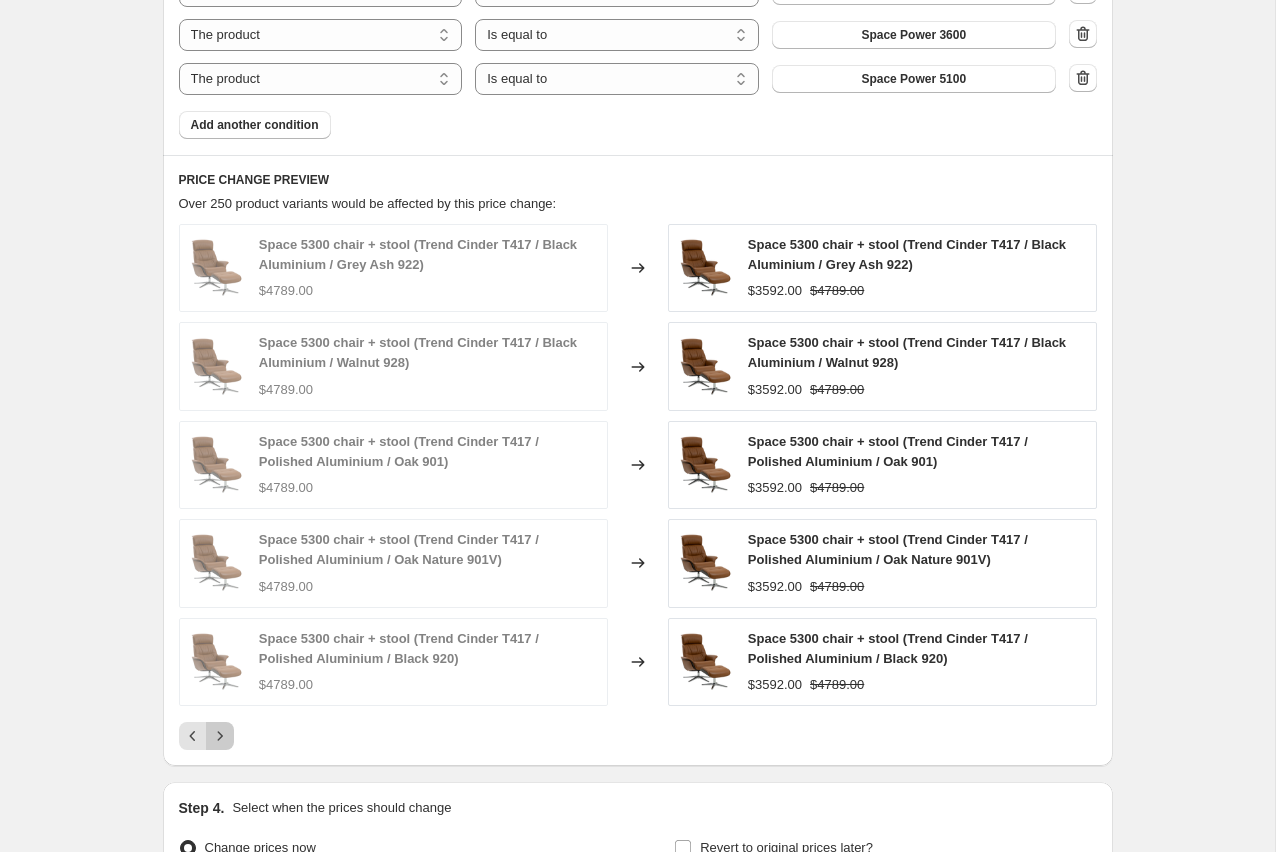 click 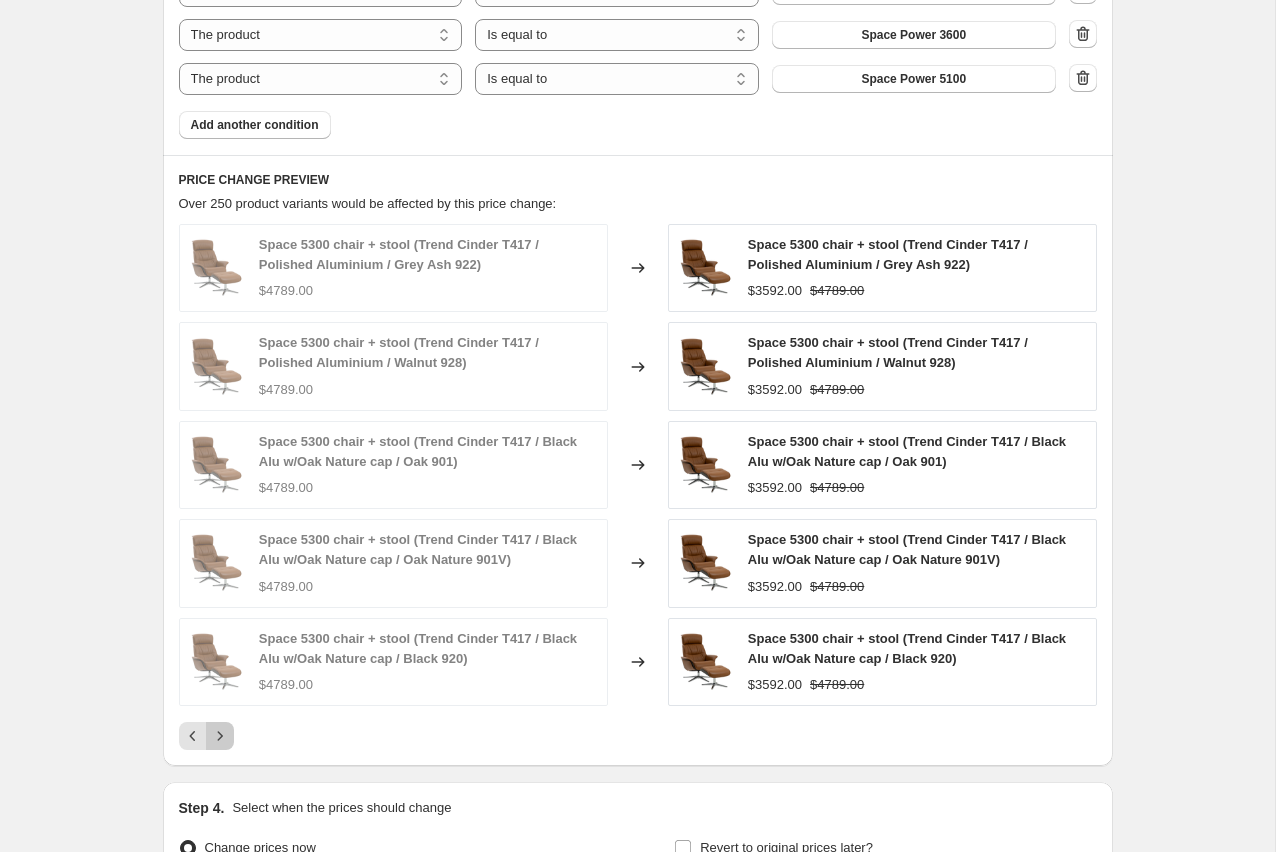click 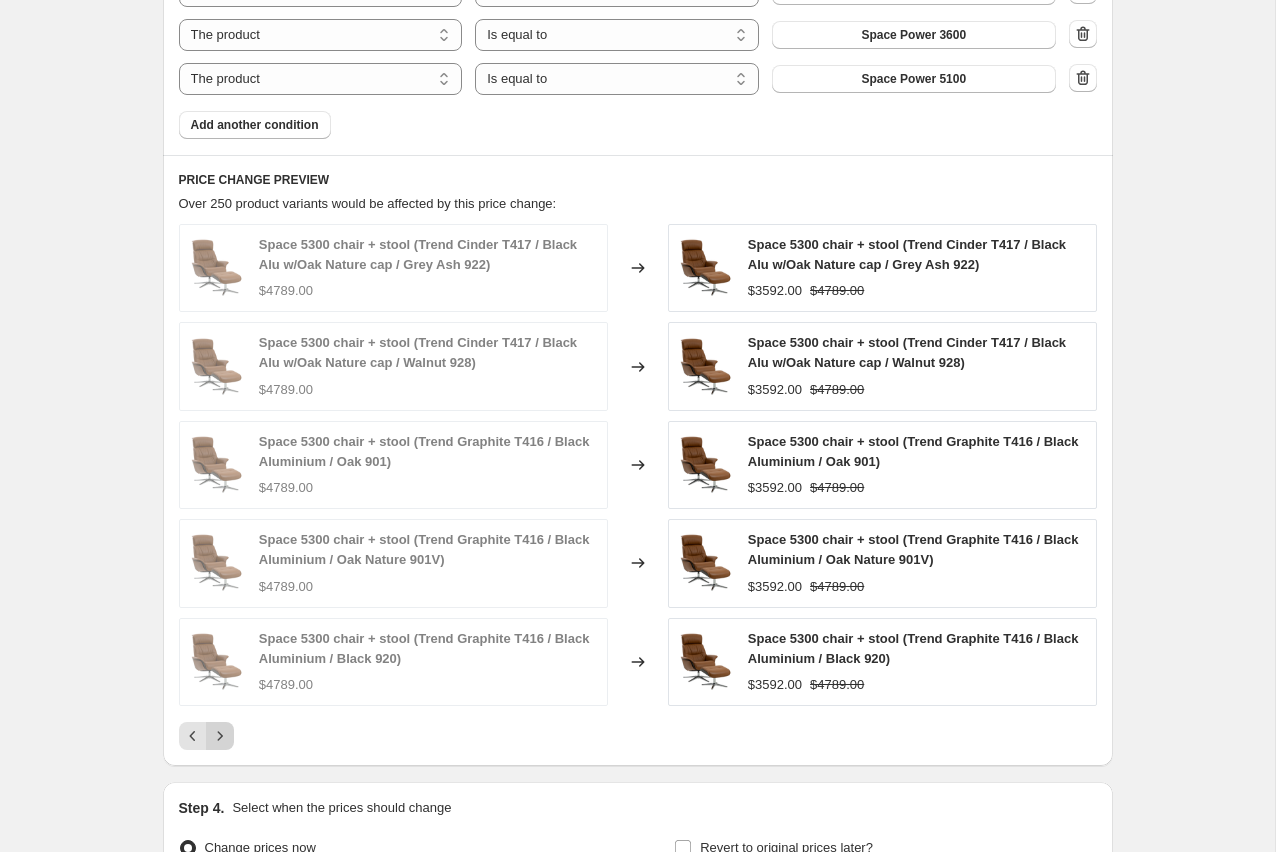 click 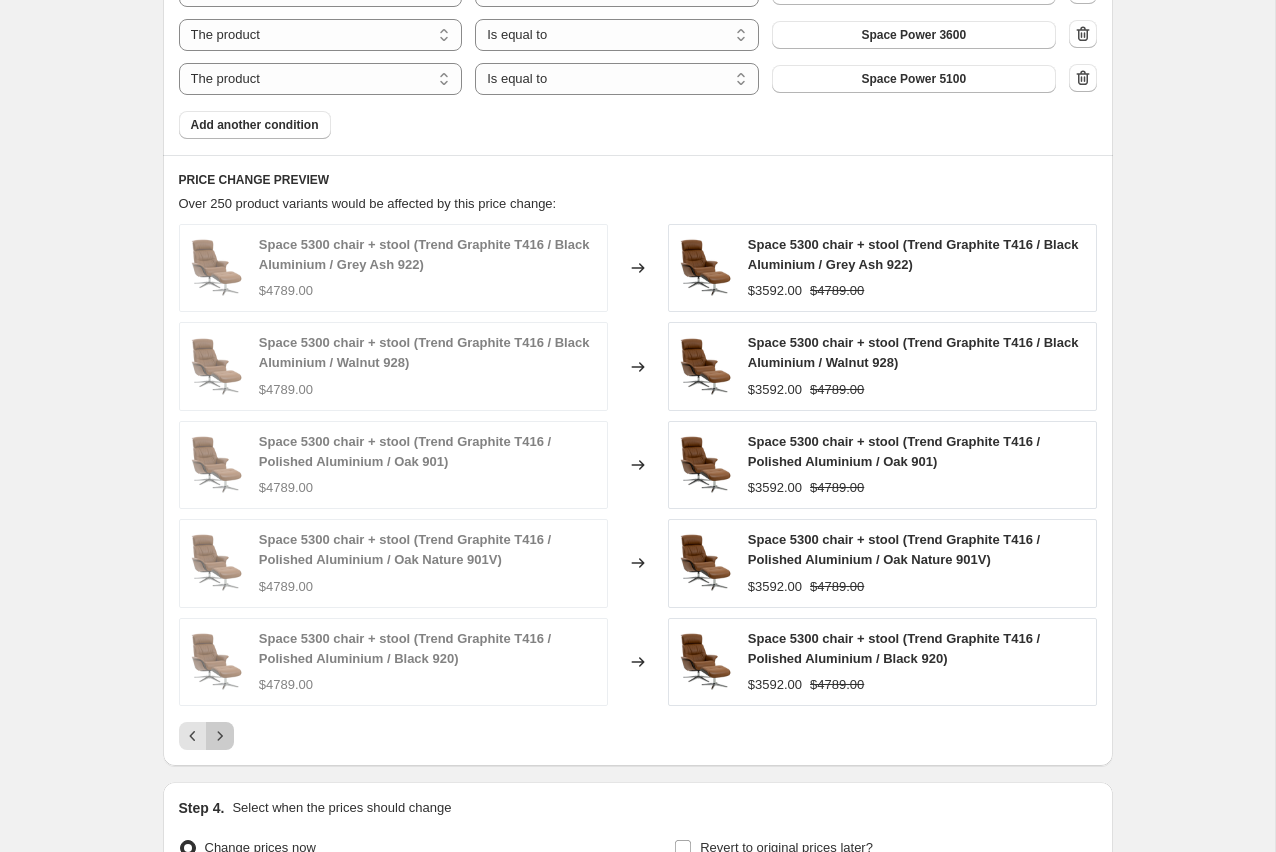 click 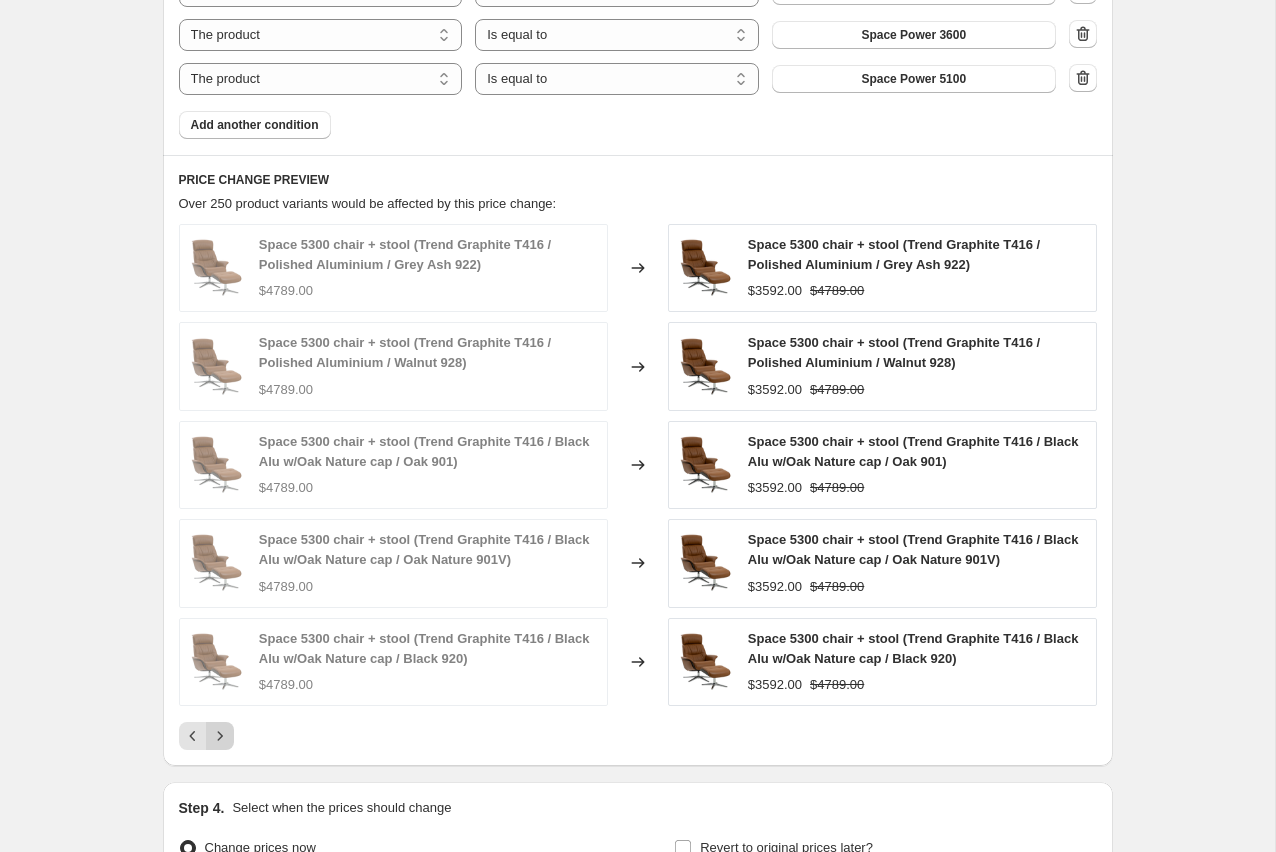 click 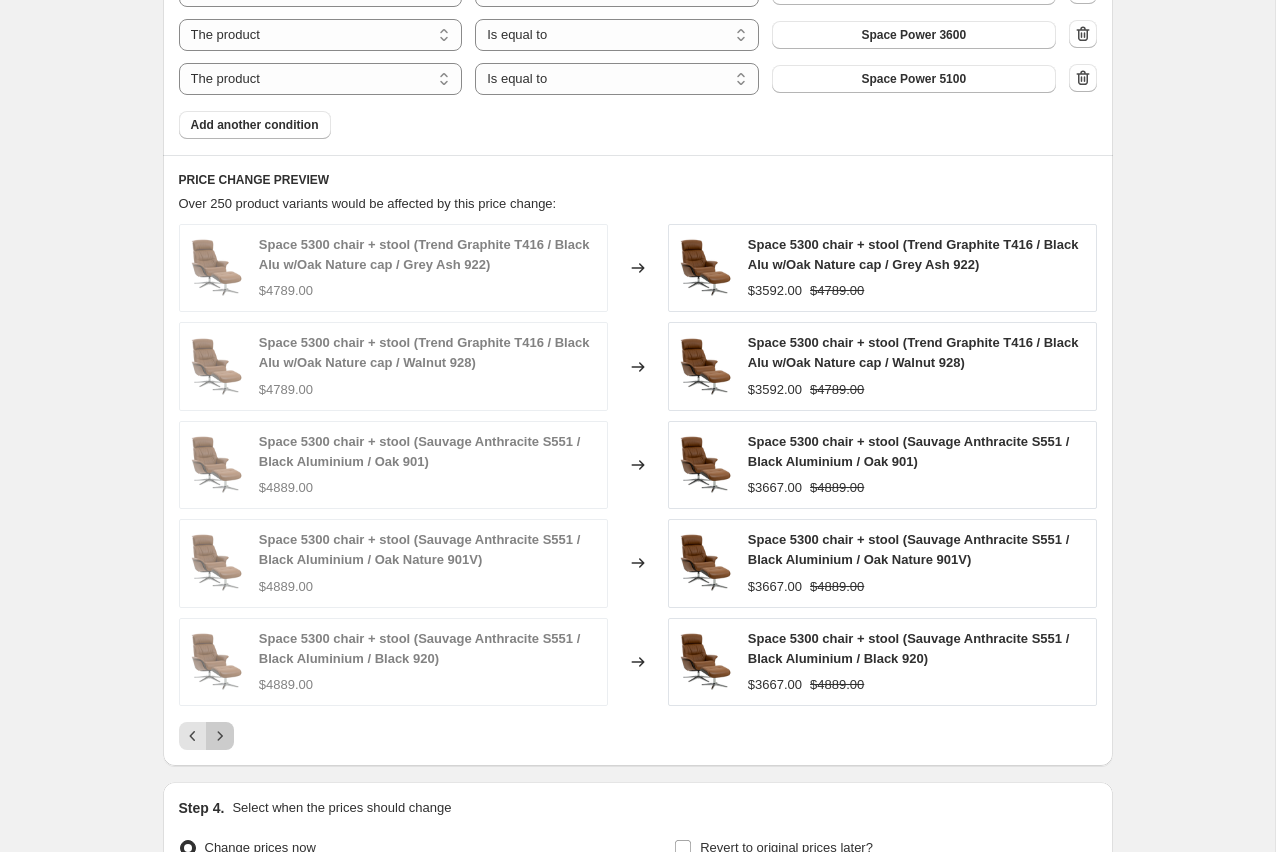 click 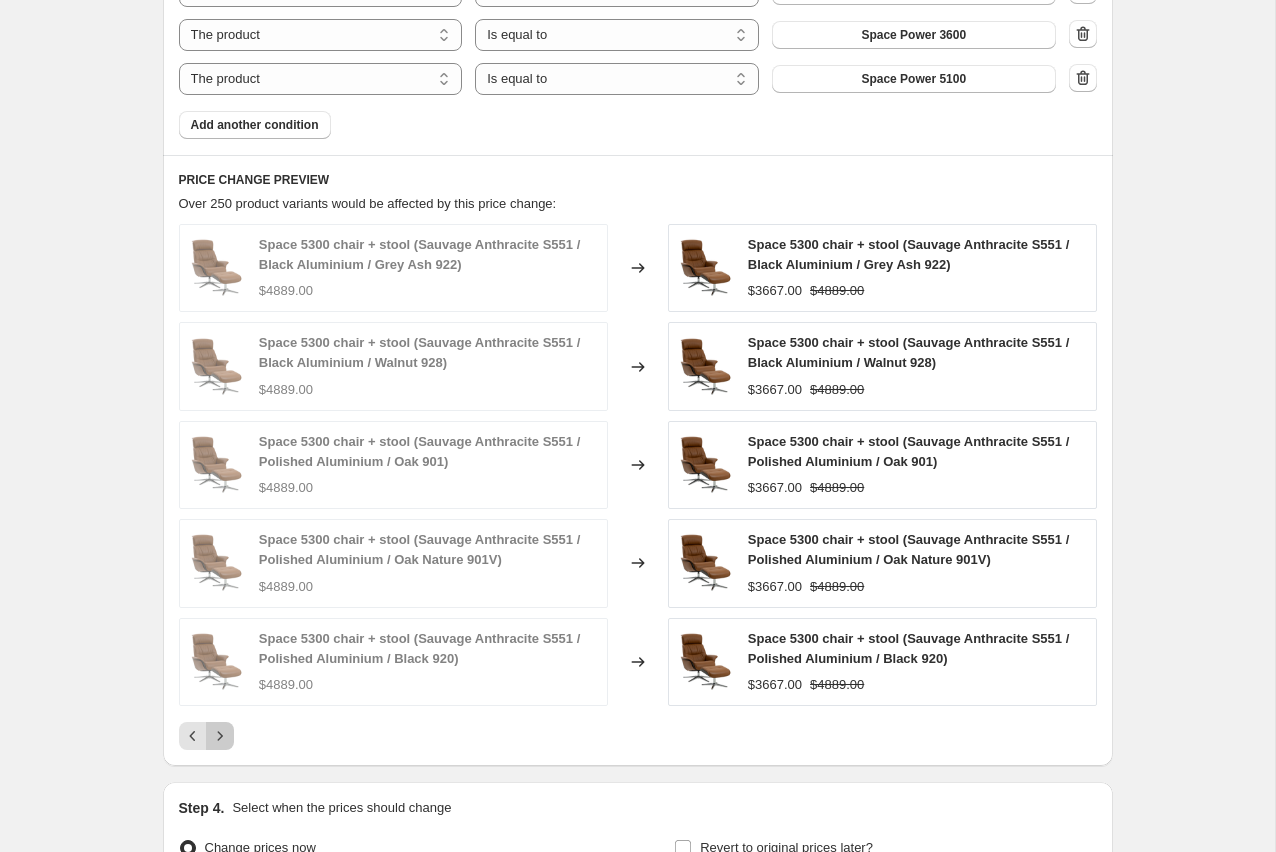 click 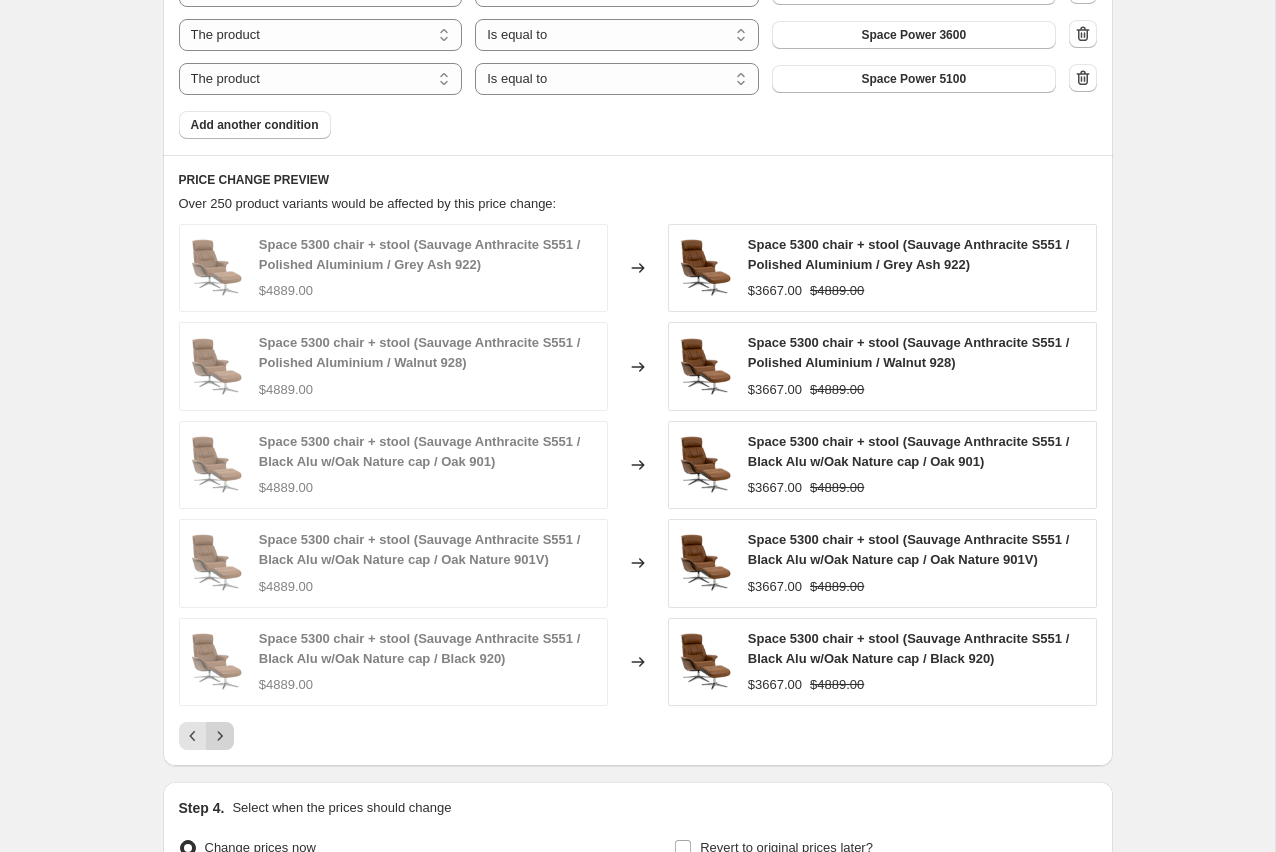 click 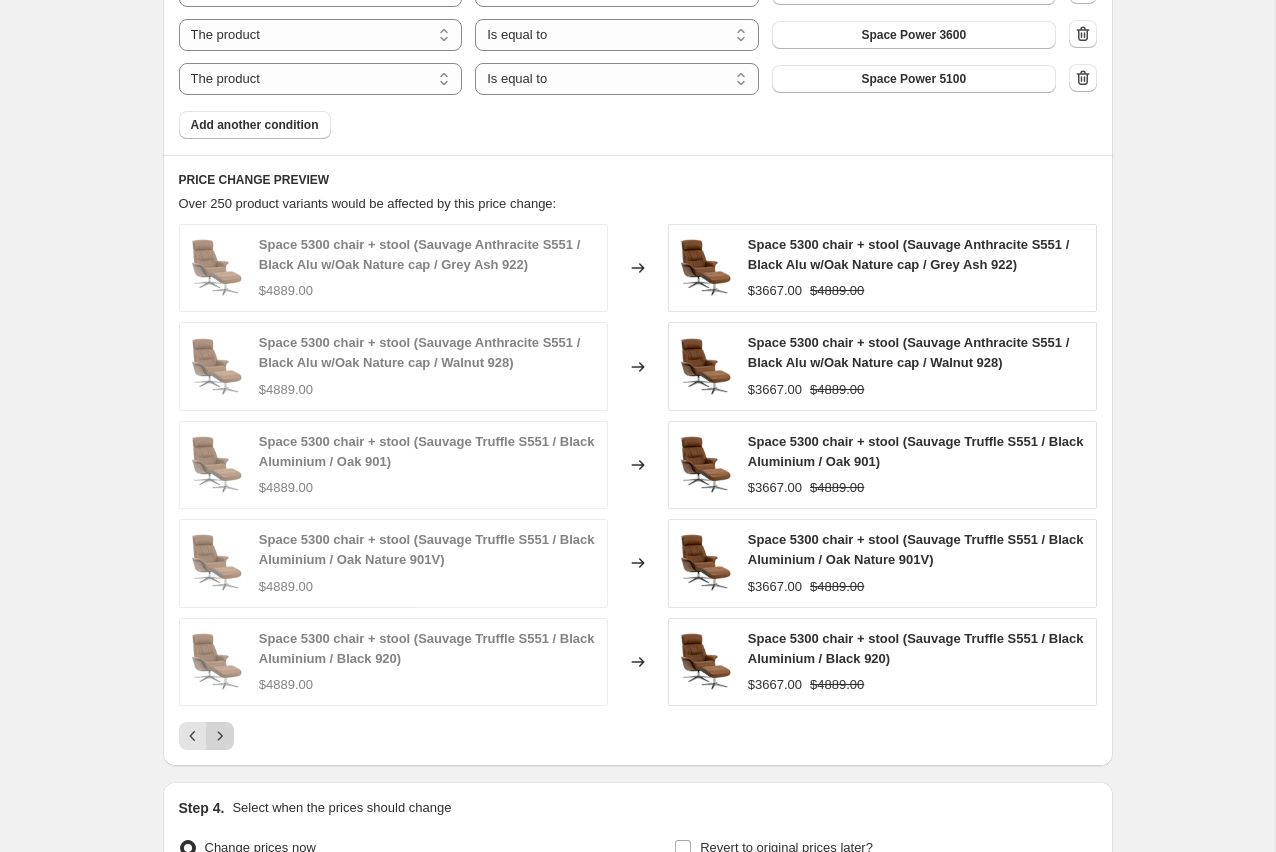 click 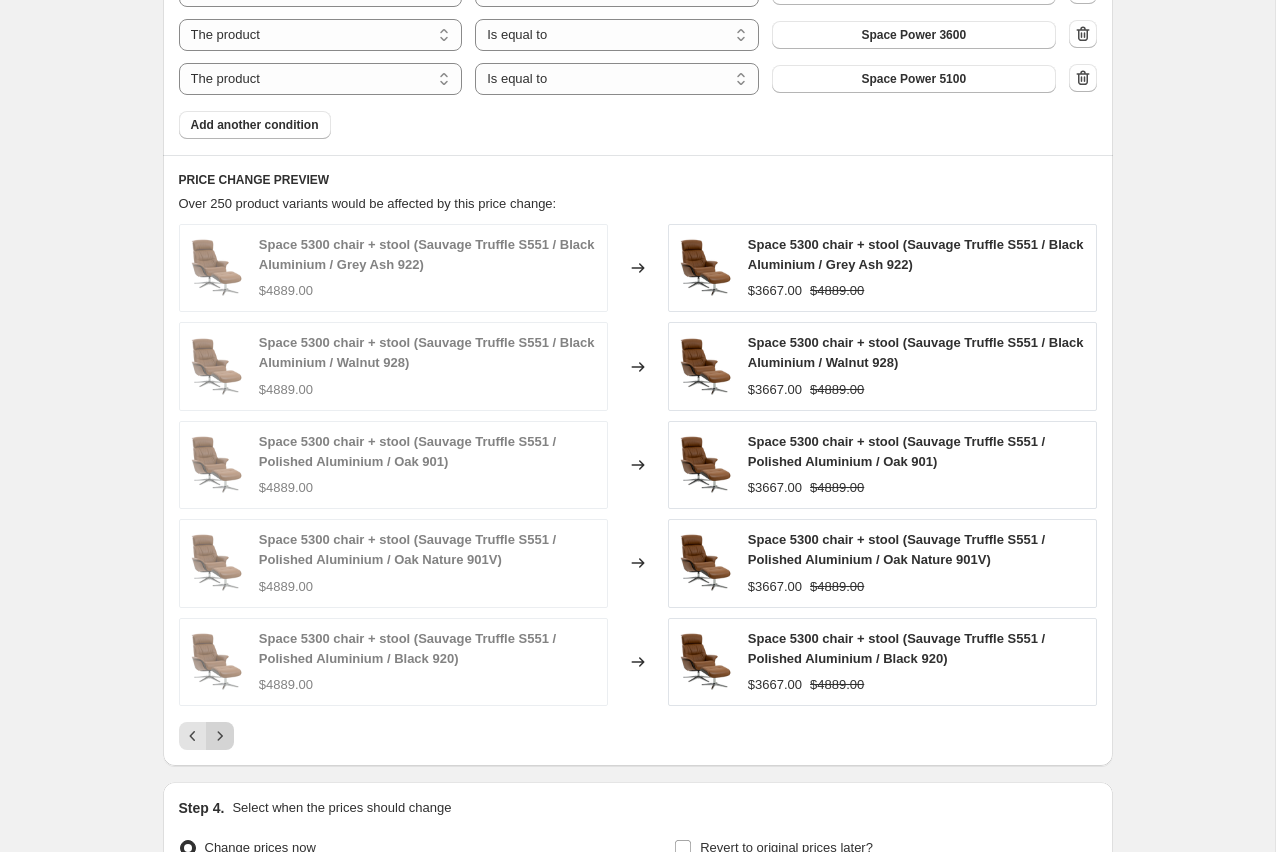click 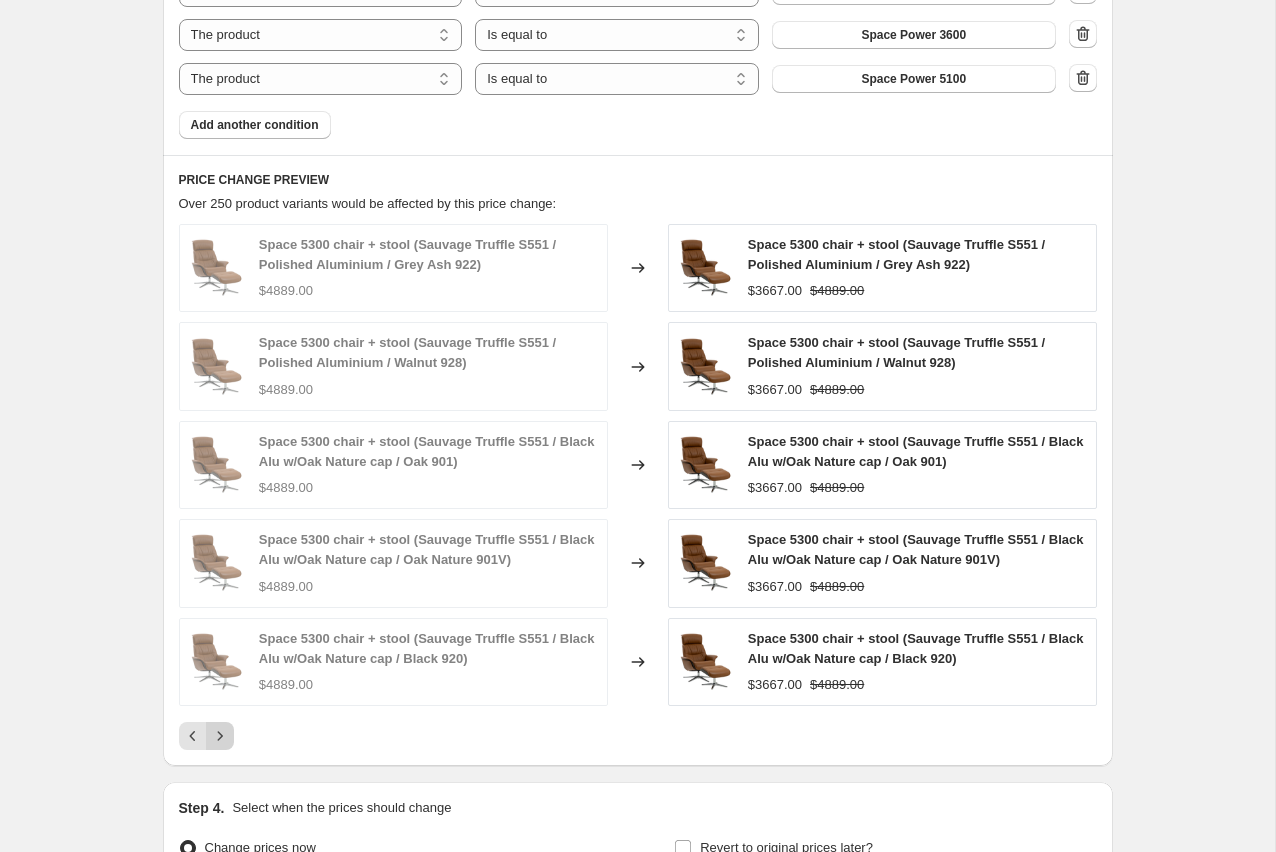 click 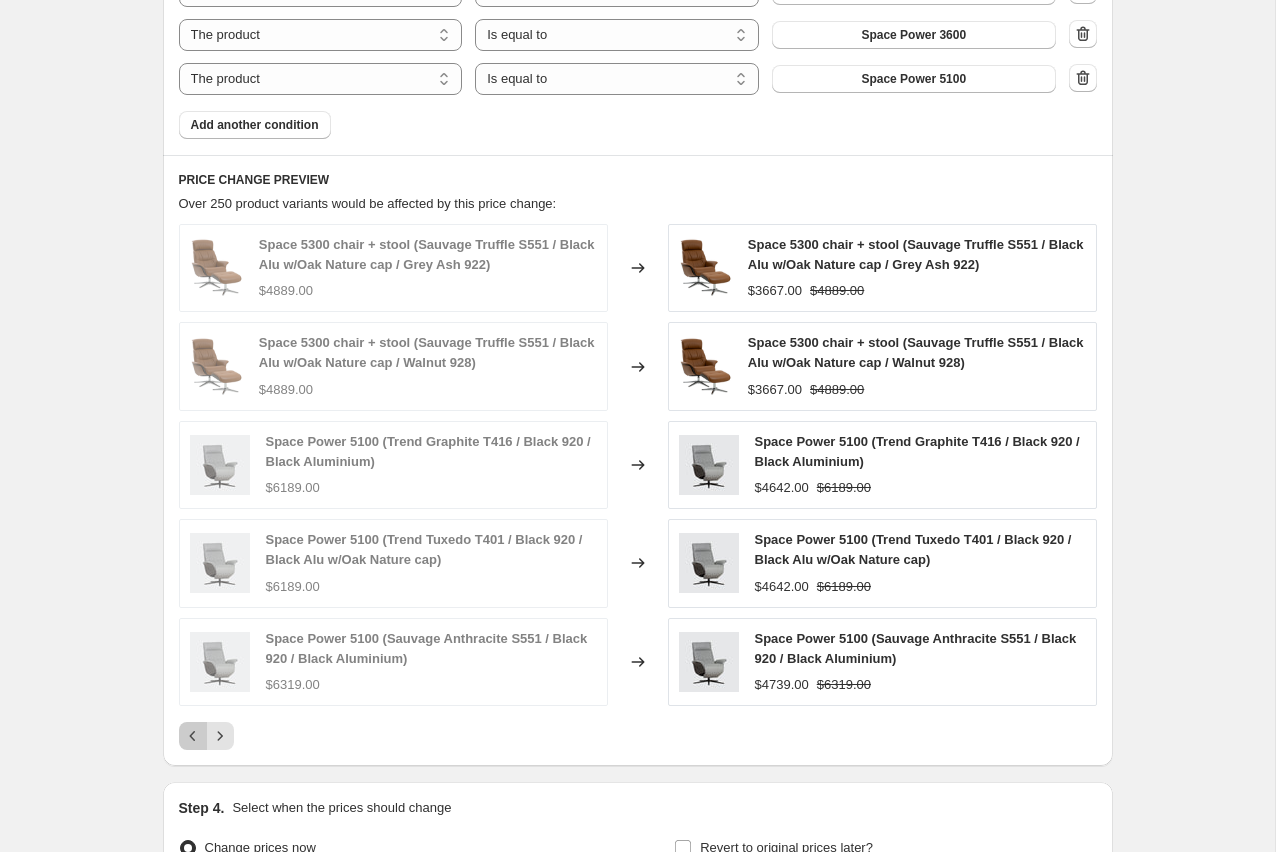 click 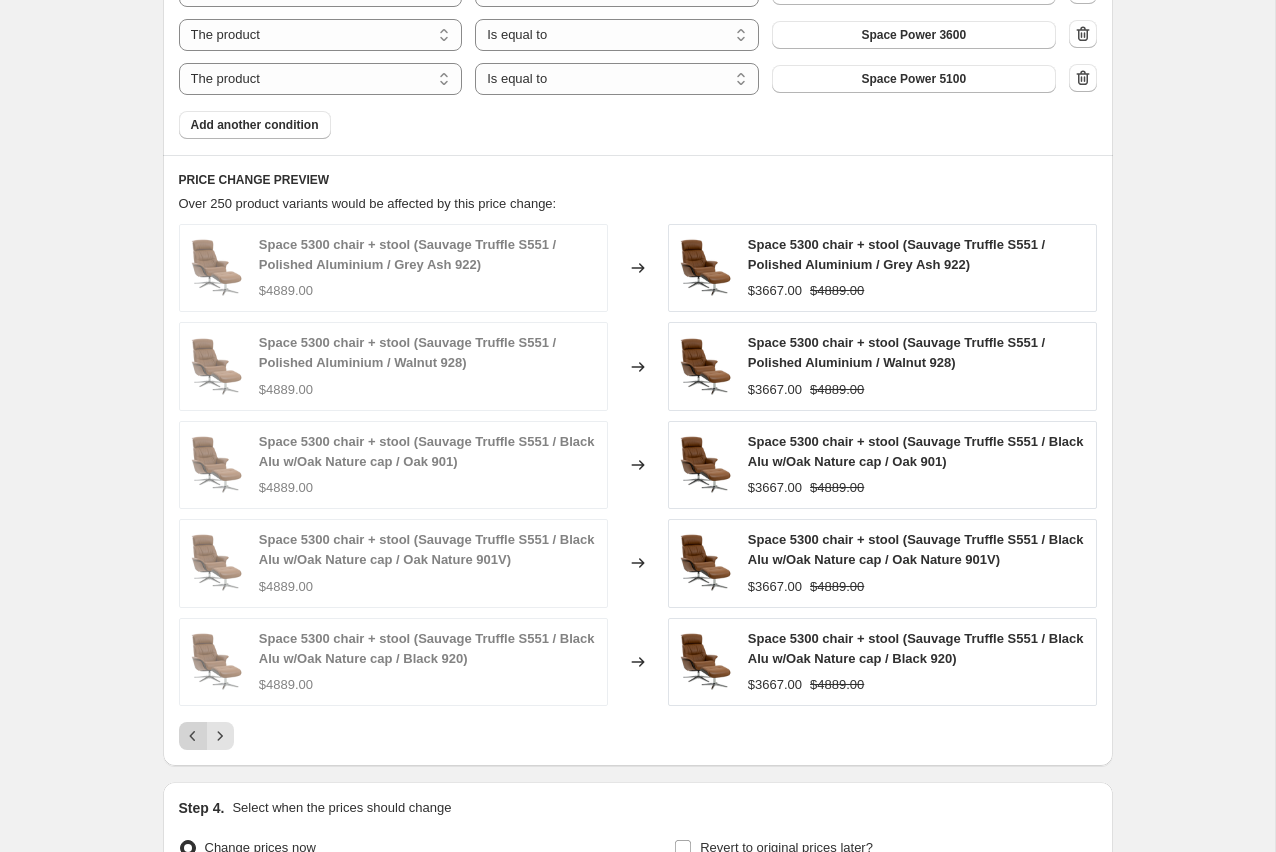 click 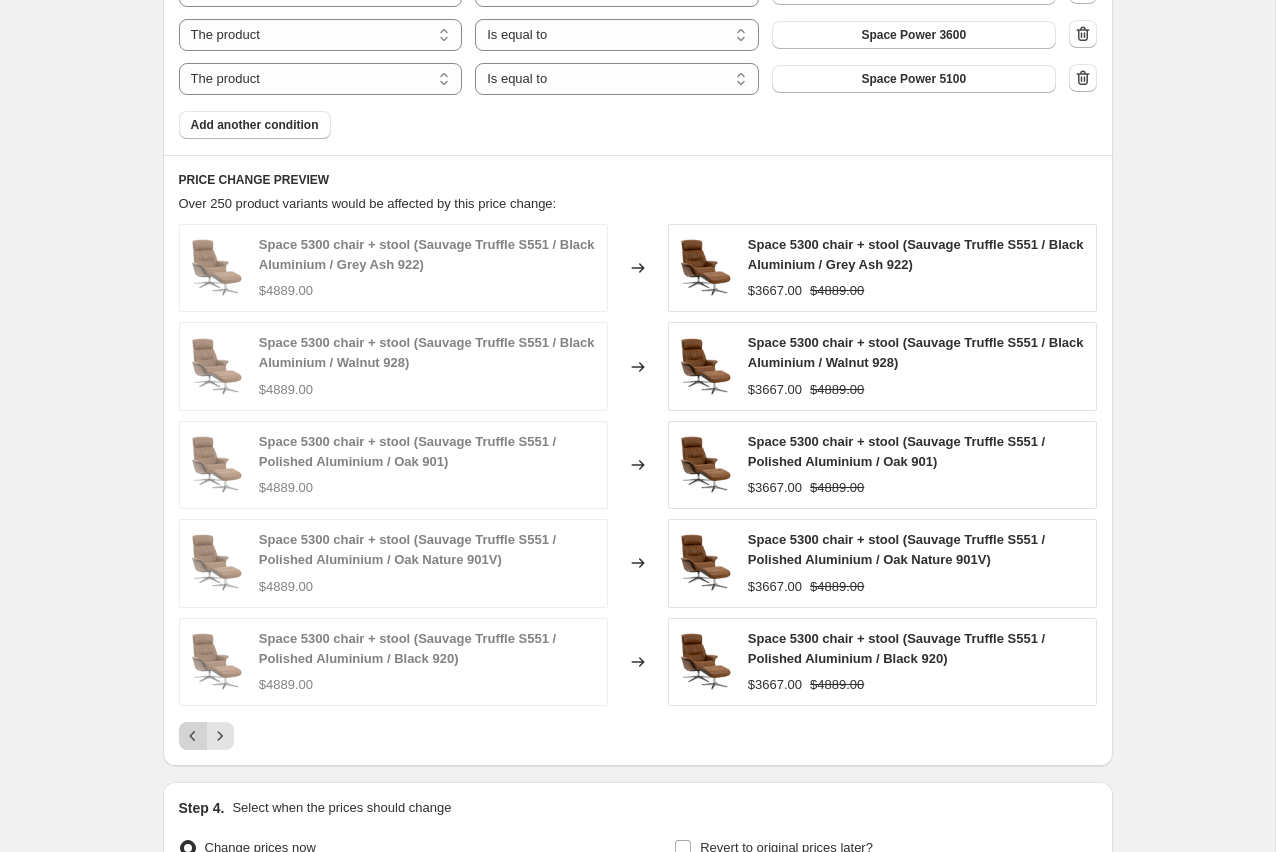 click 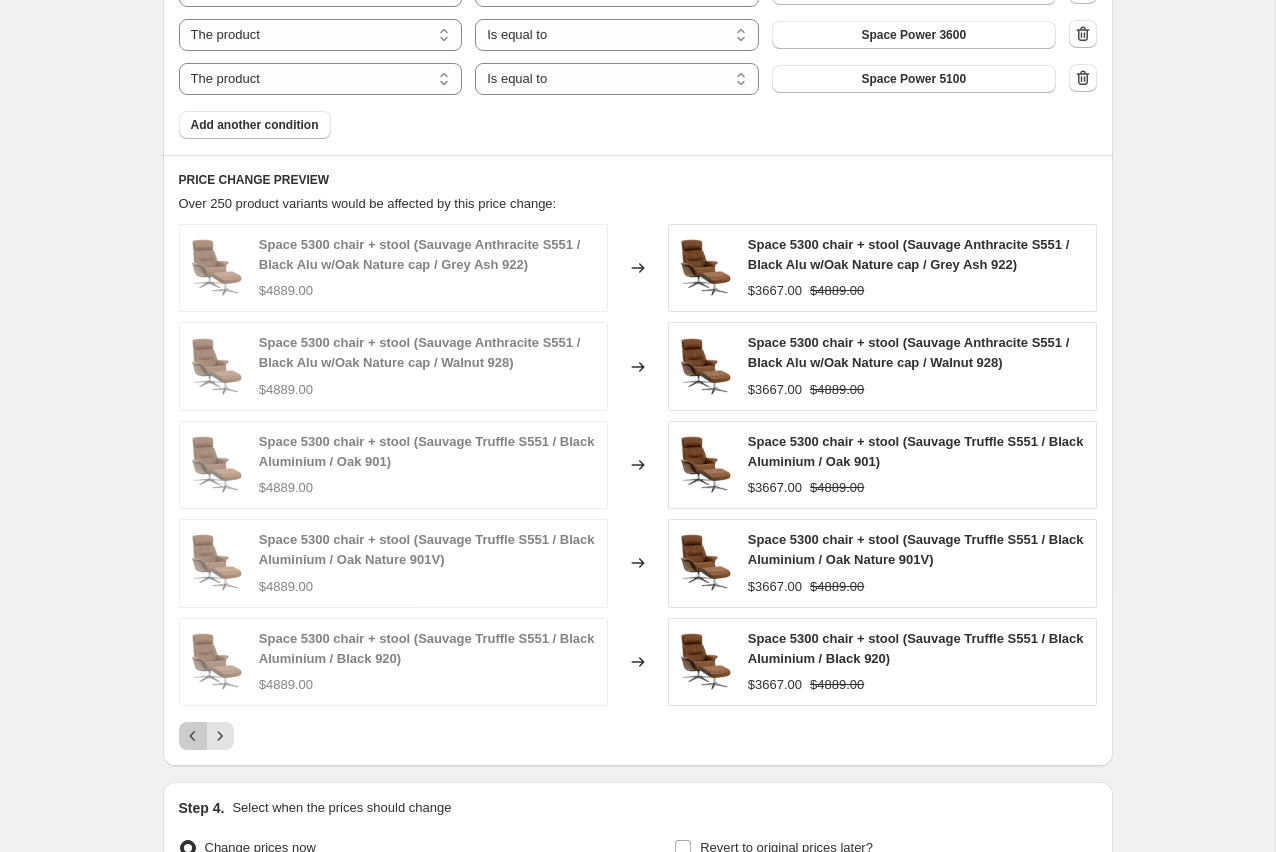 click 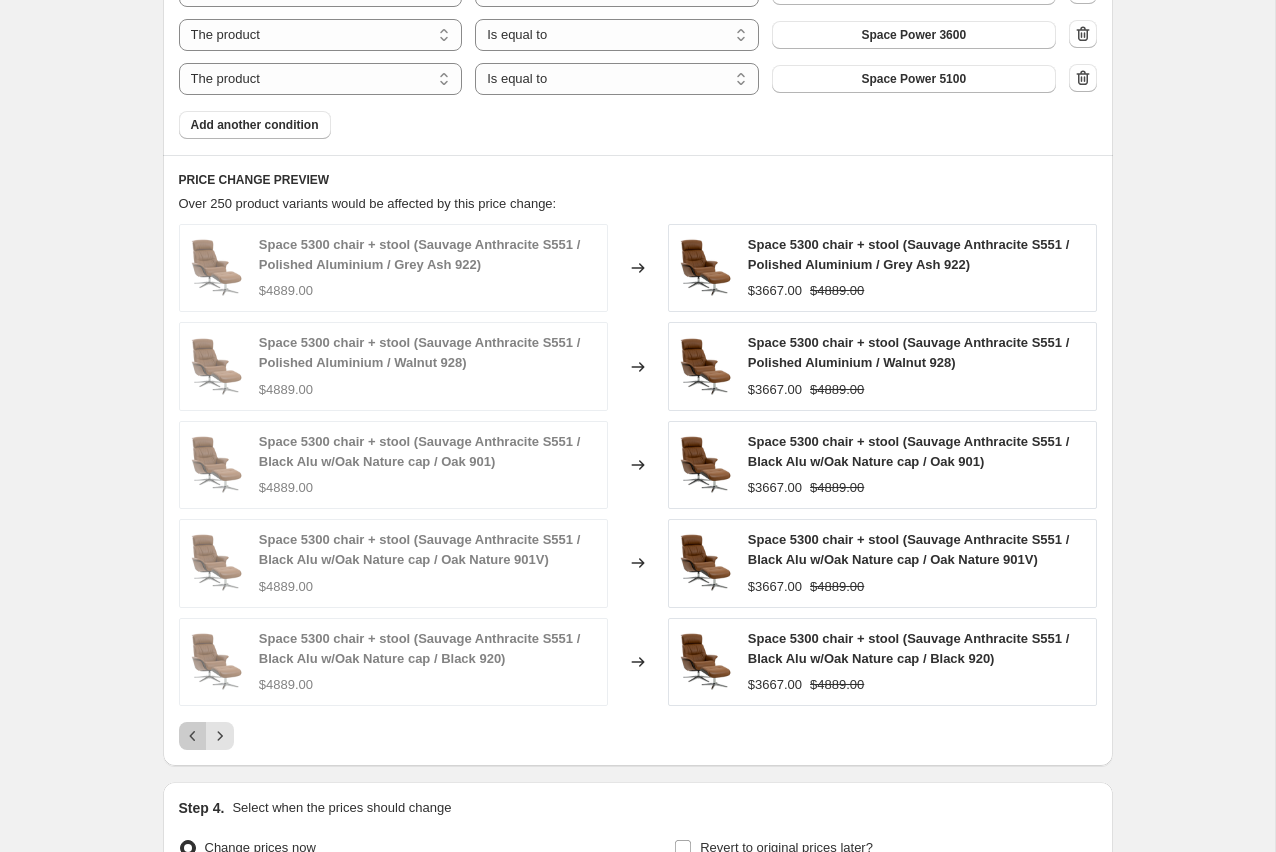 click 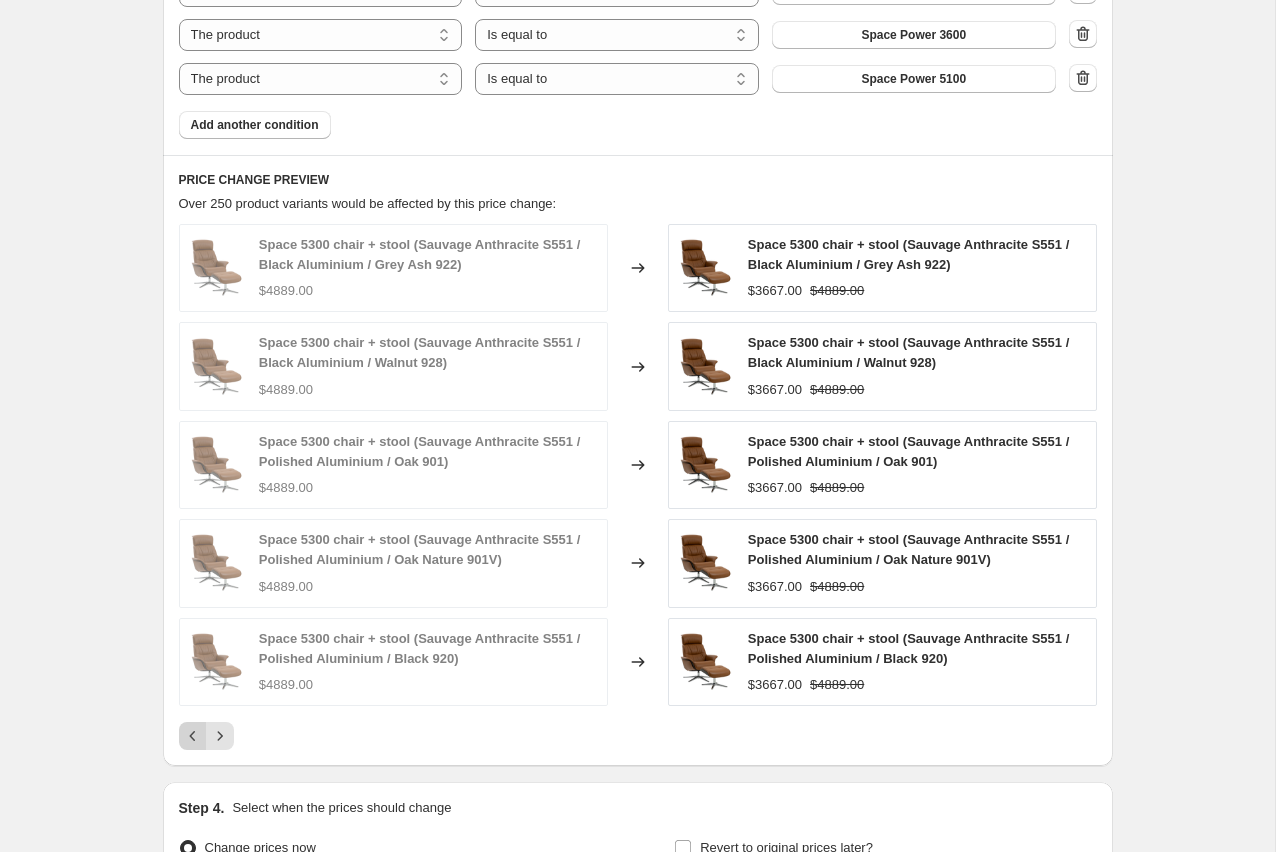 click 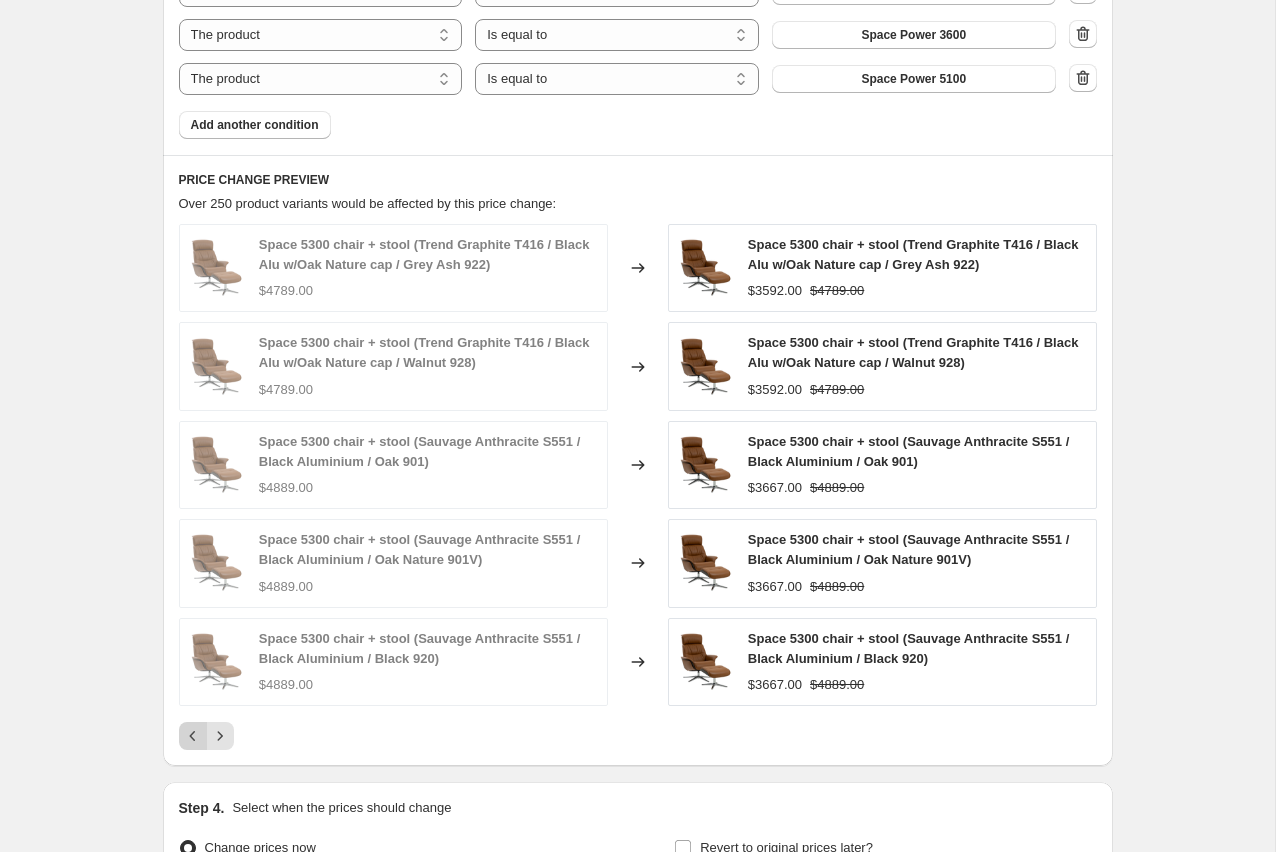 click 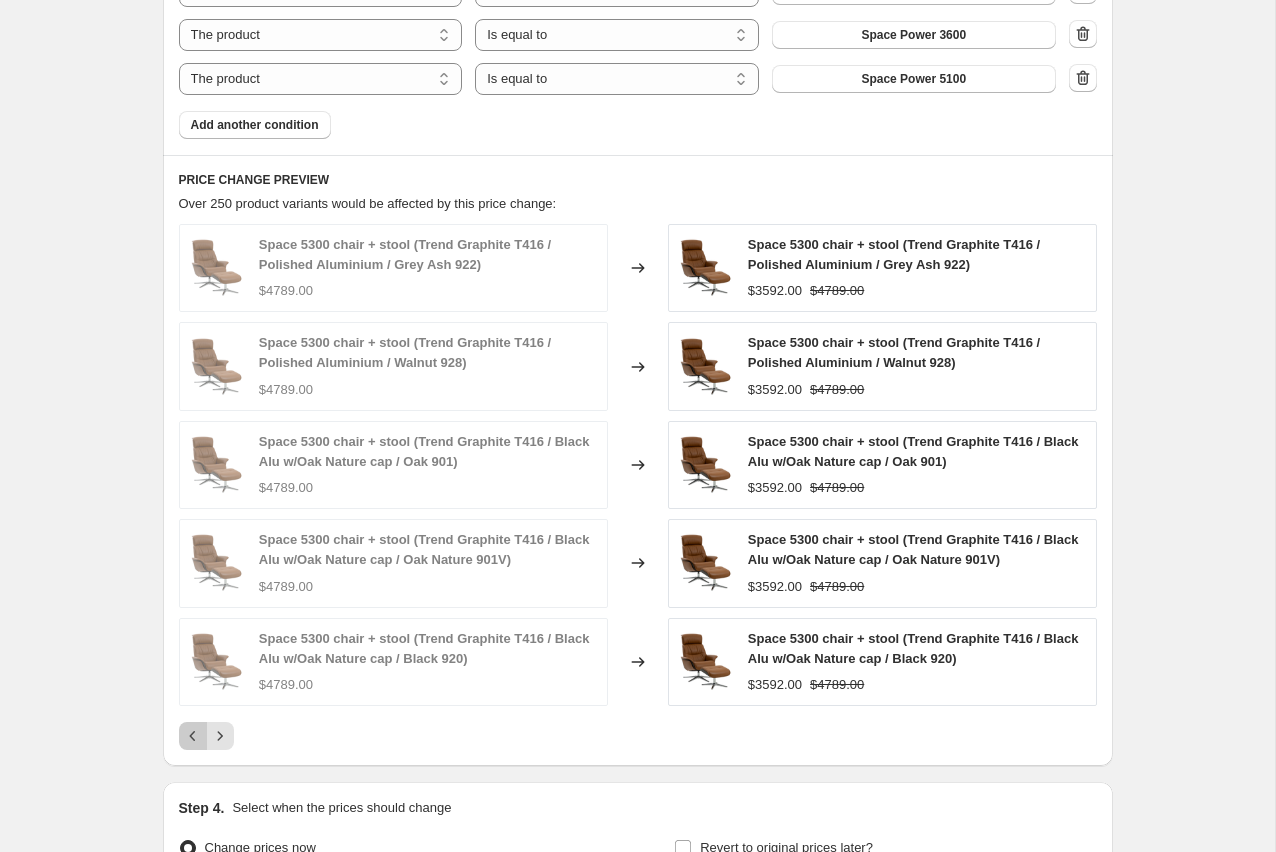click 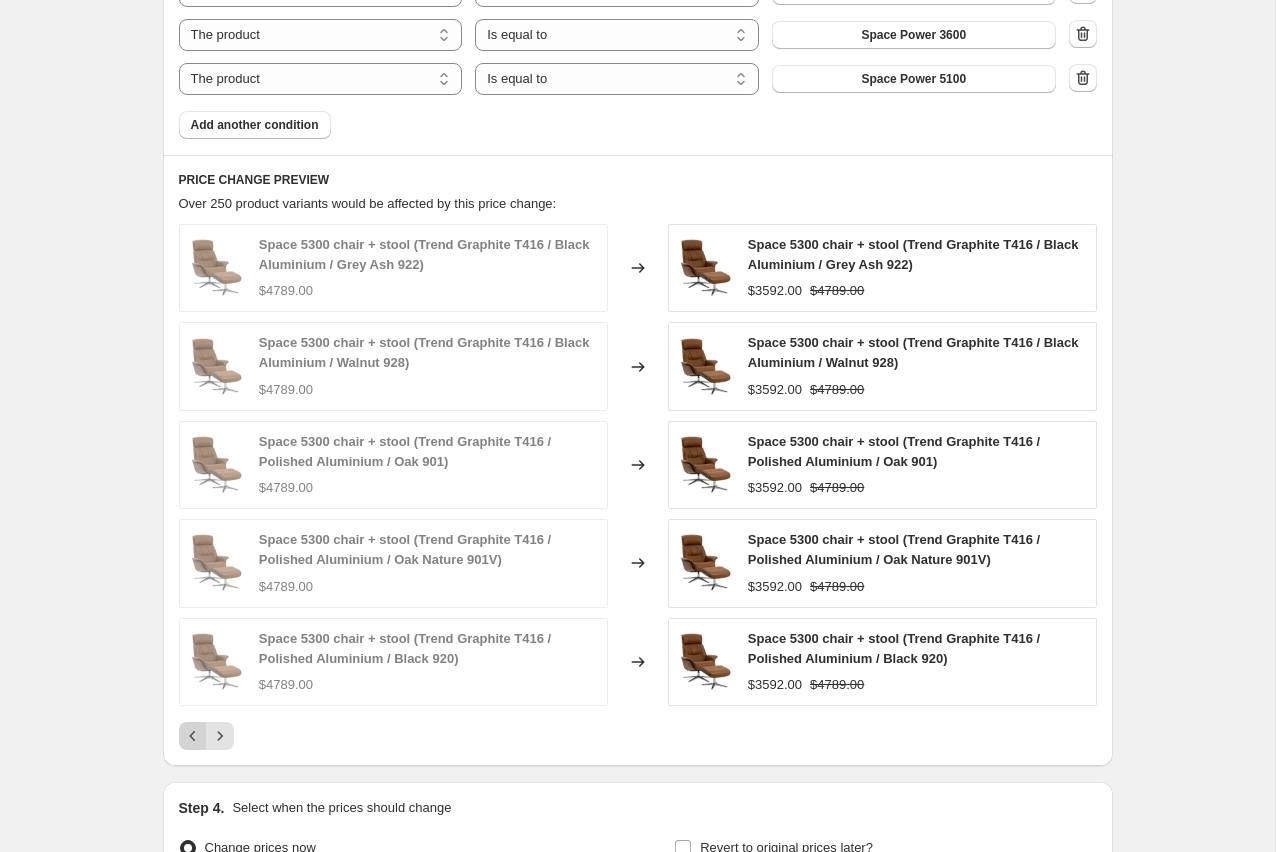 click 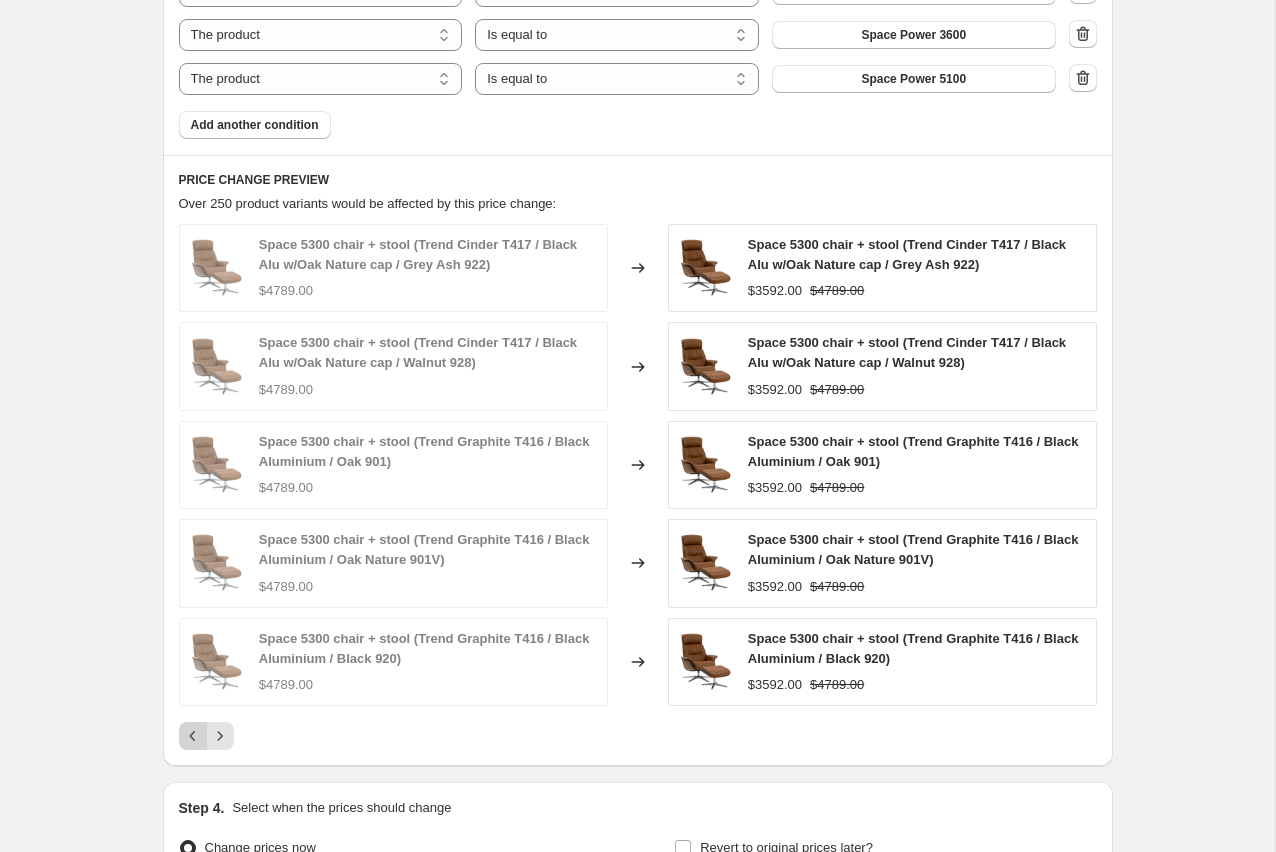 click 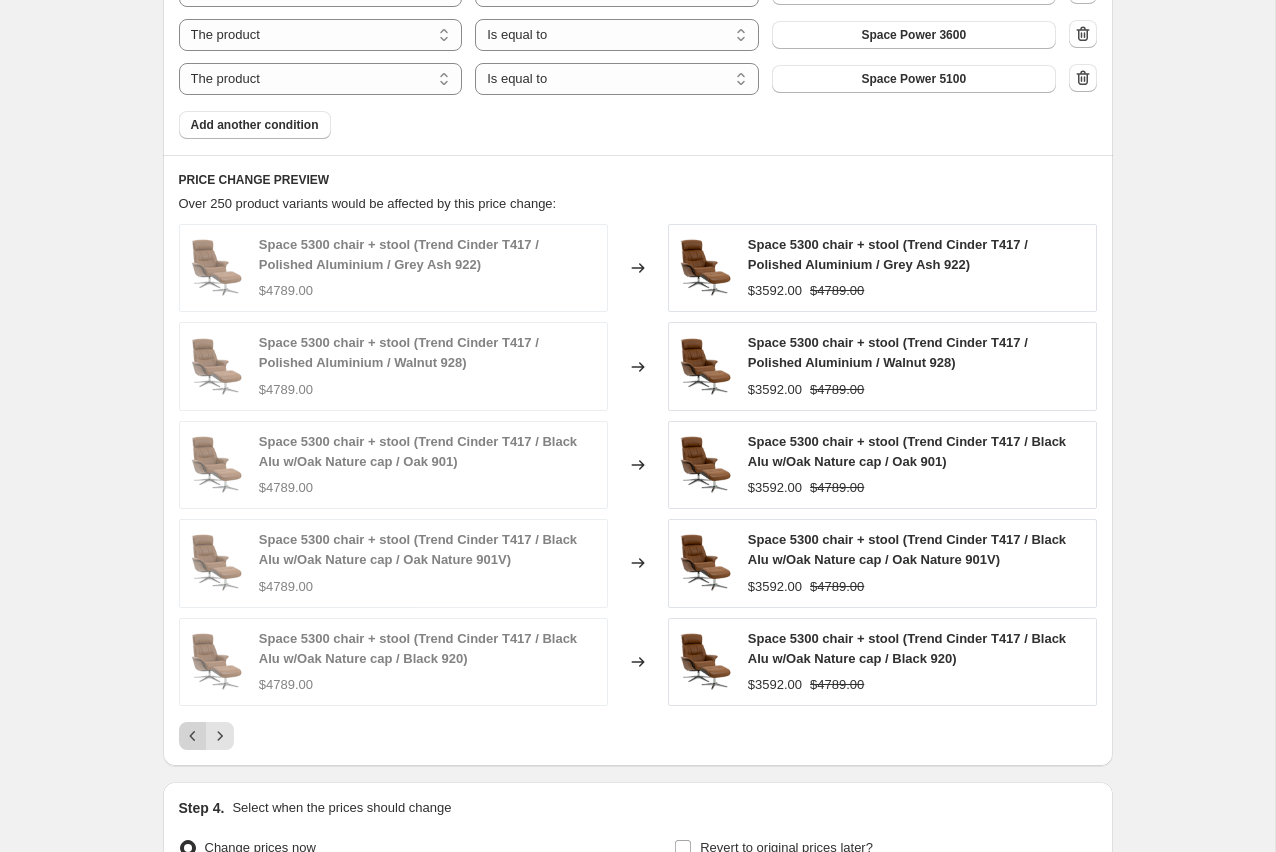 click 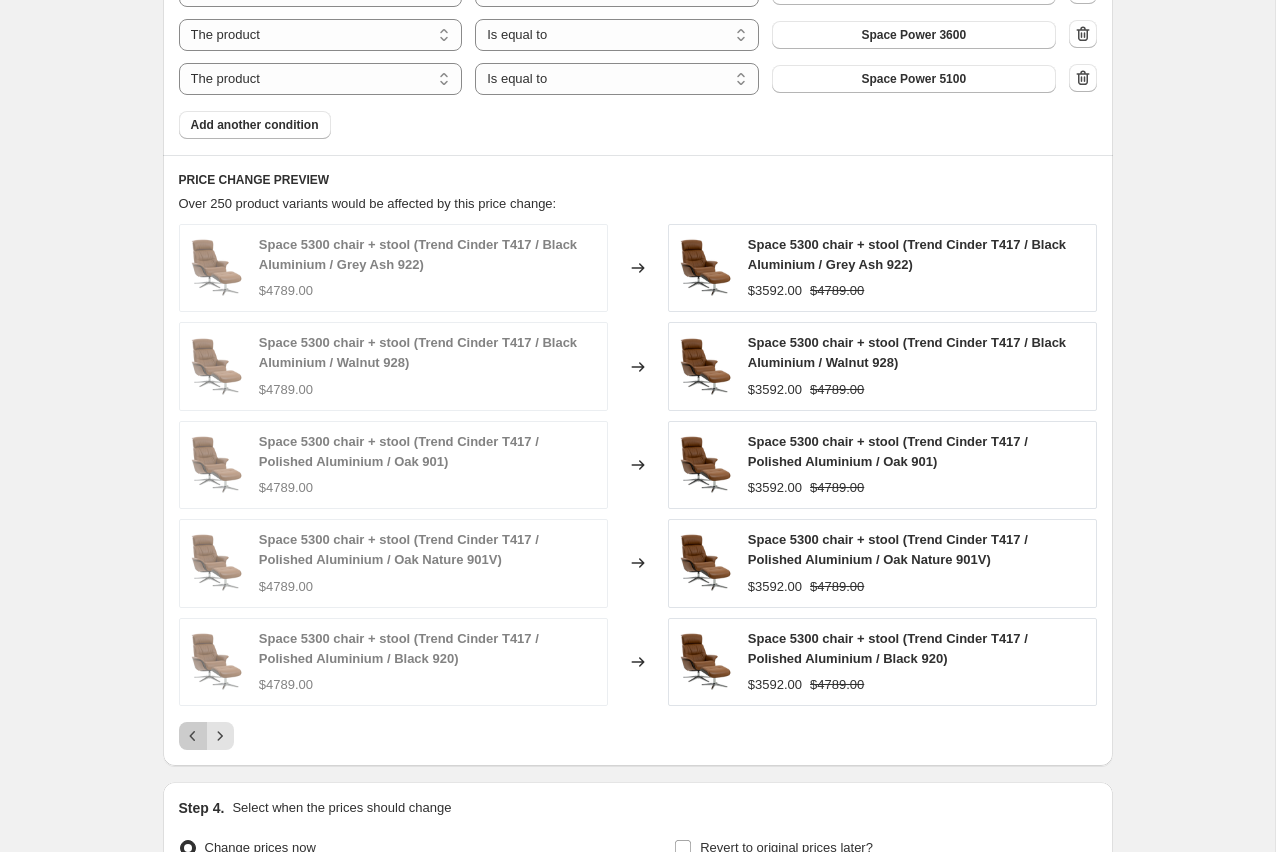 click 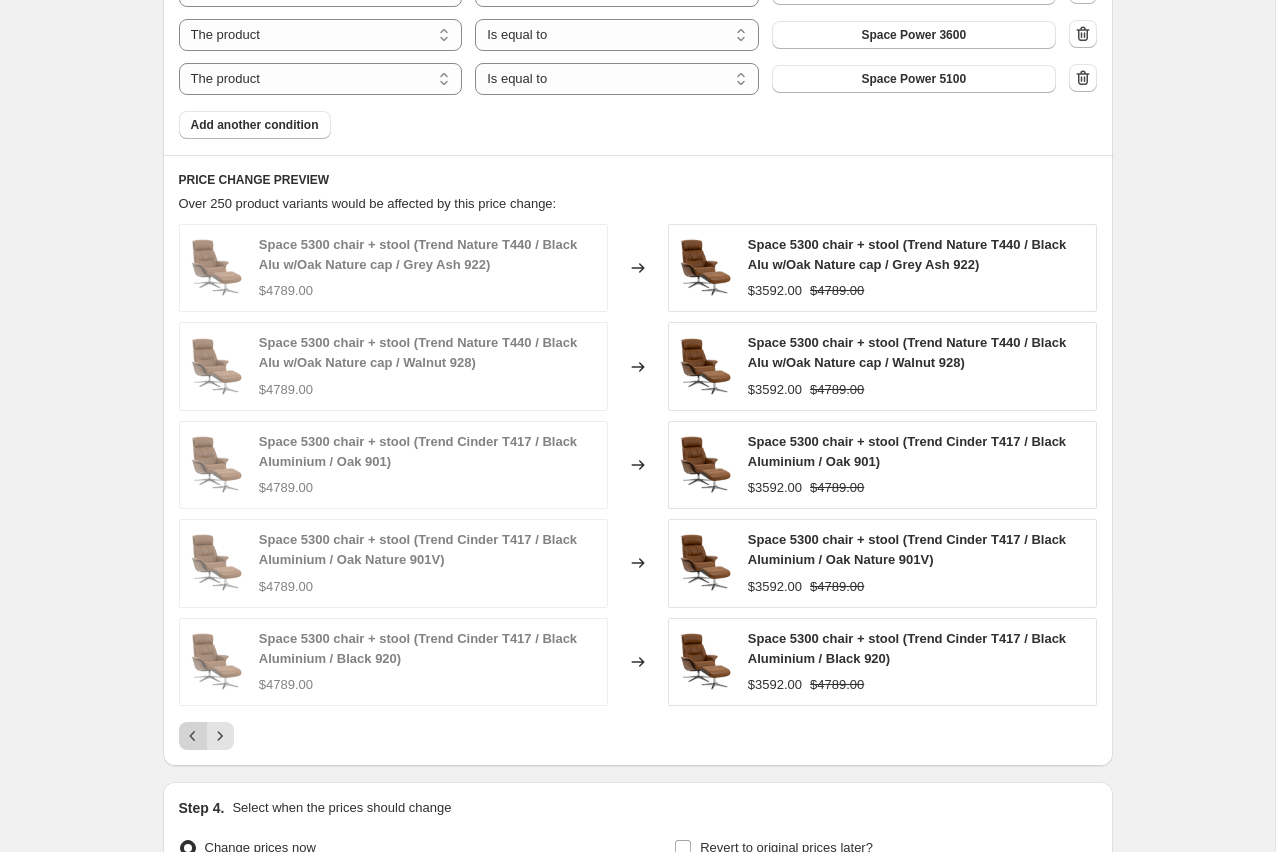 click 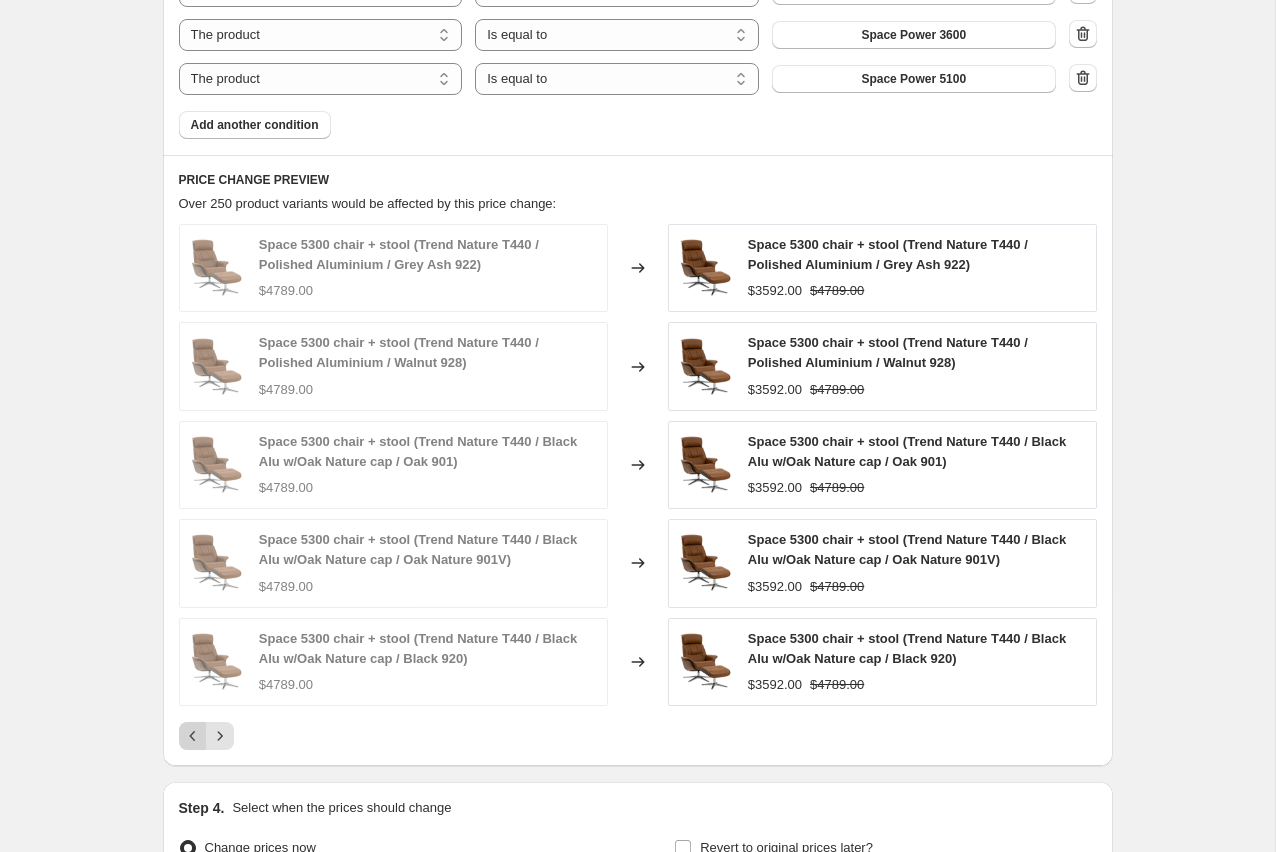 click 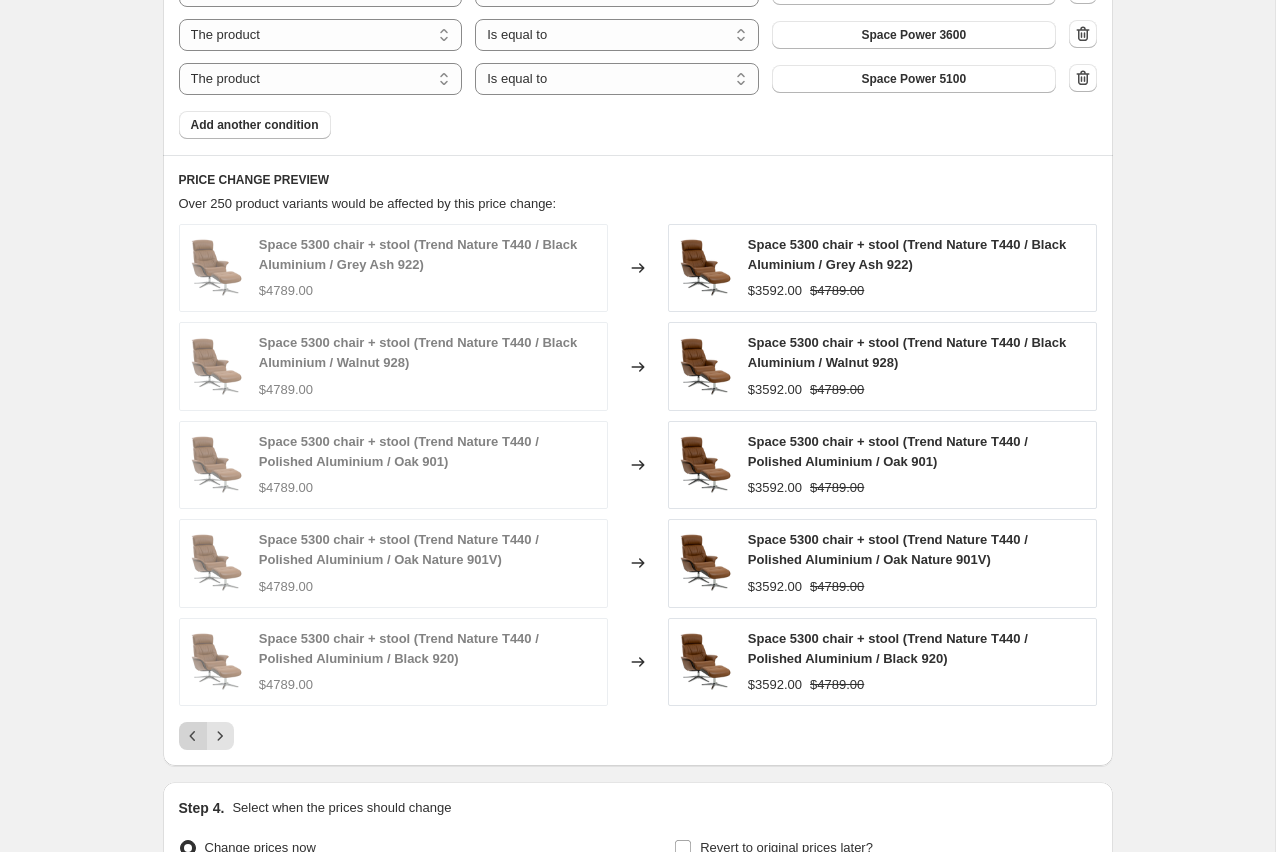 click 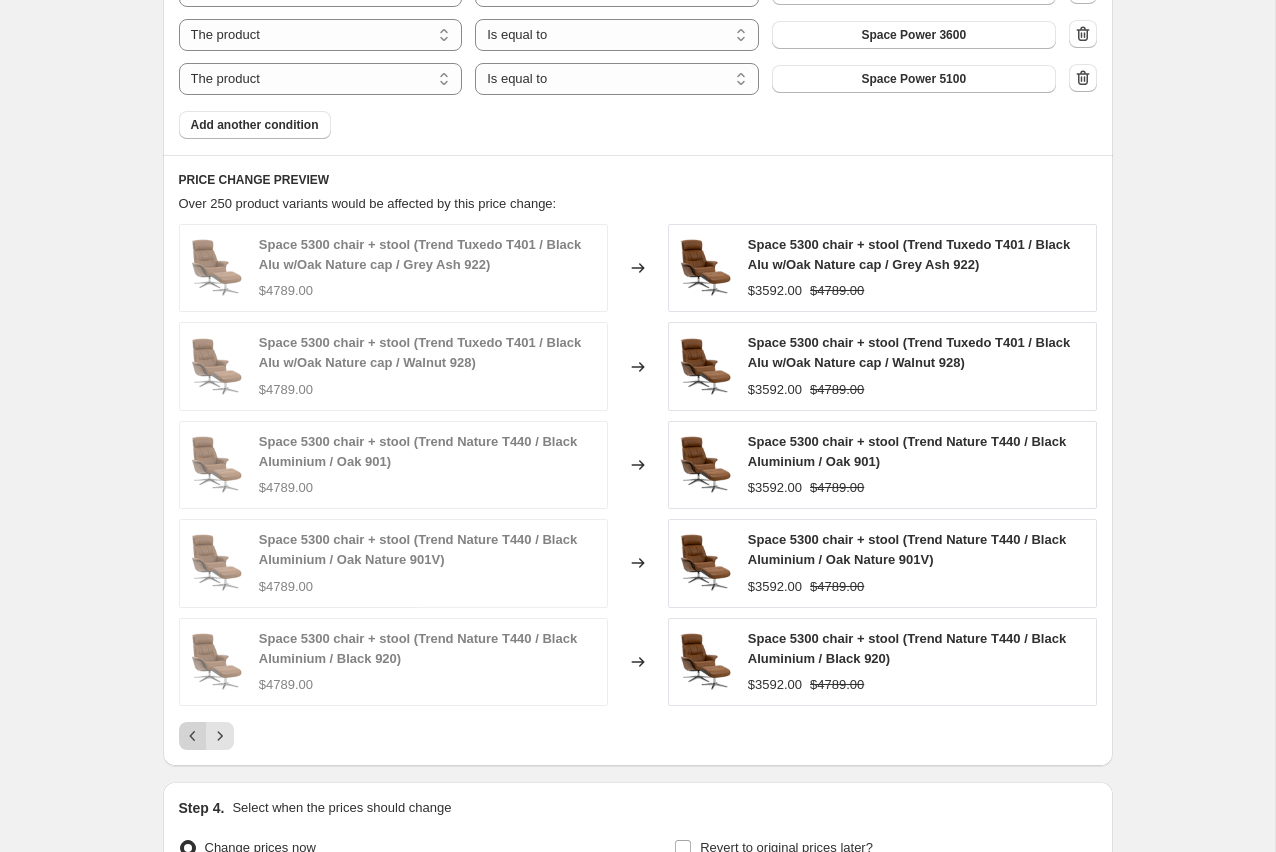 click 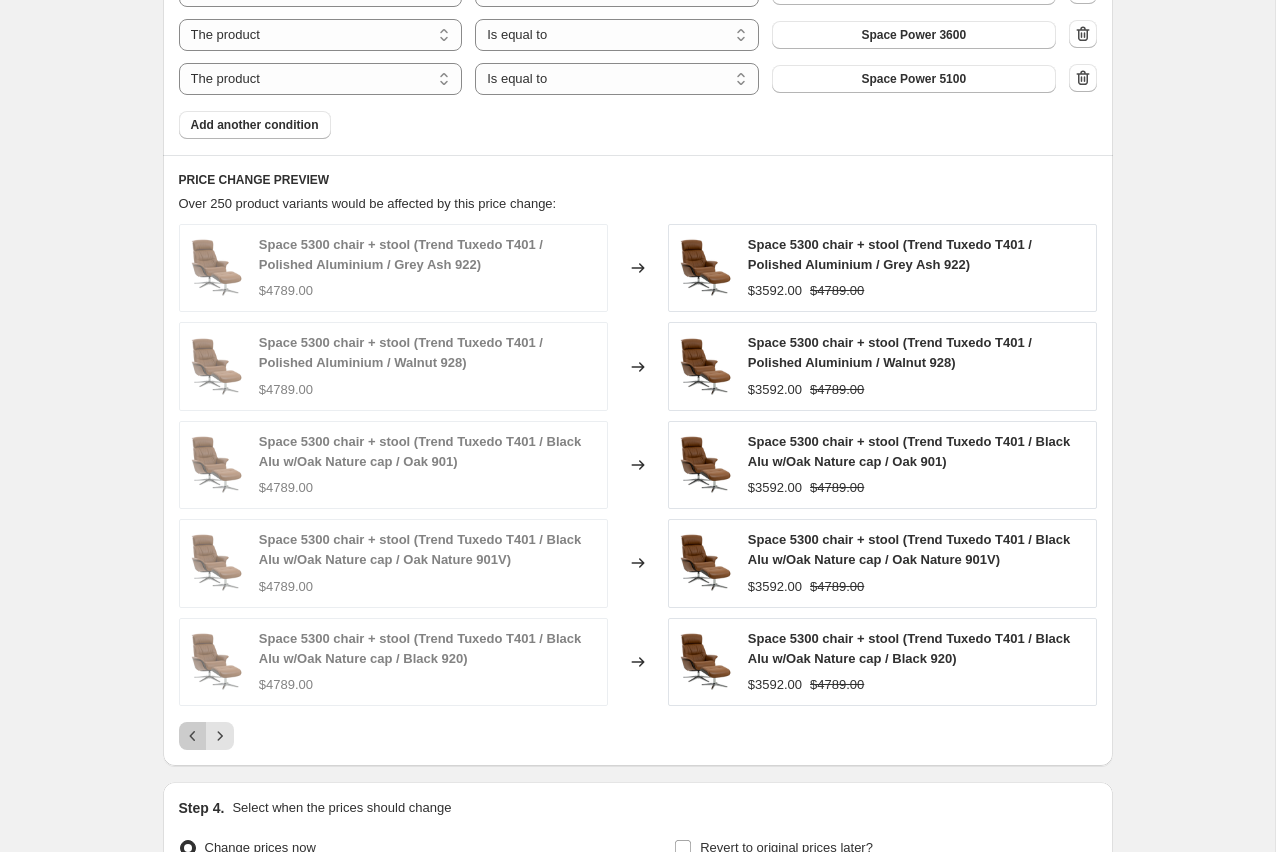 click 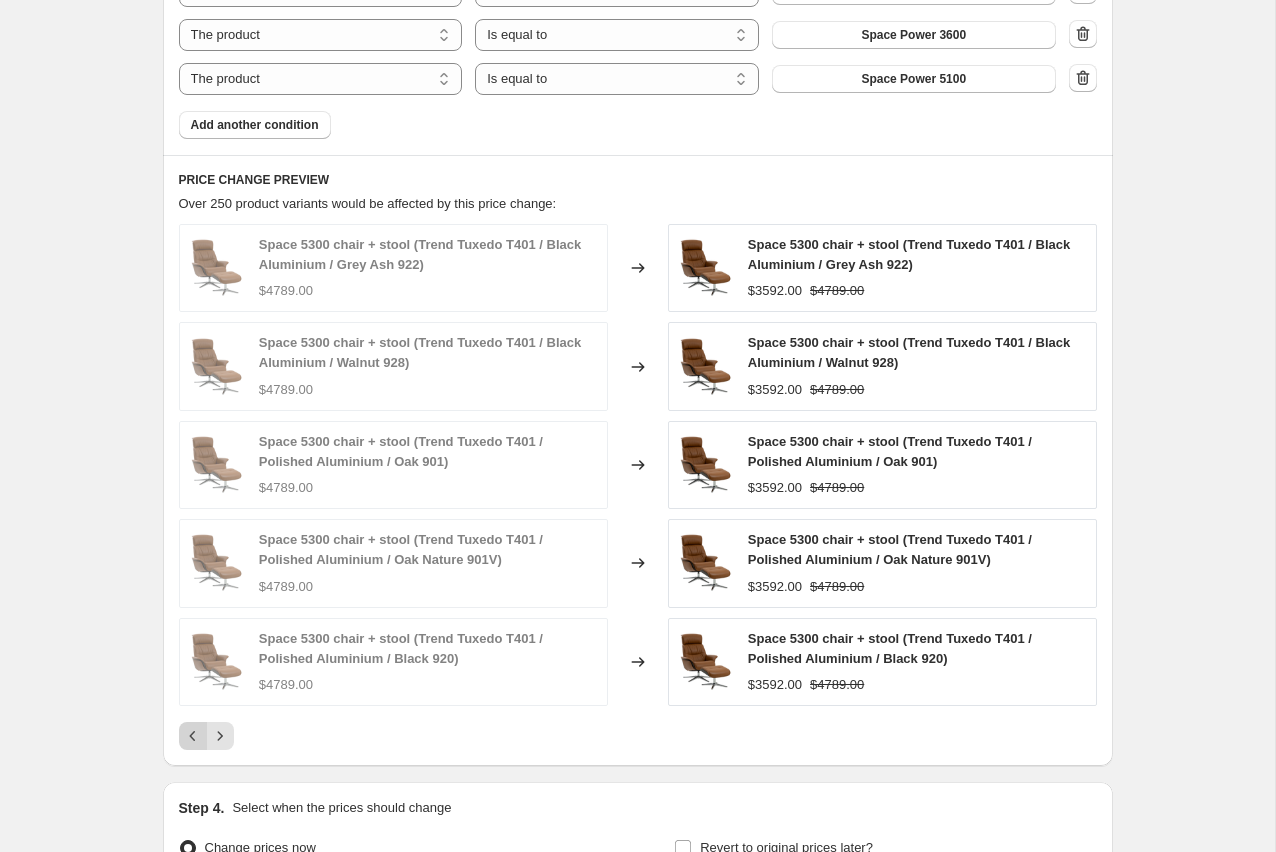 click 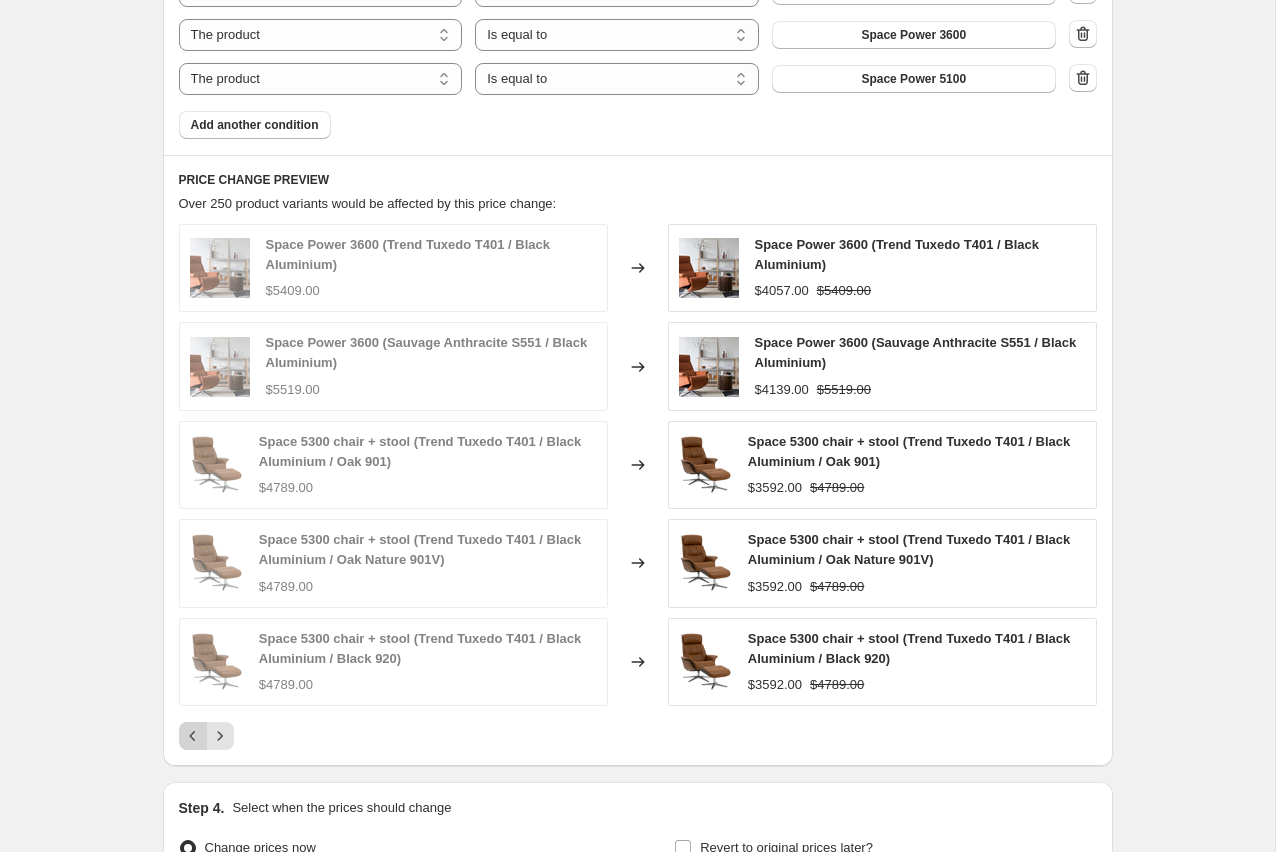 click 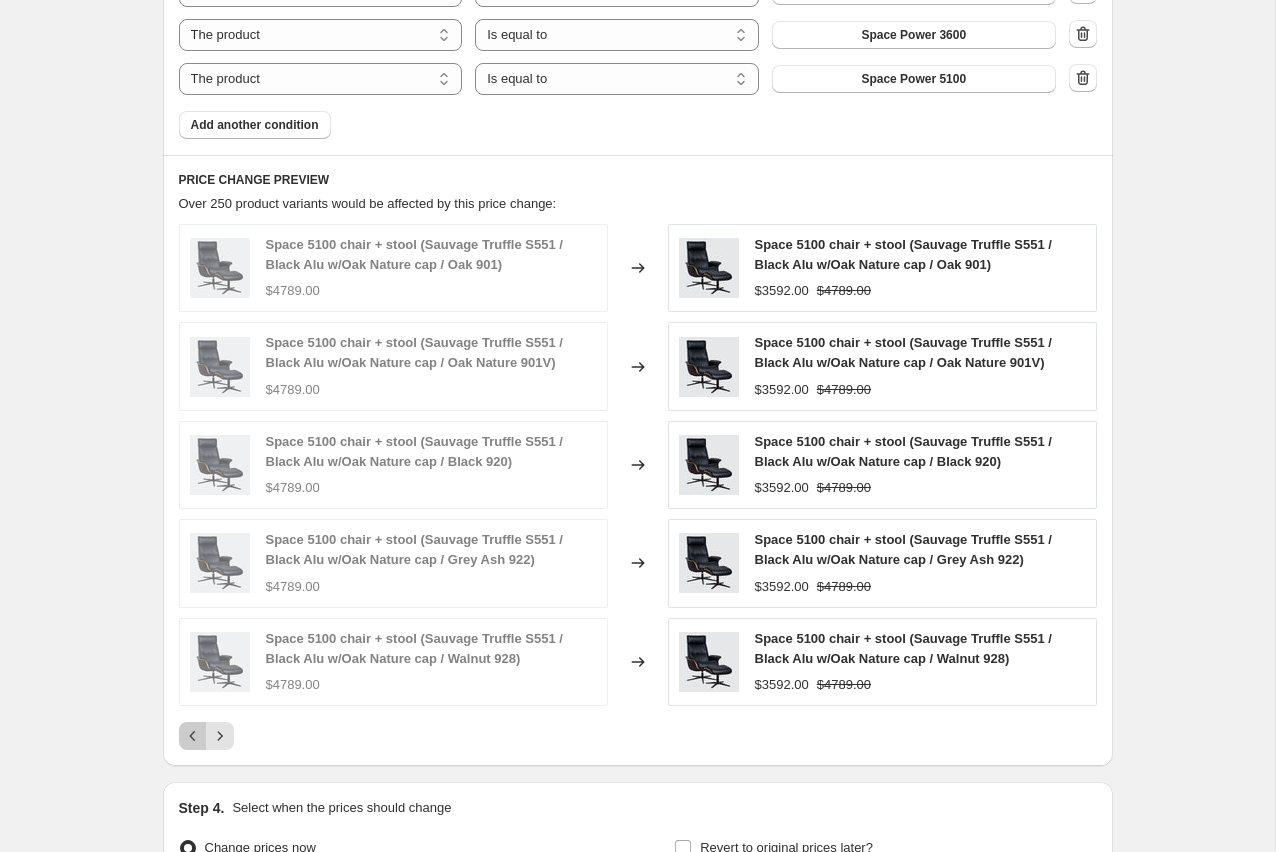 click 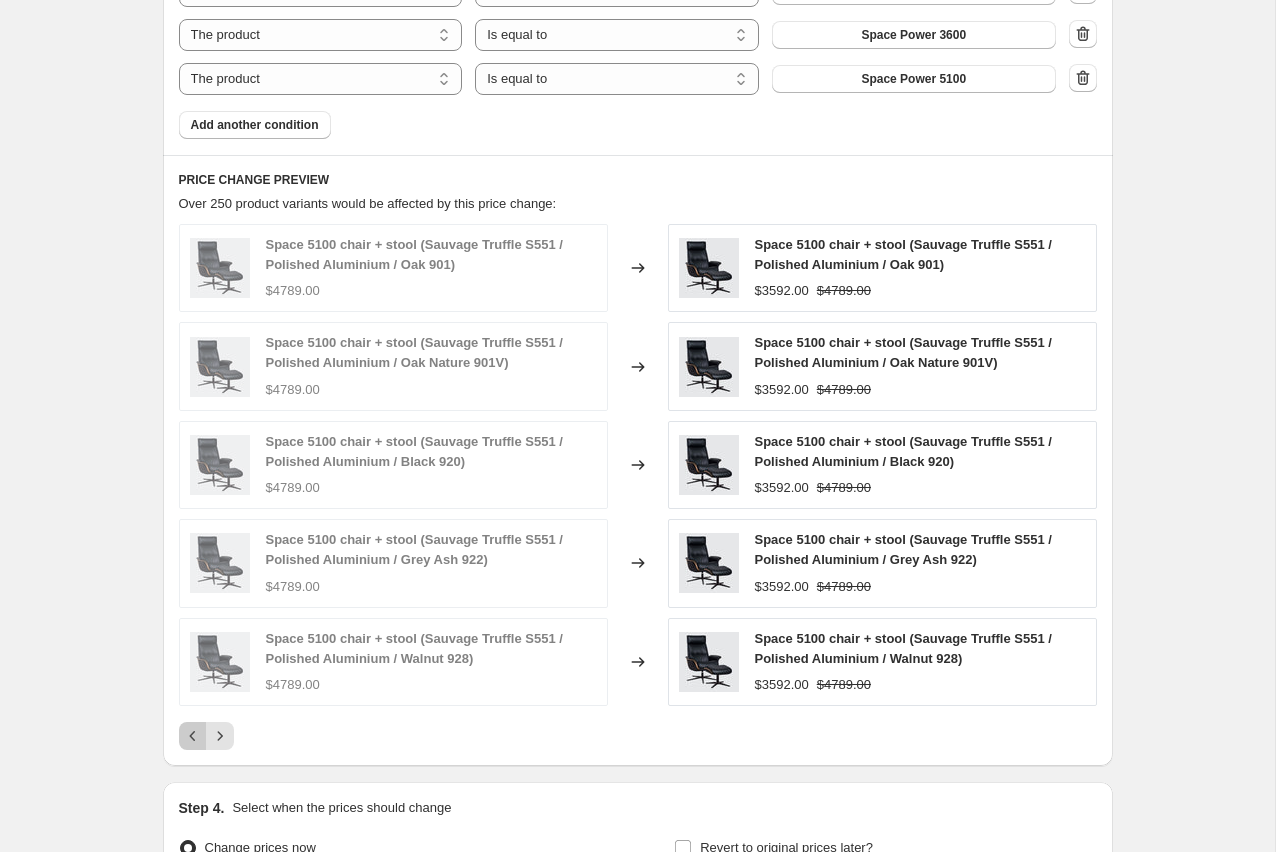 click 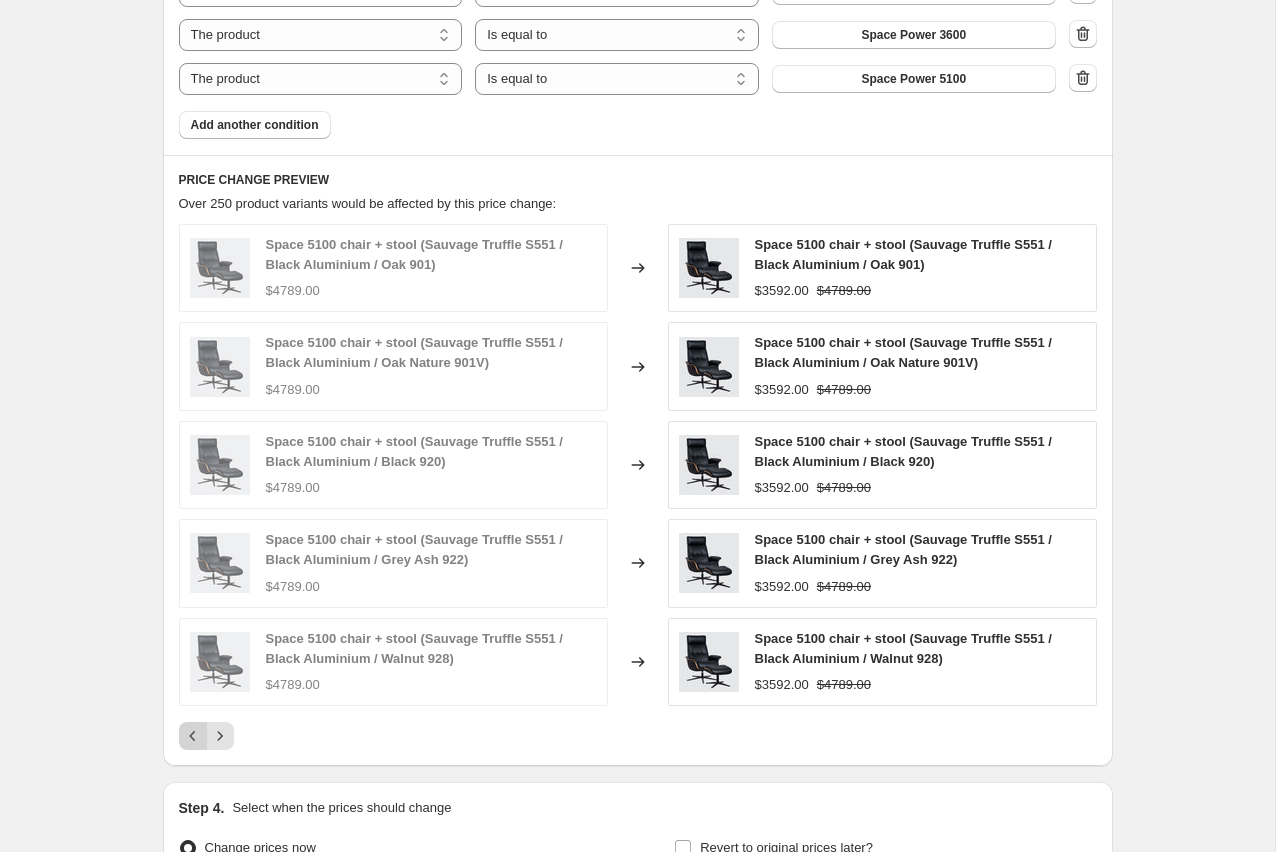 click 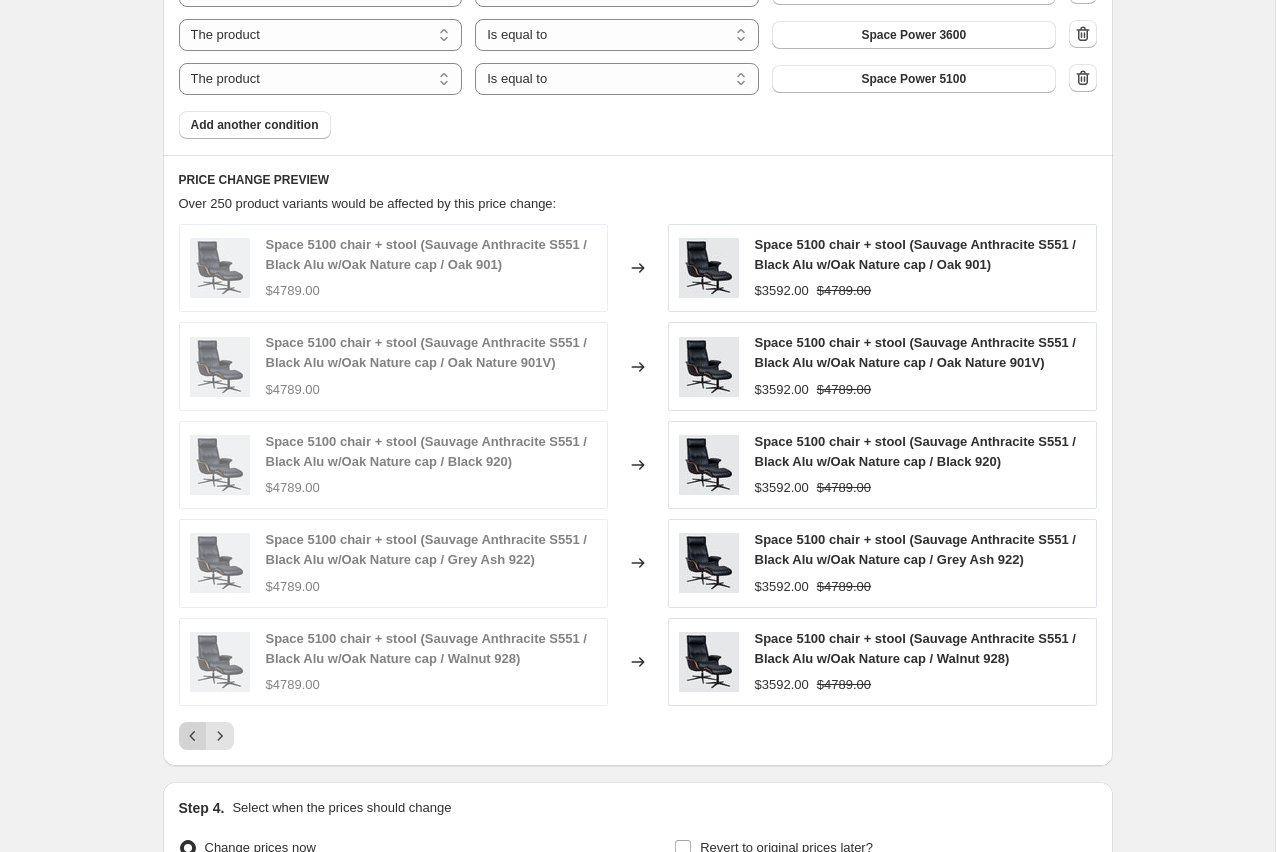 click 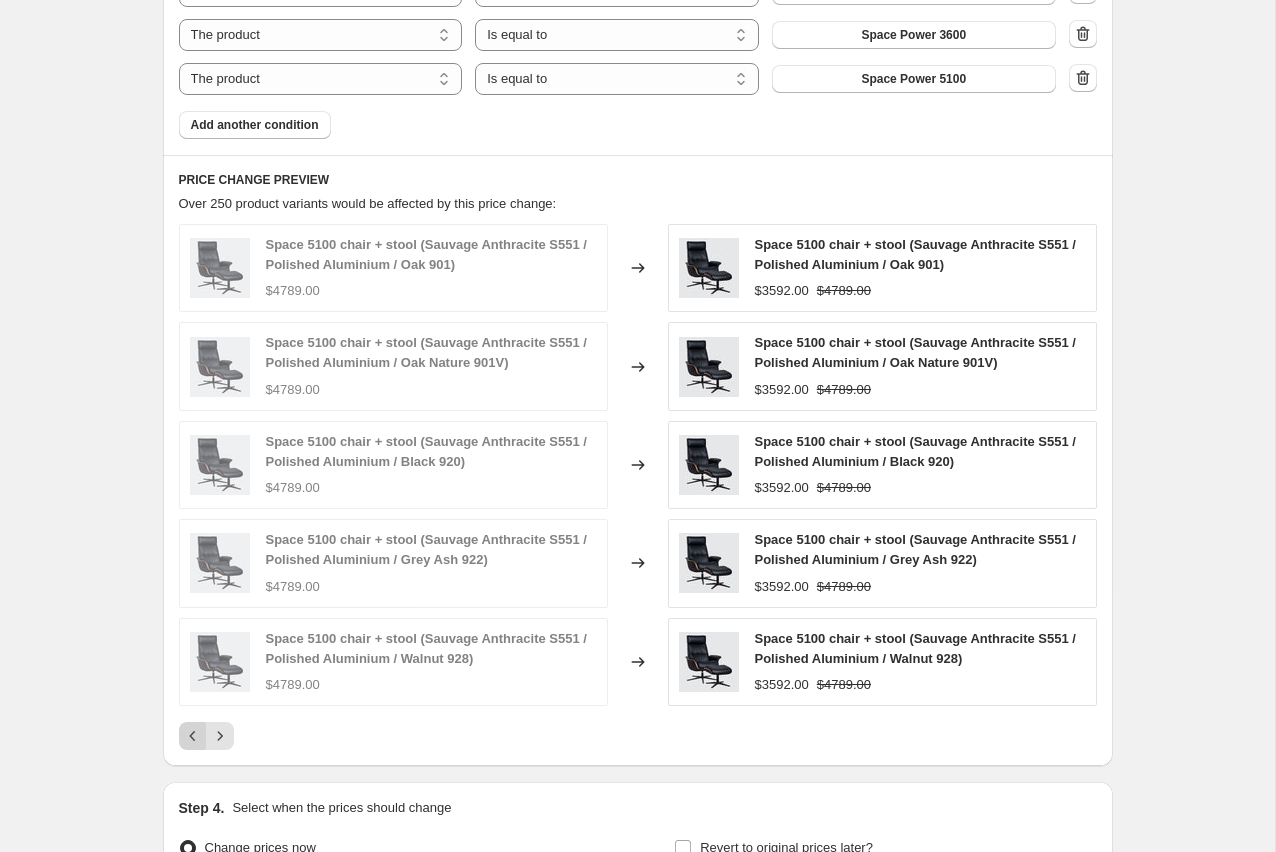click 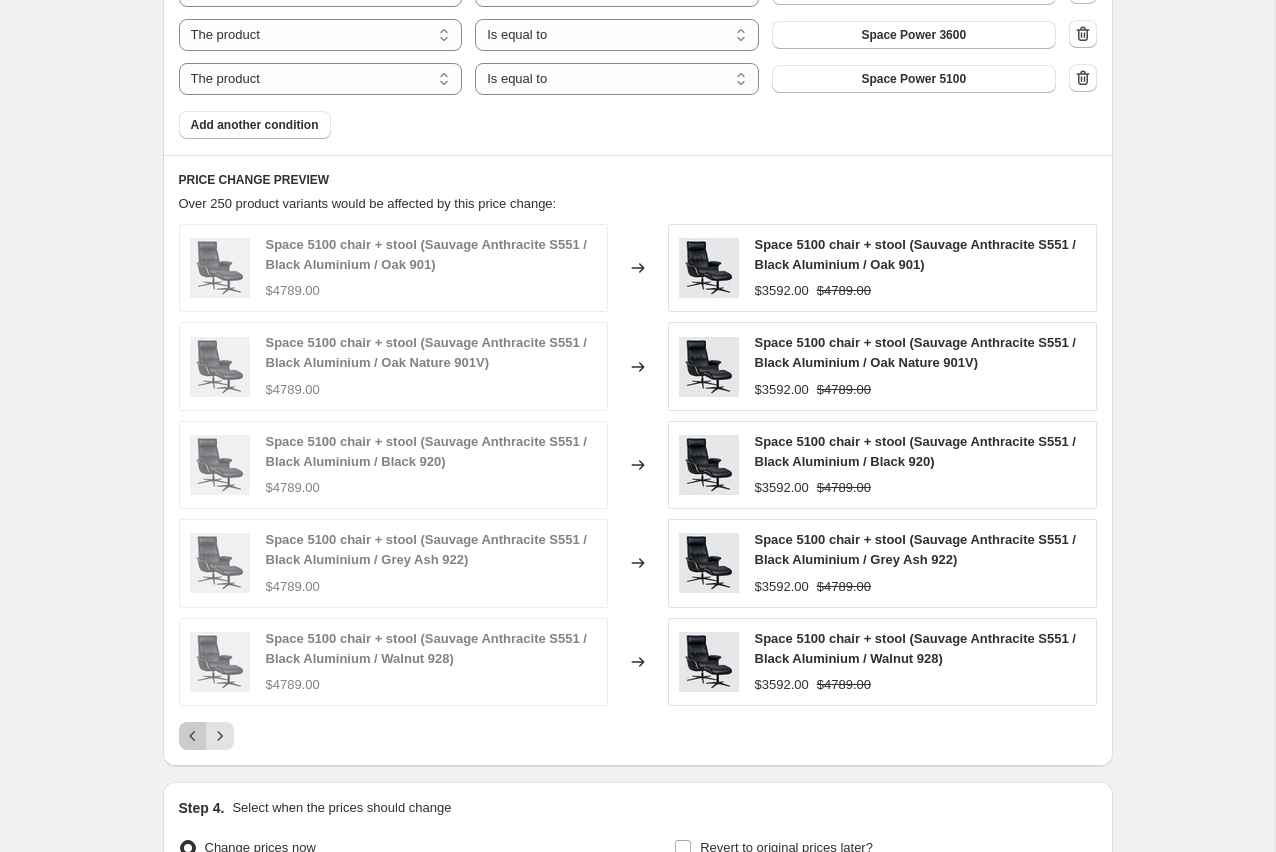 click 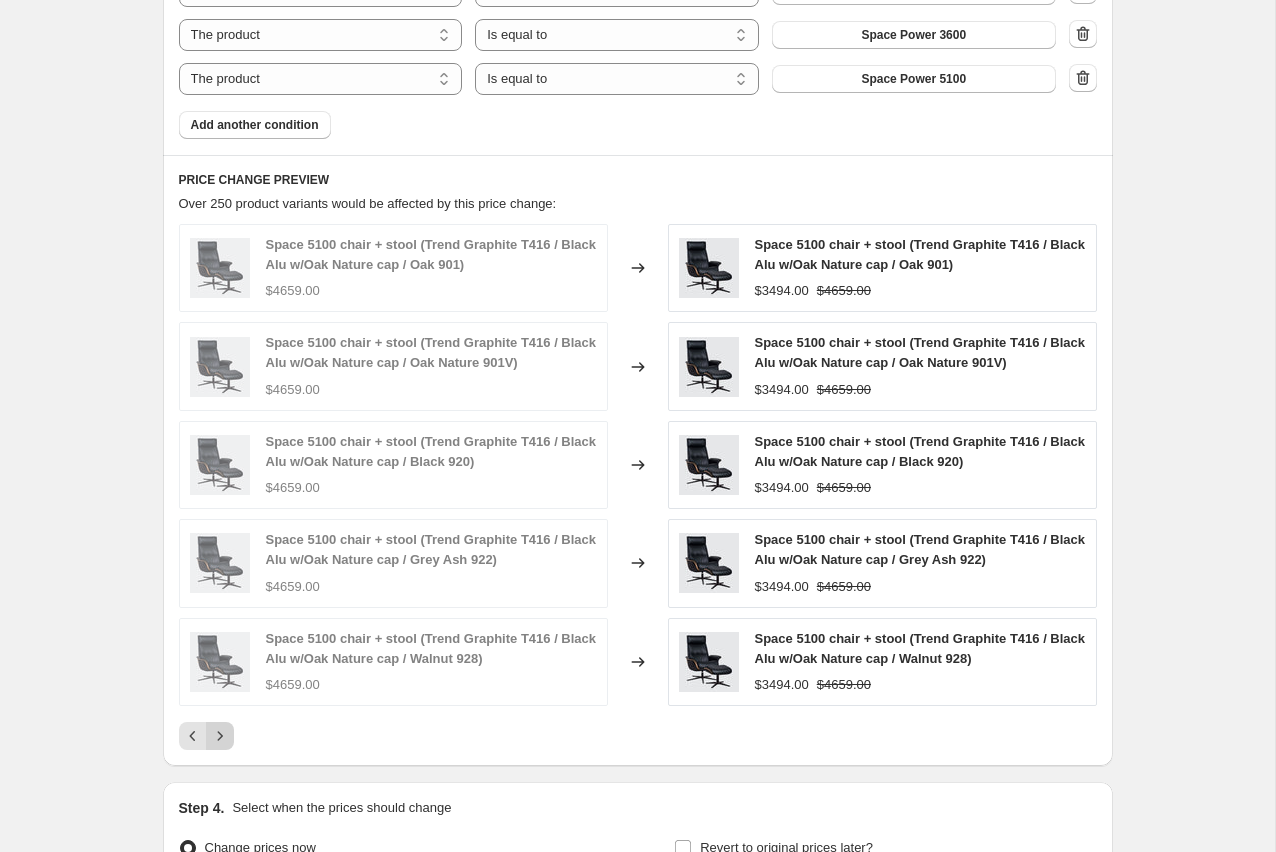 click 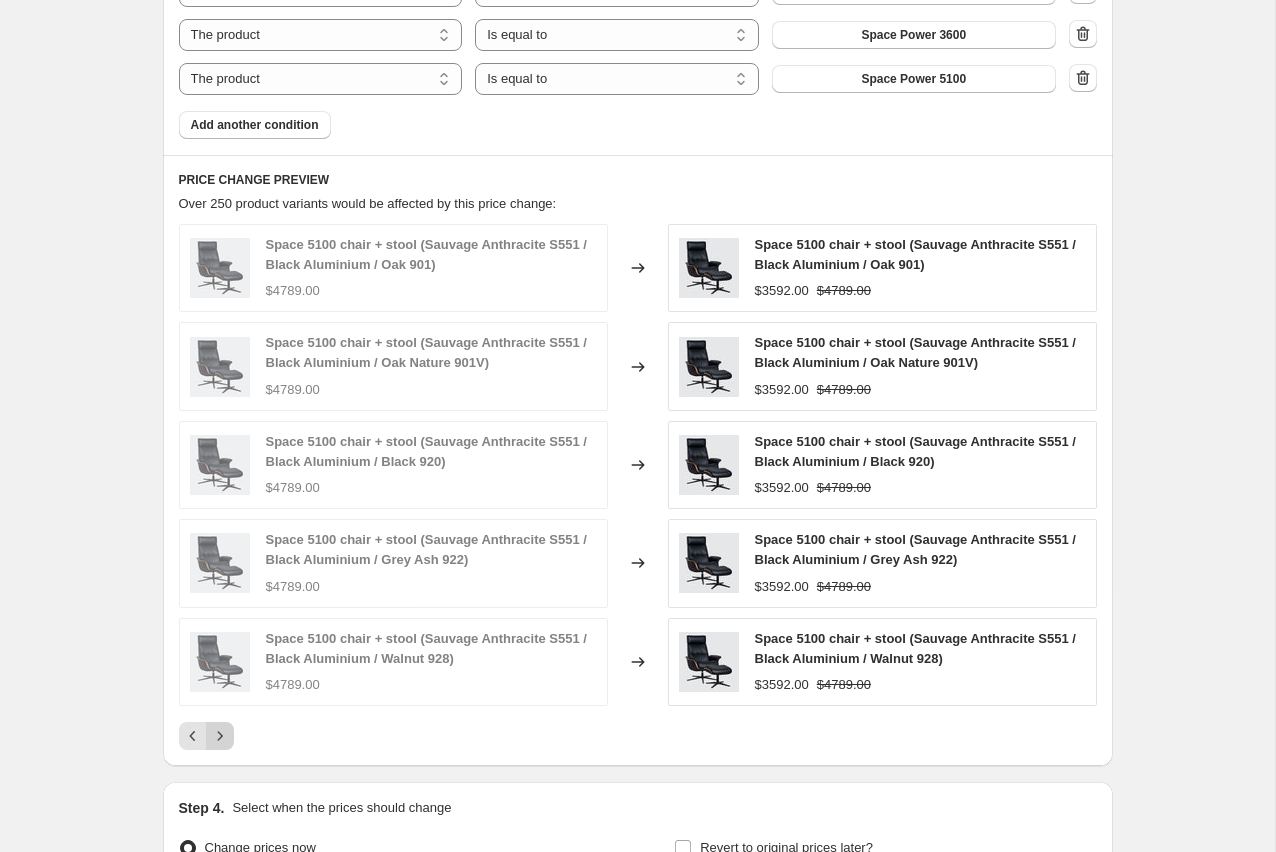 click 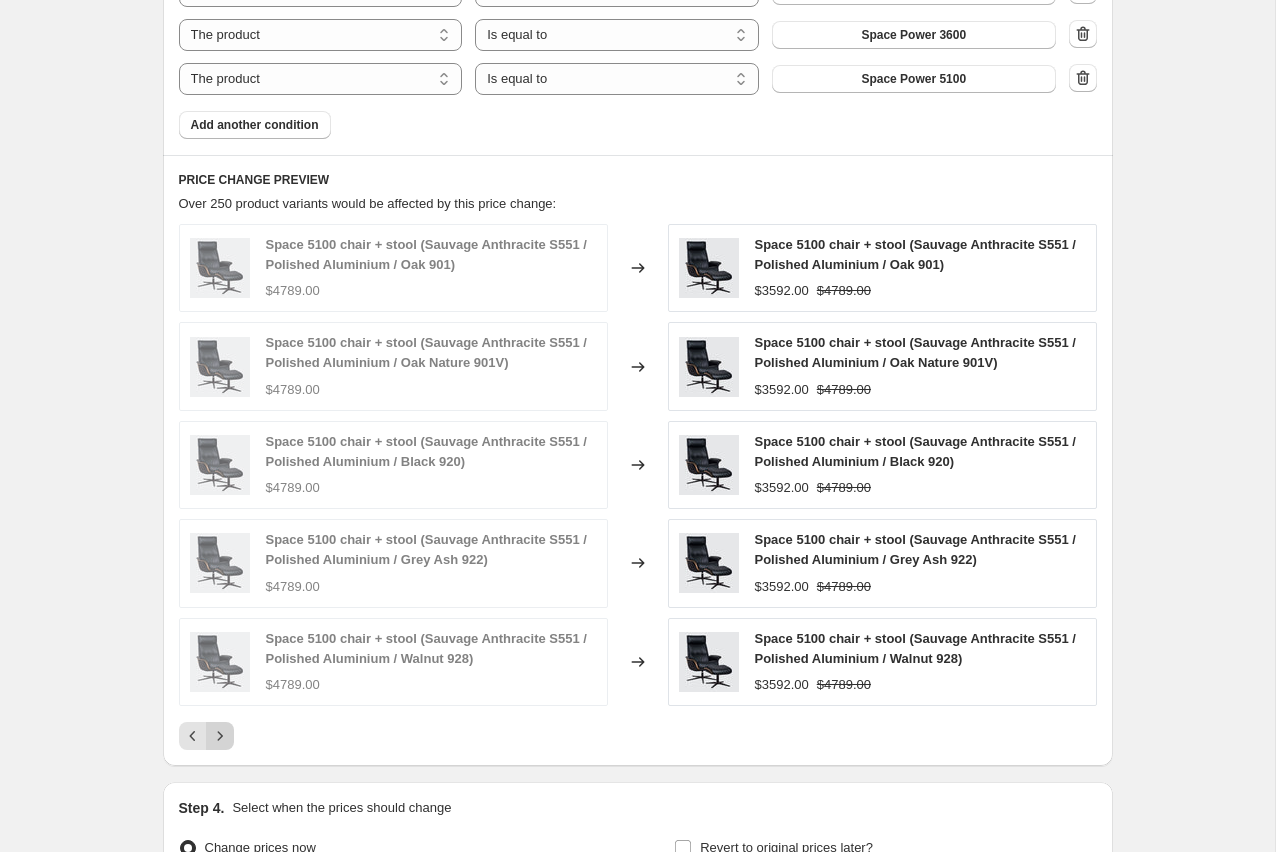 click 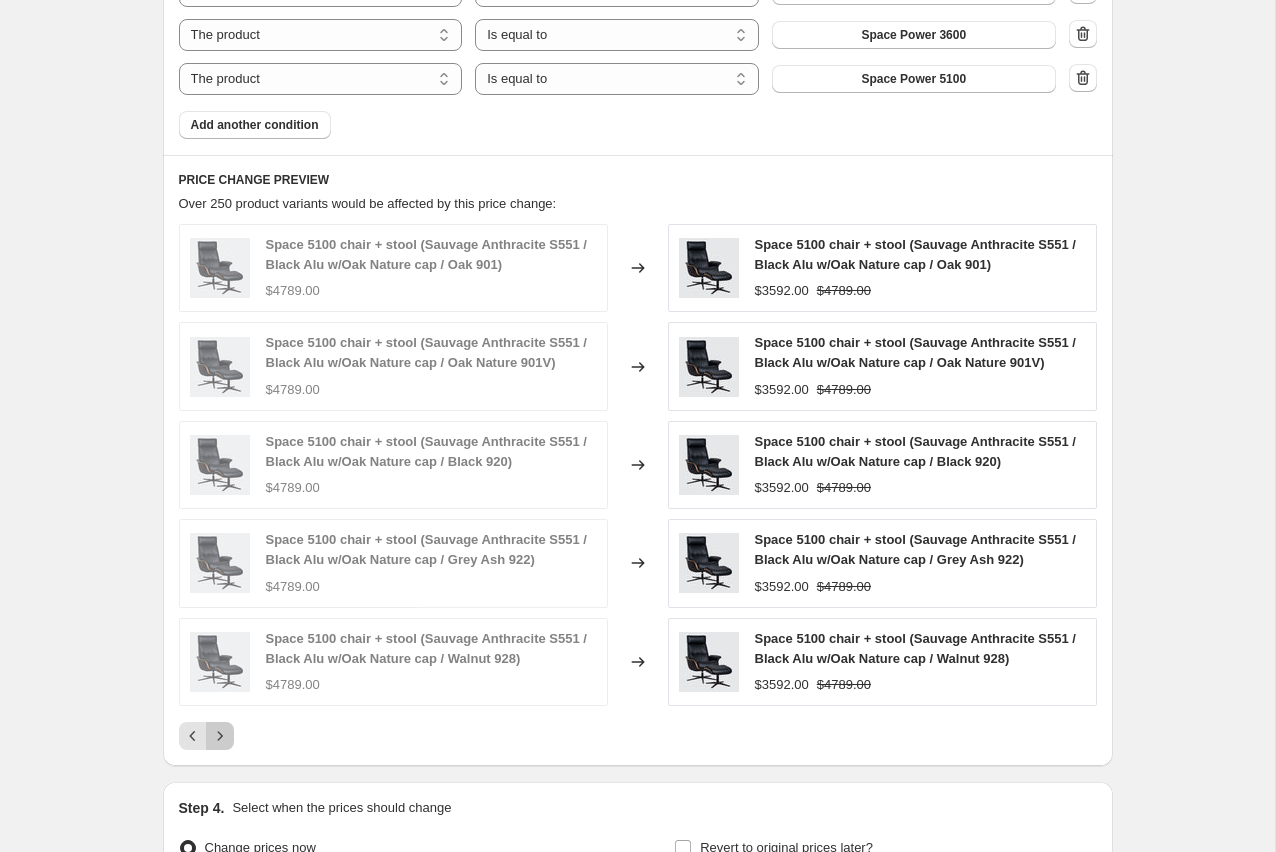 click 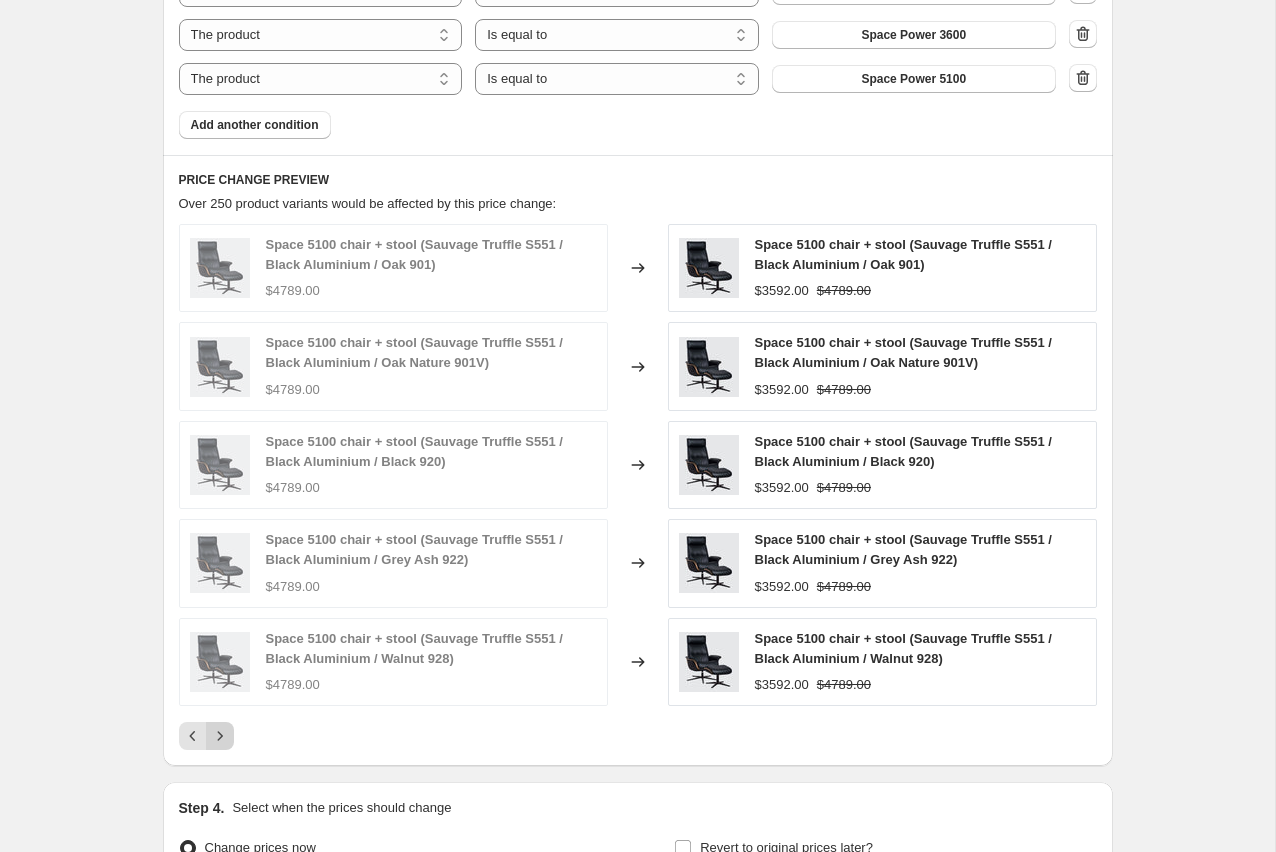 click 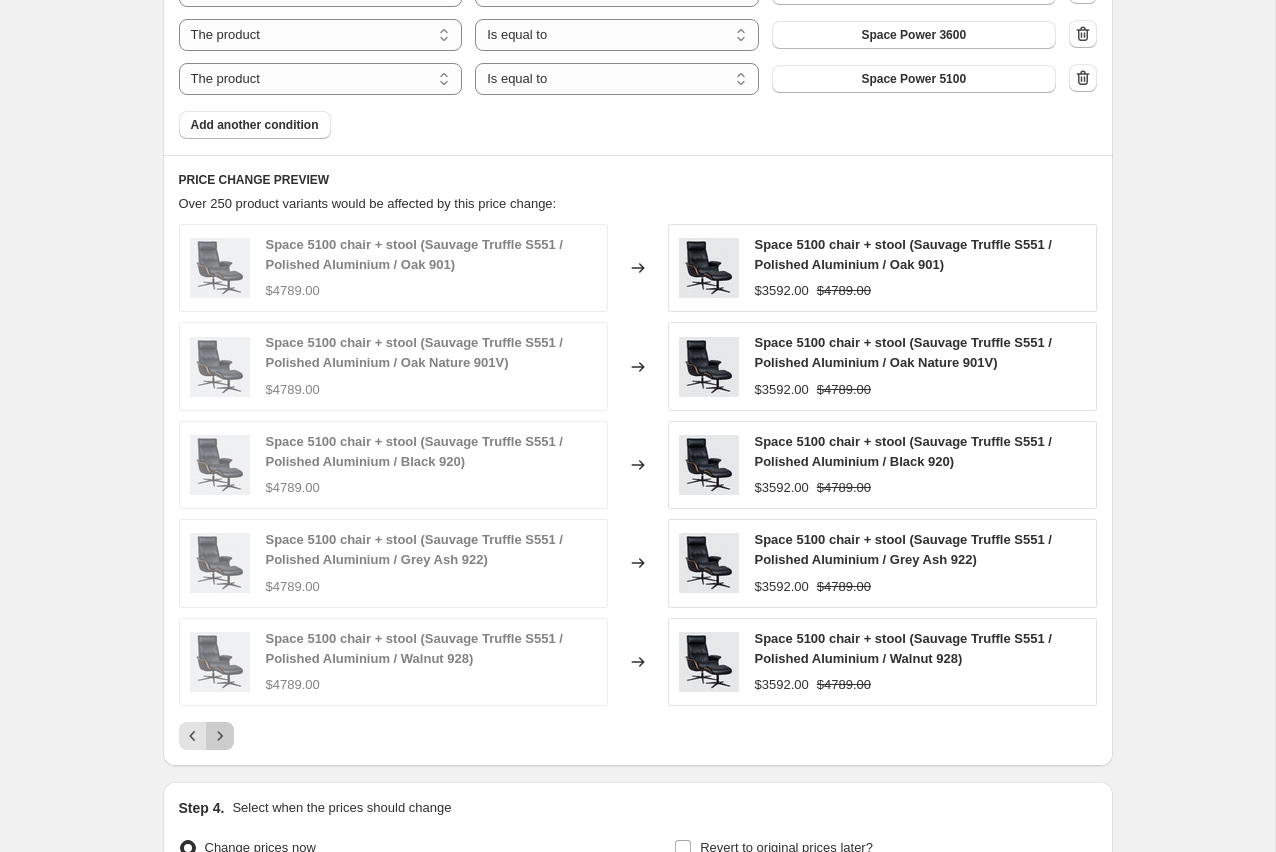 click 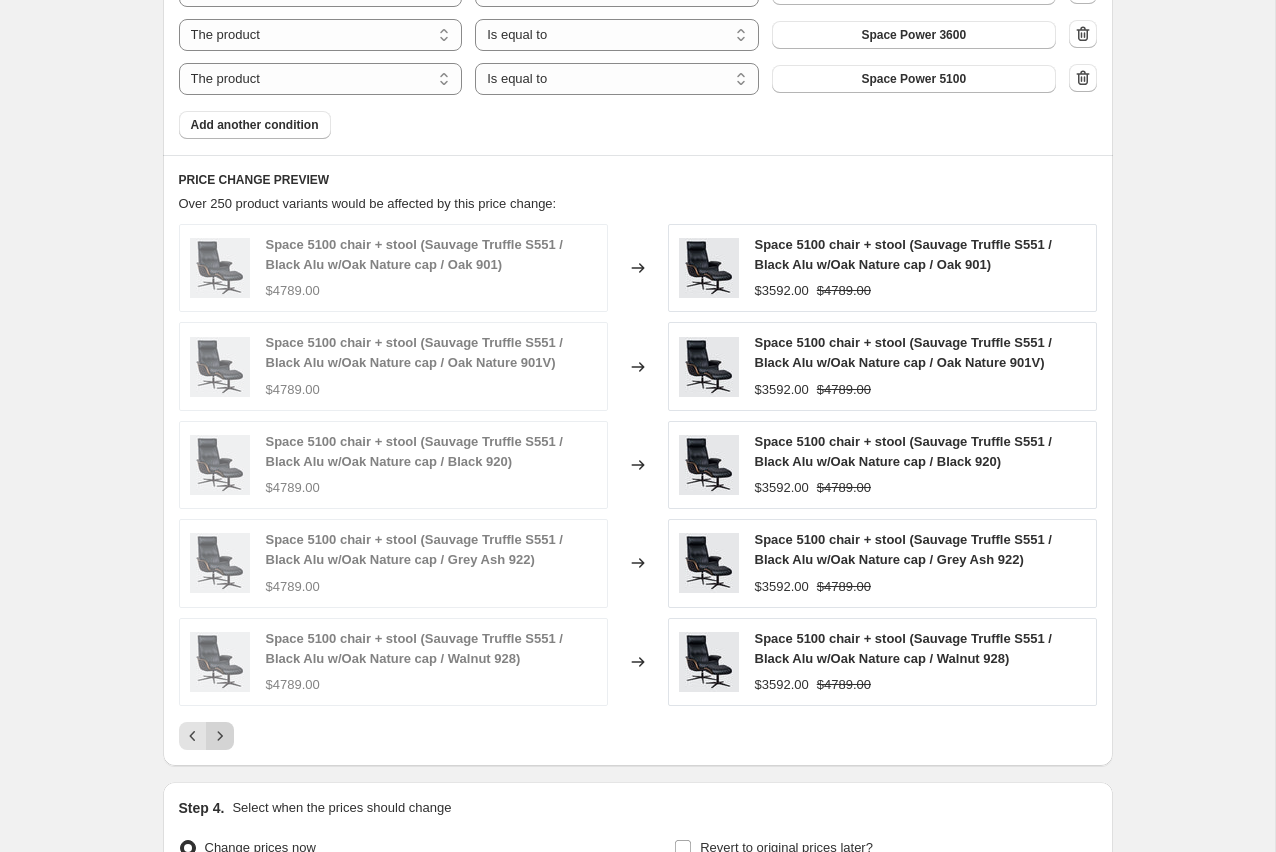 click 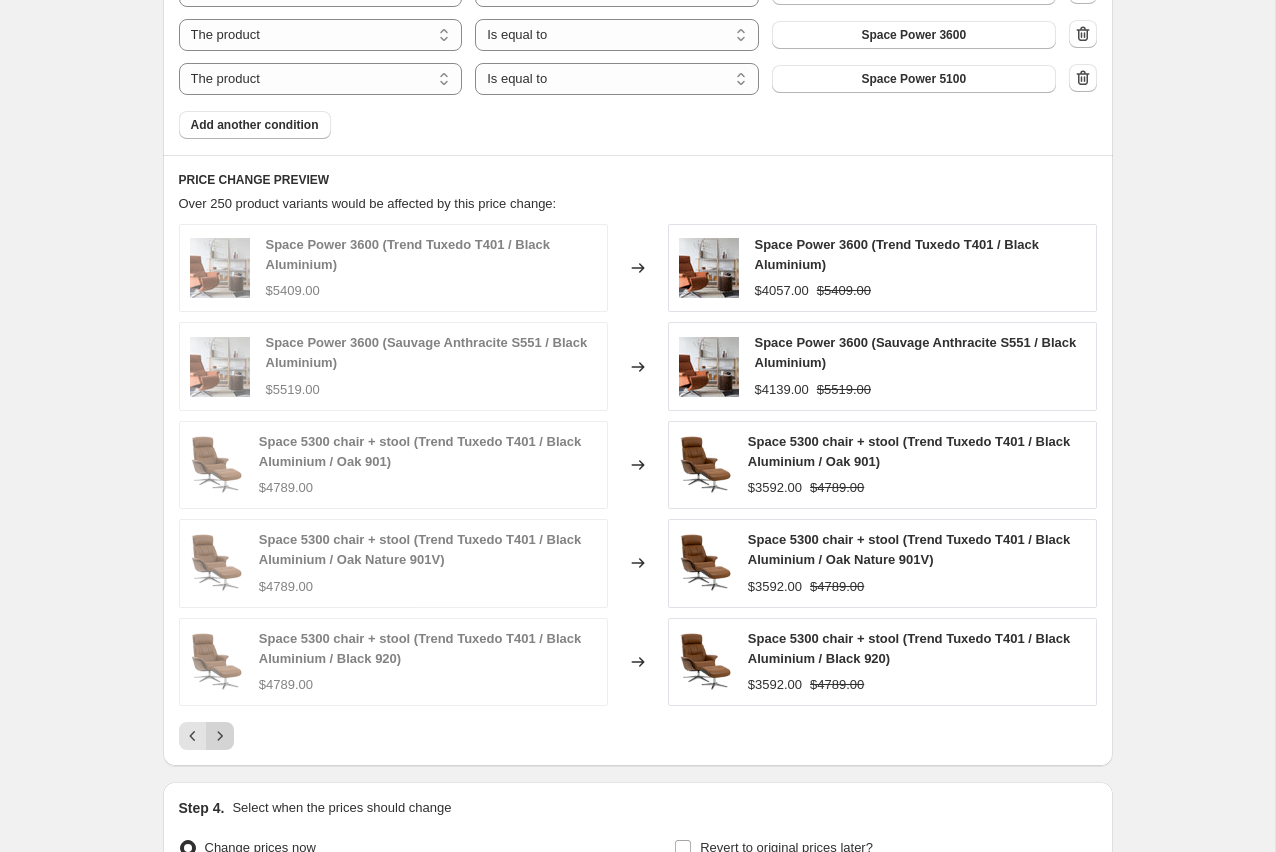 click 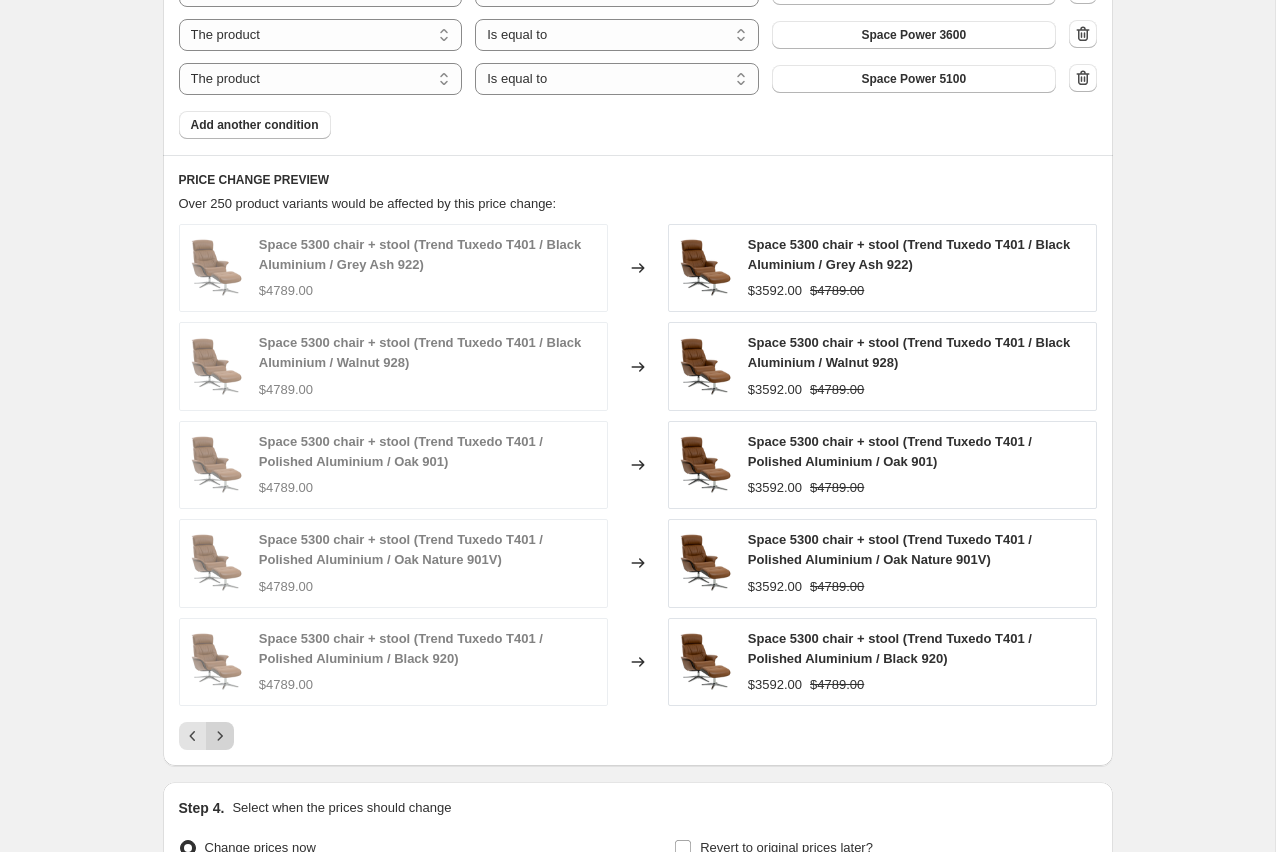 click 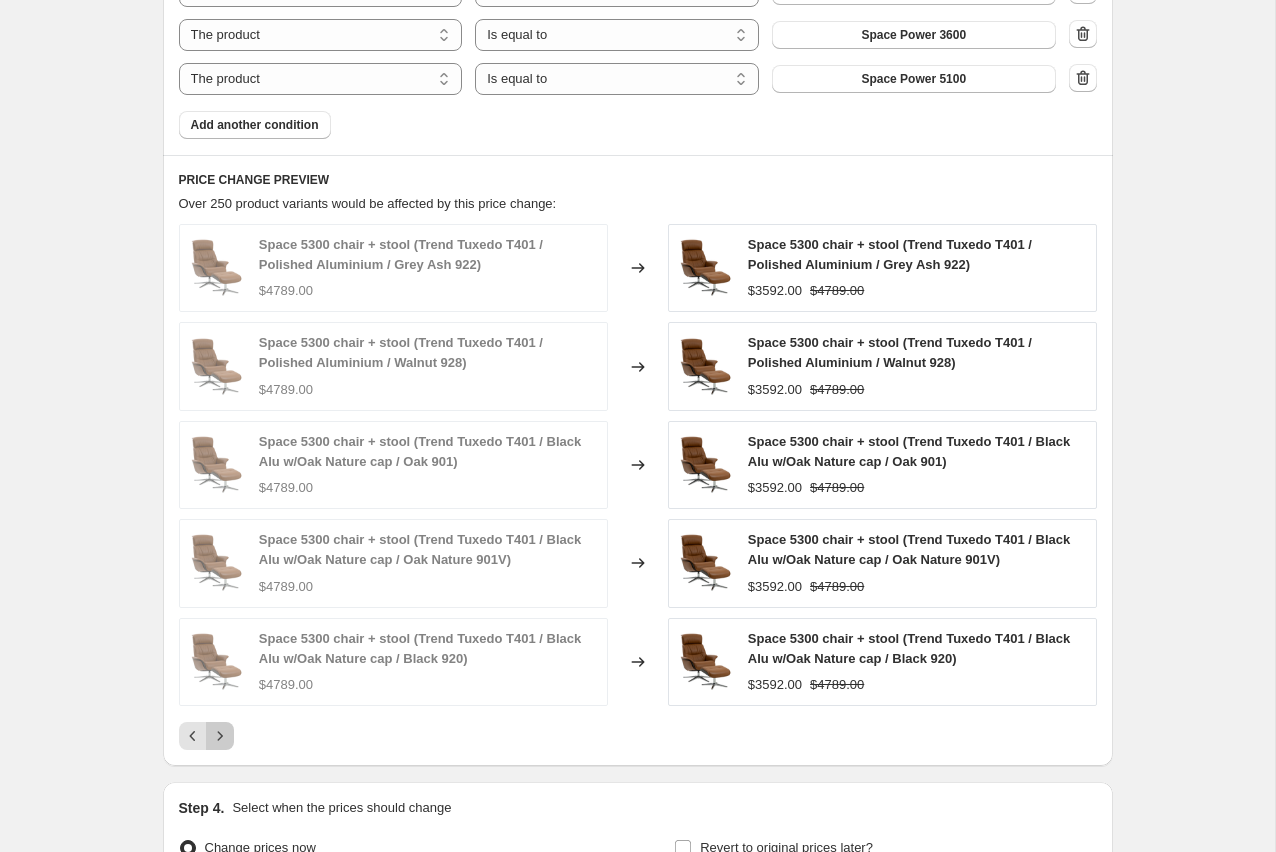 click 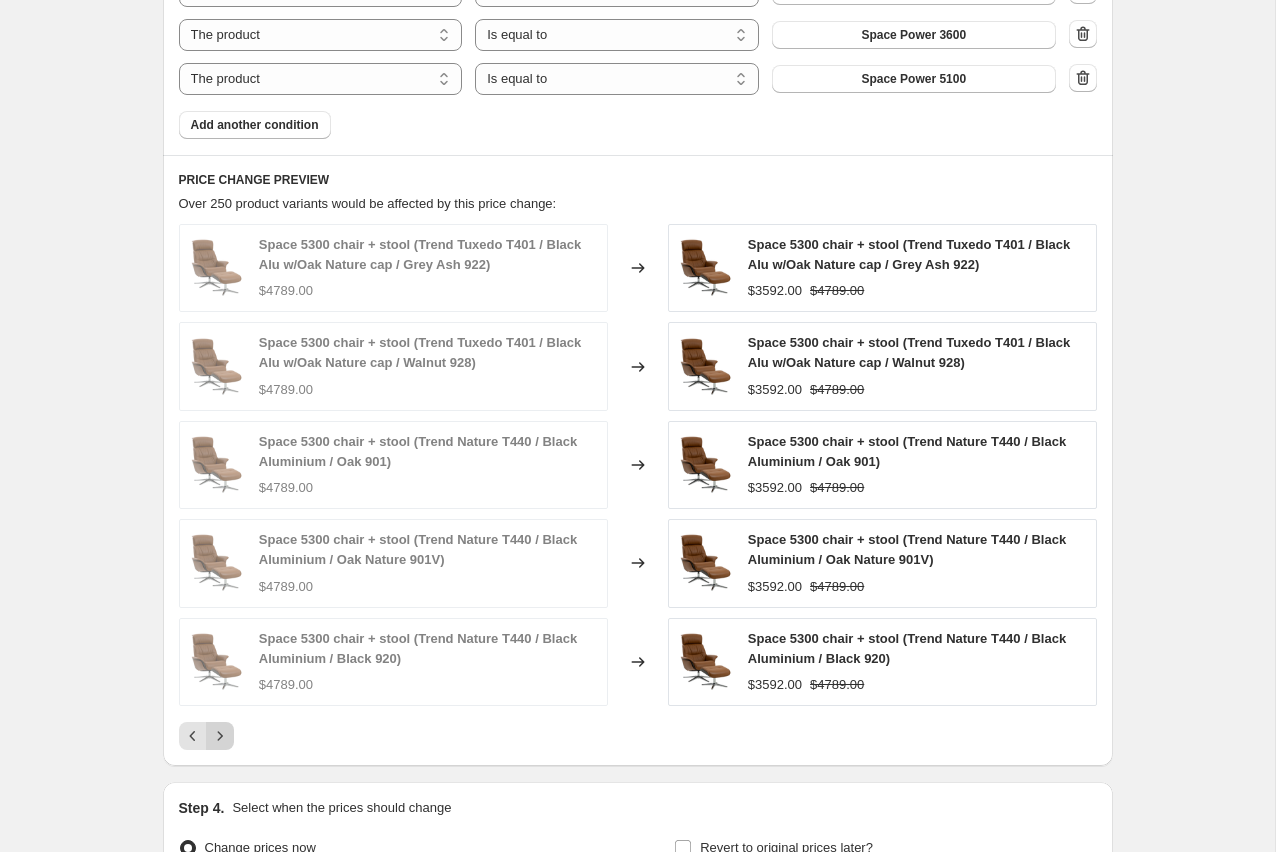 click 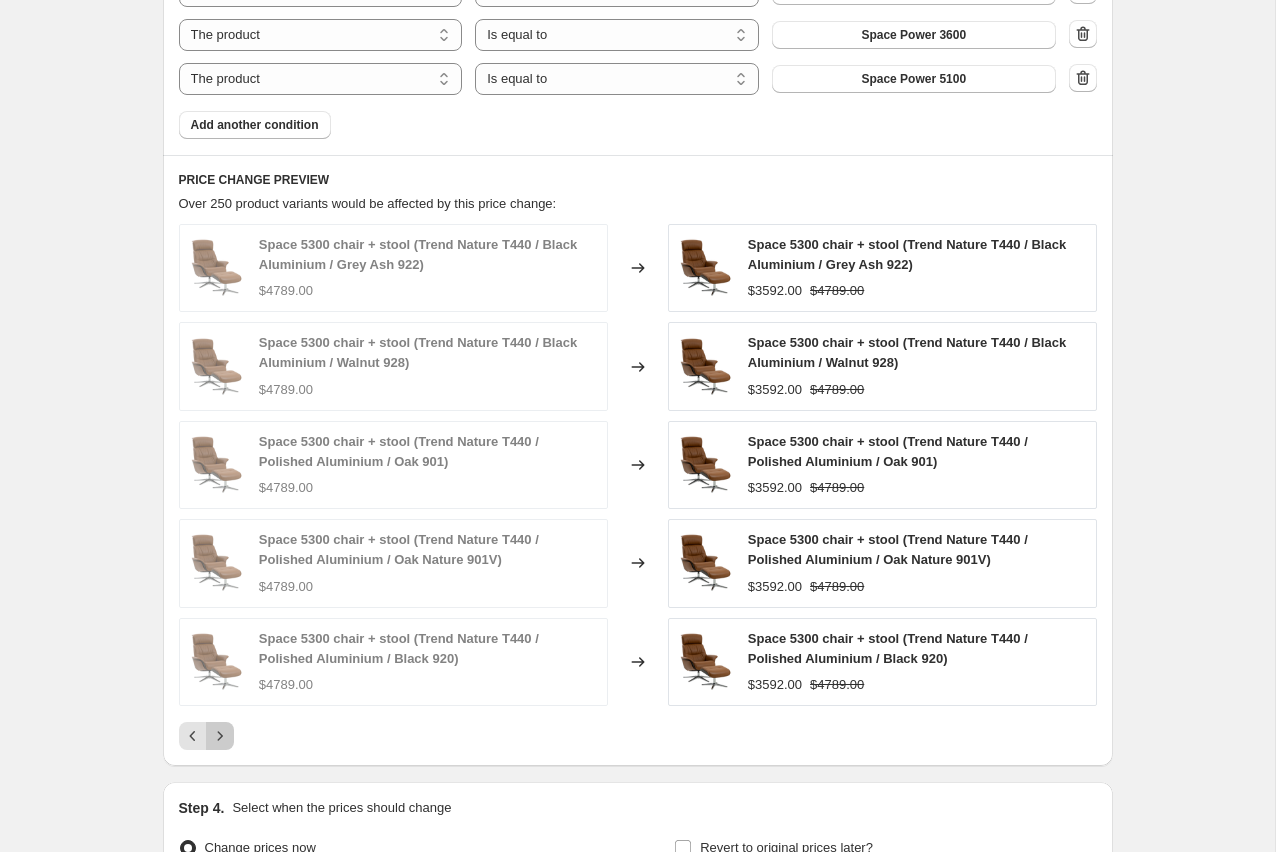 click 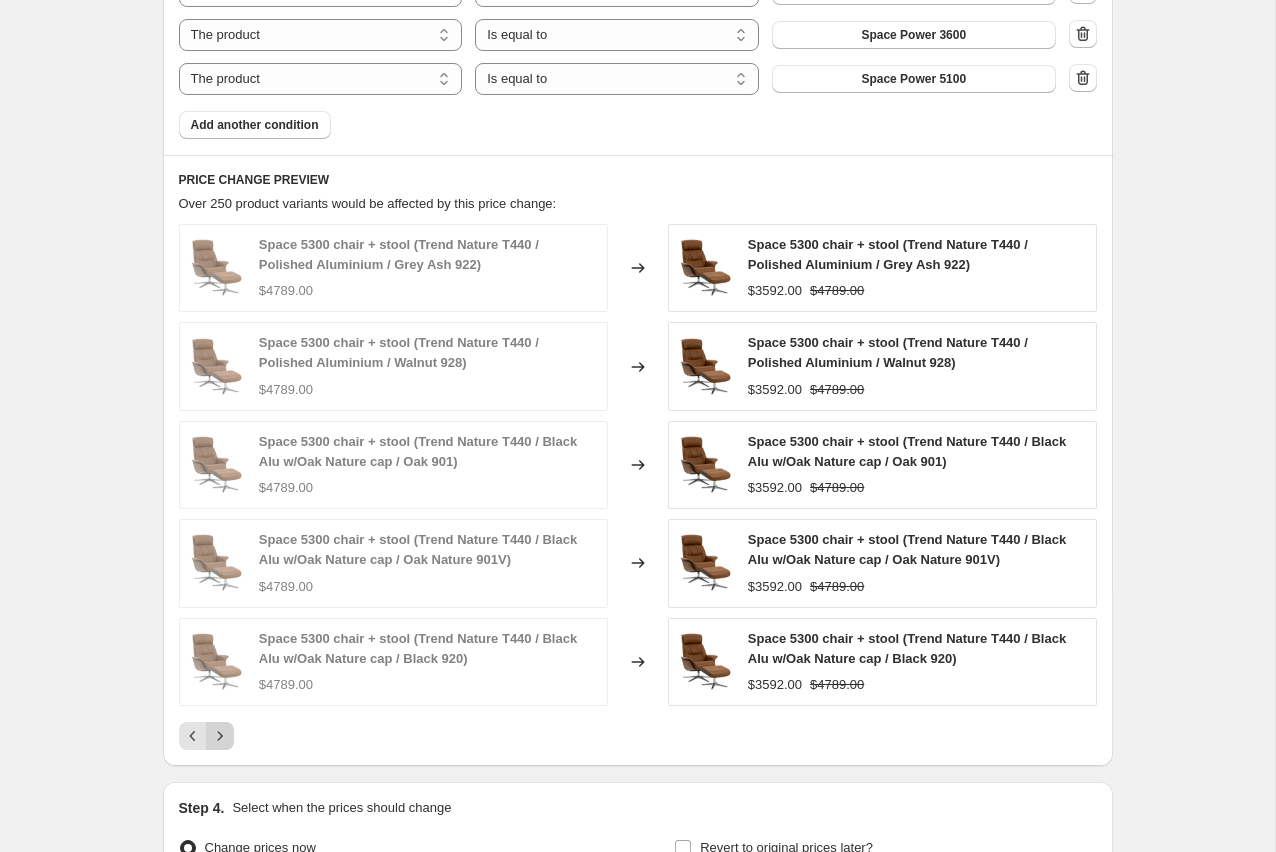 click 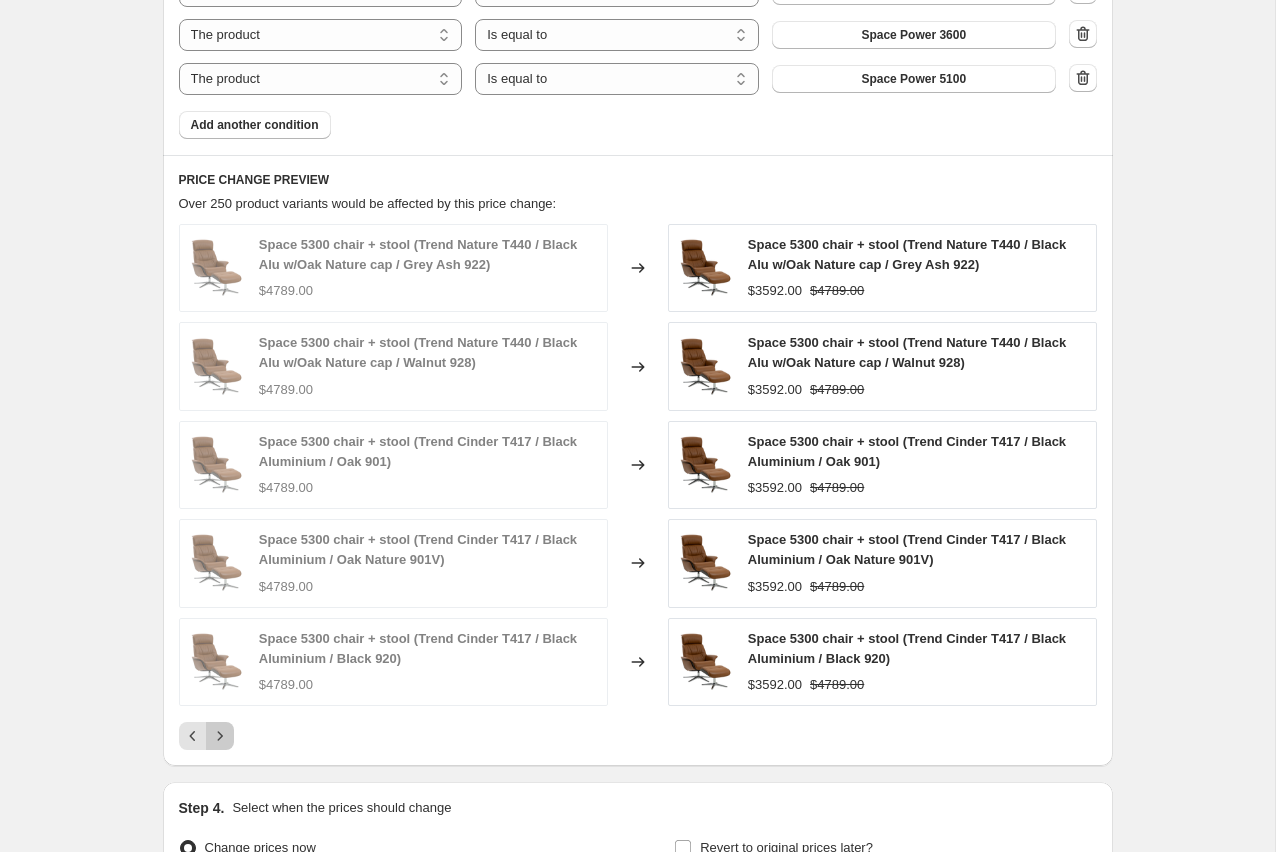 click 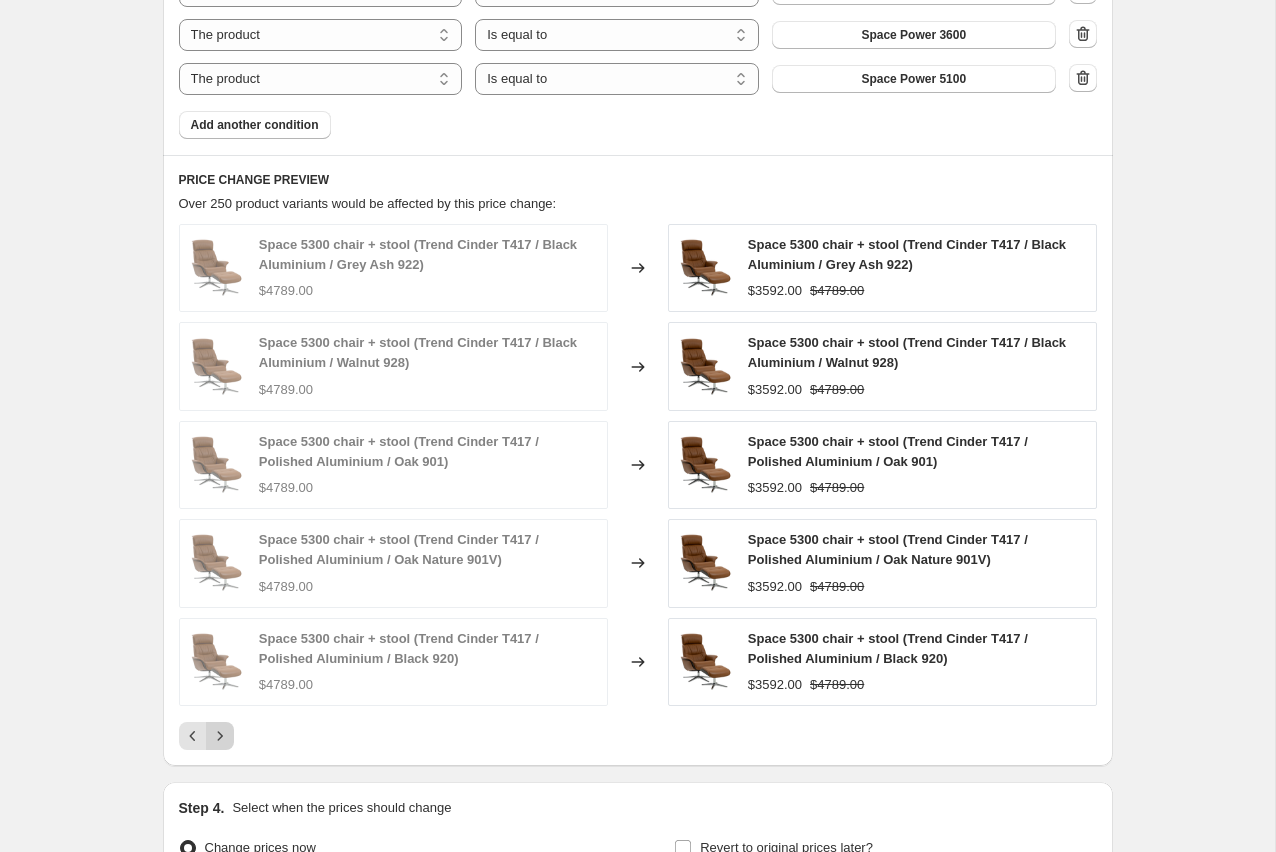 click 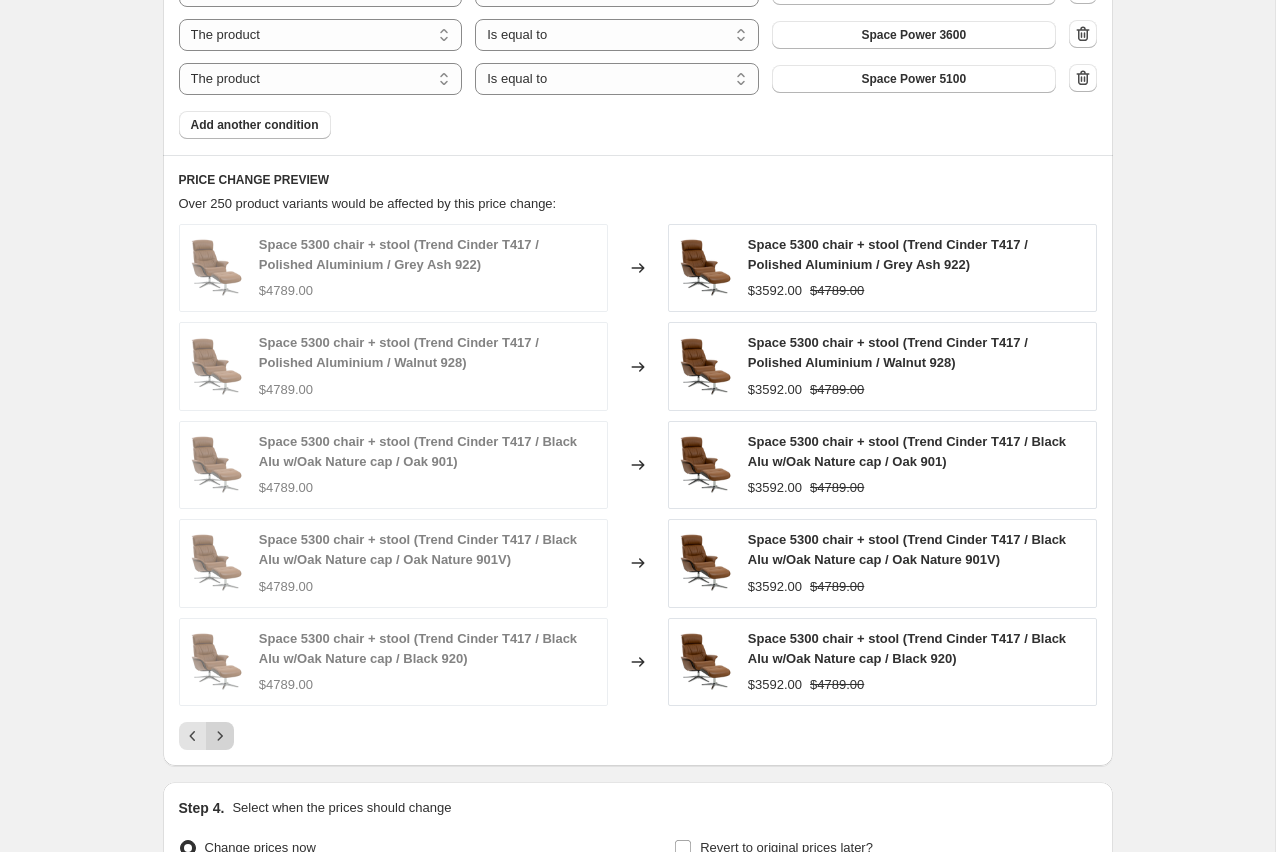 click 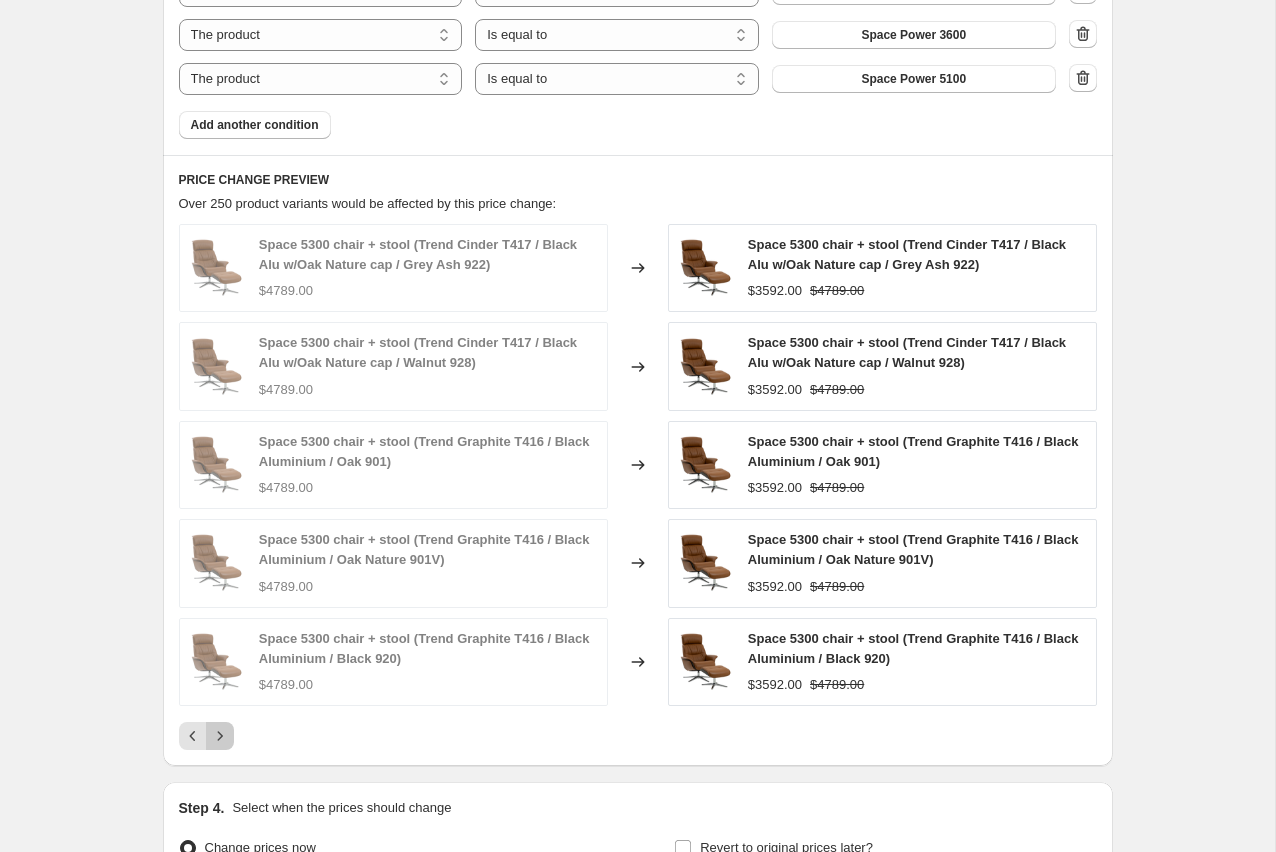 click 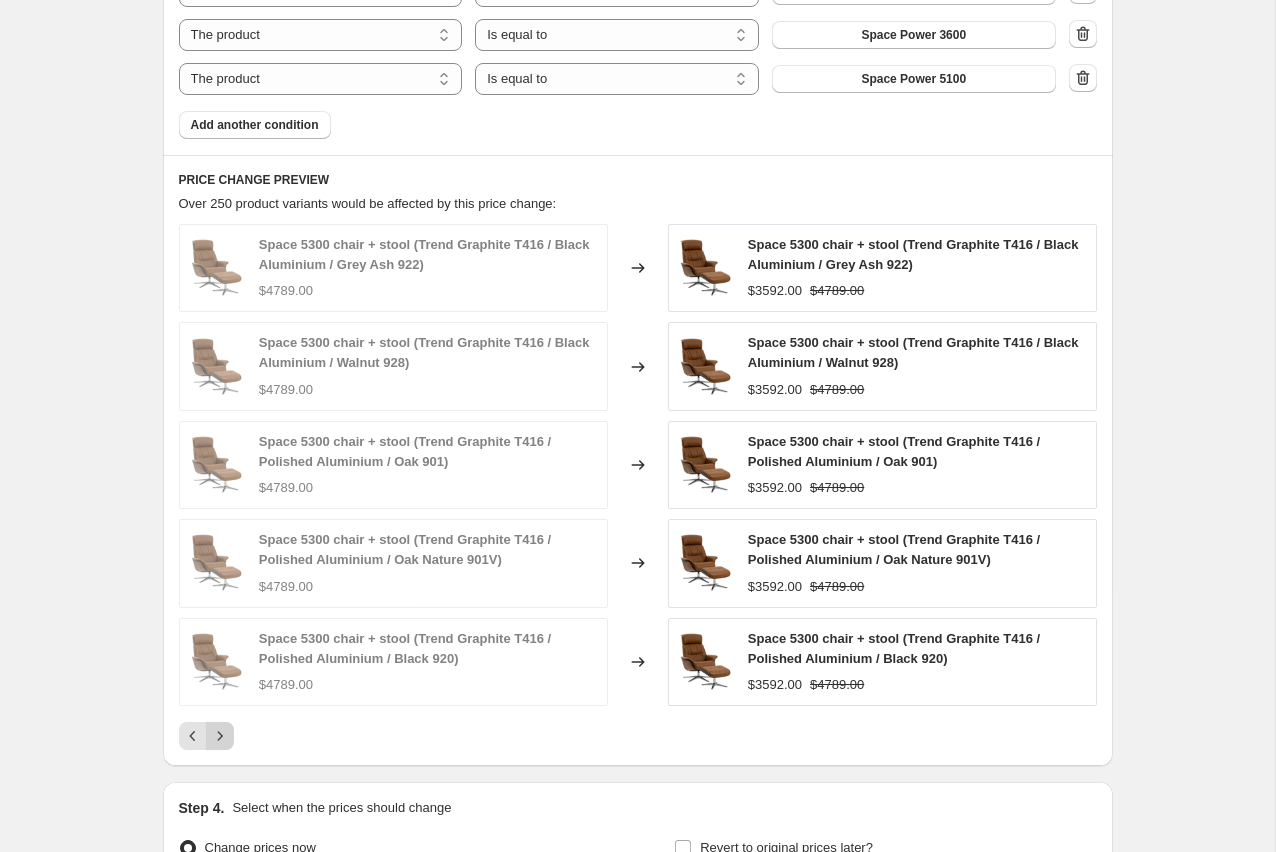 click 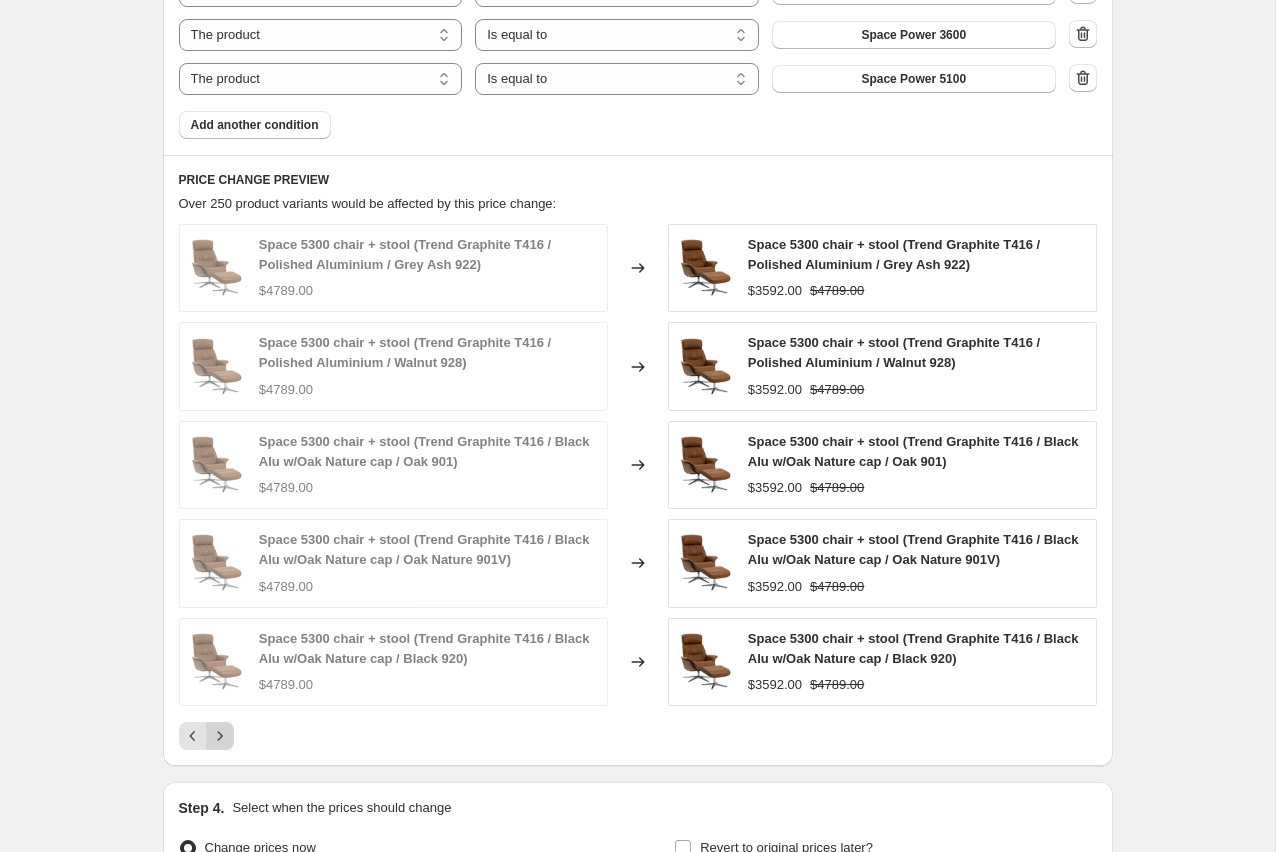 click 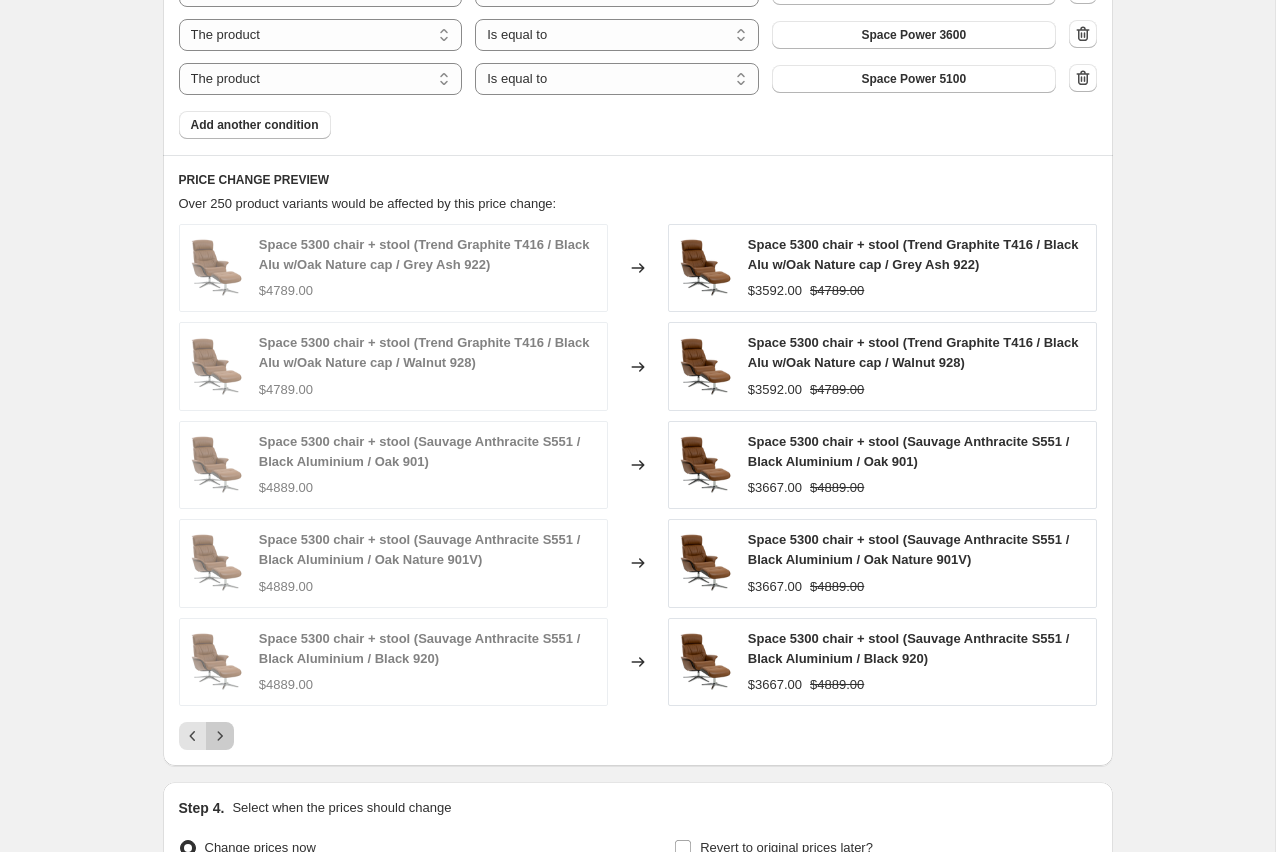 click 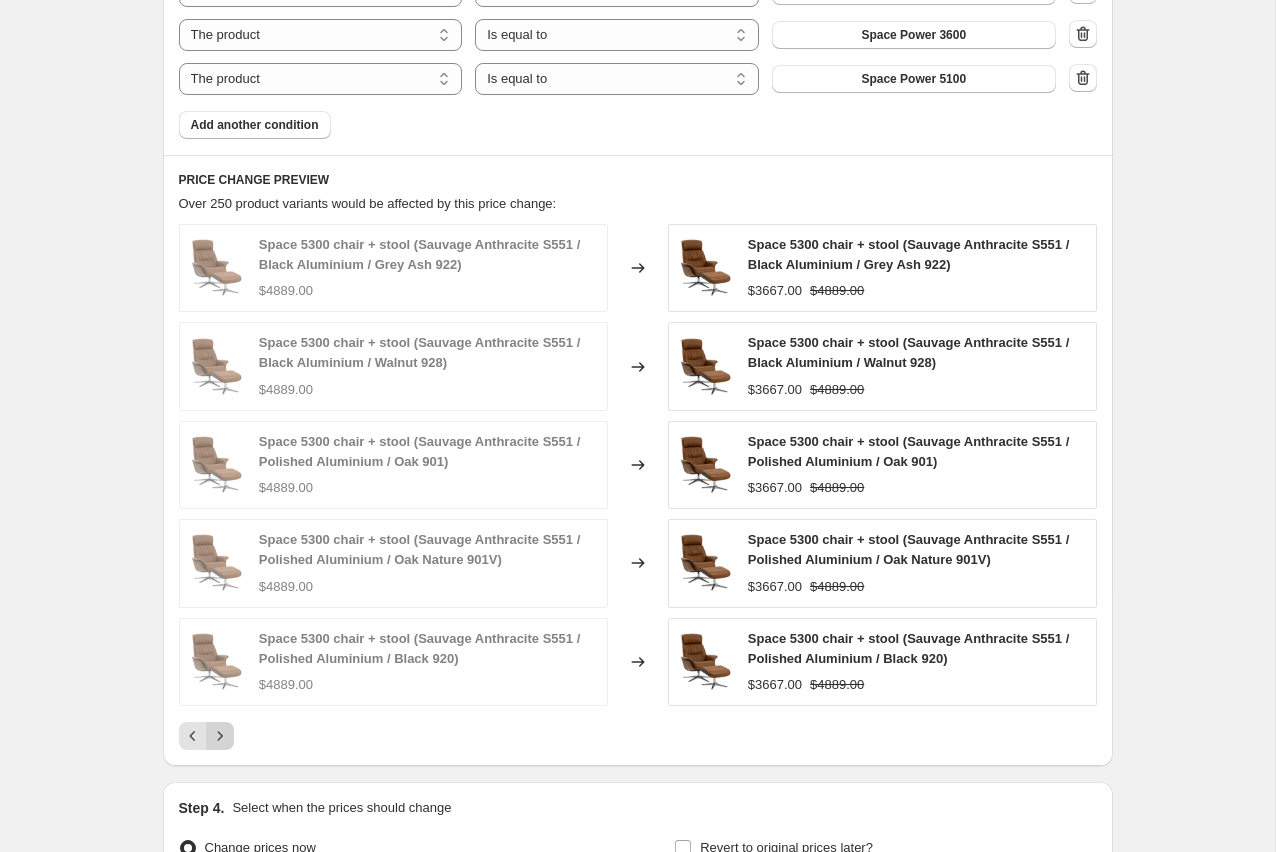 click 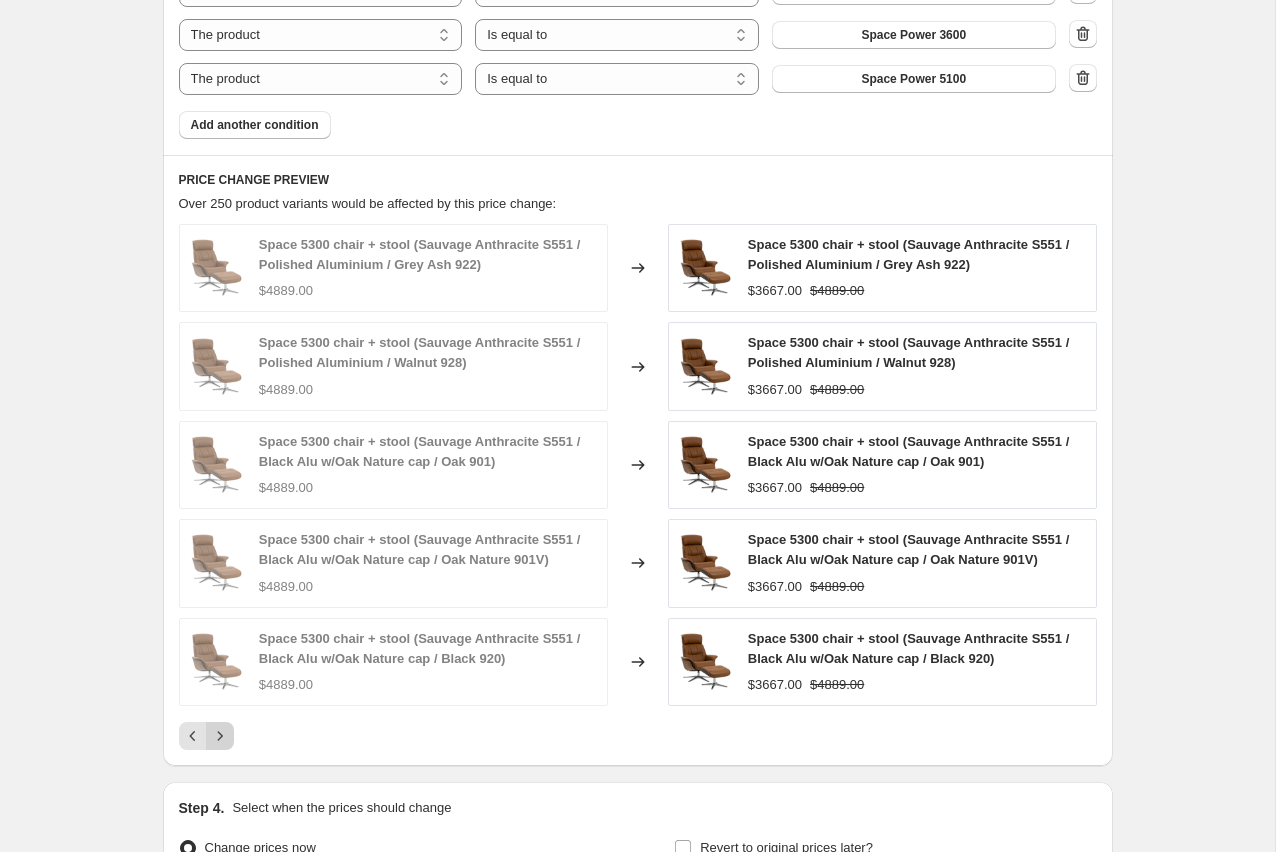 click 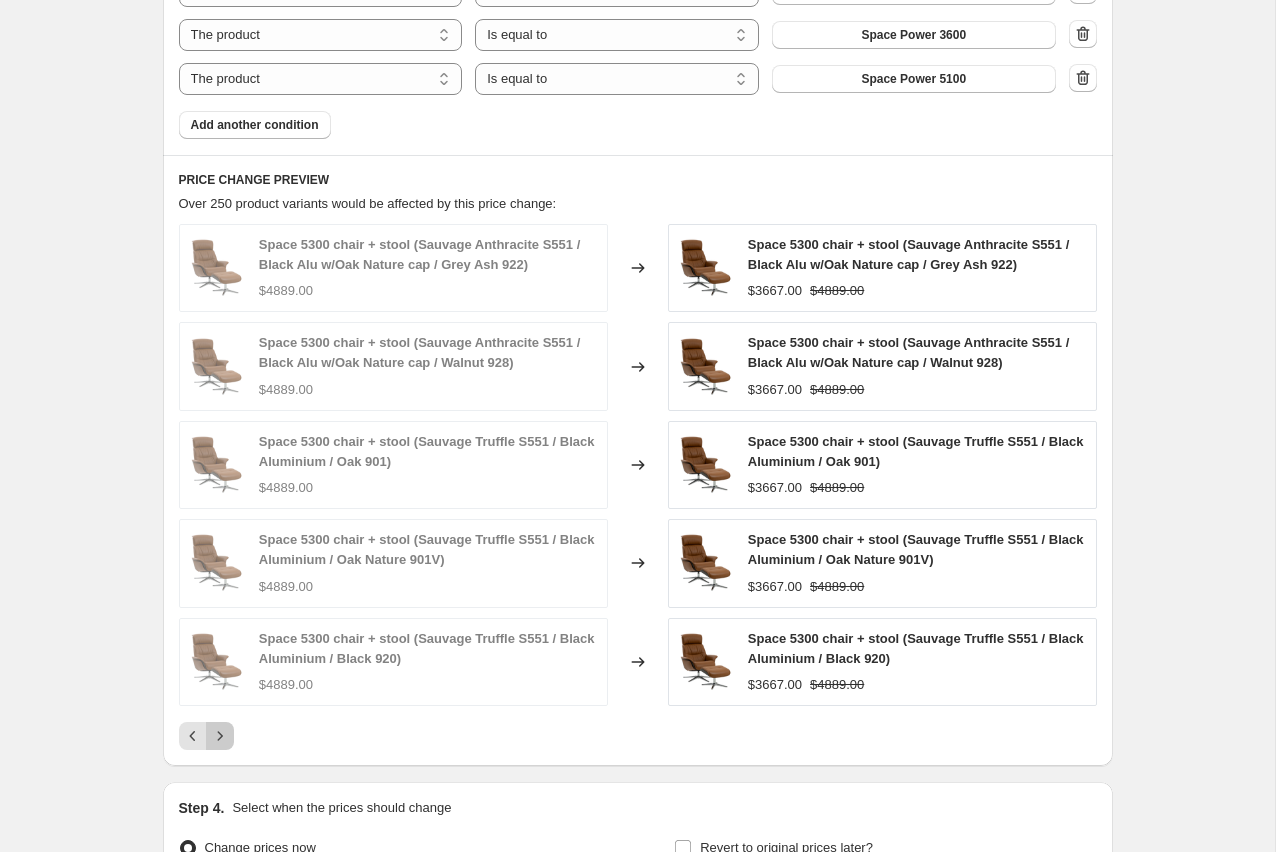 click 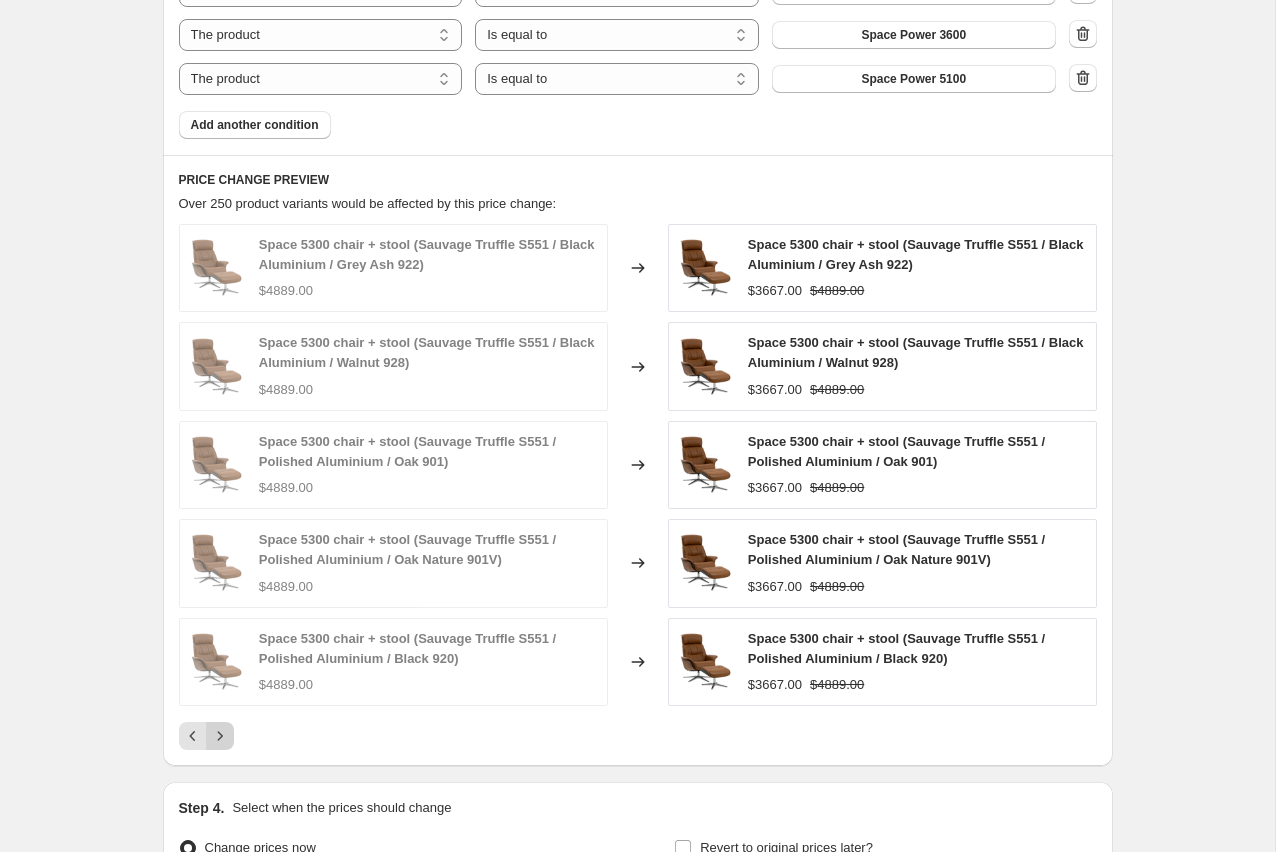 click 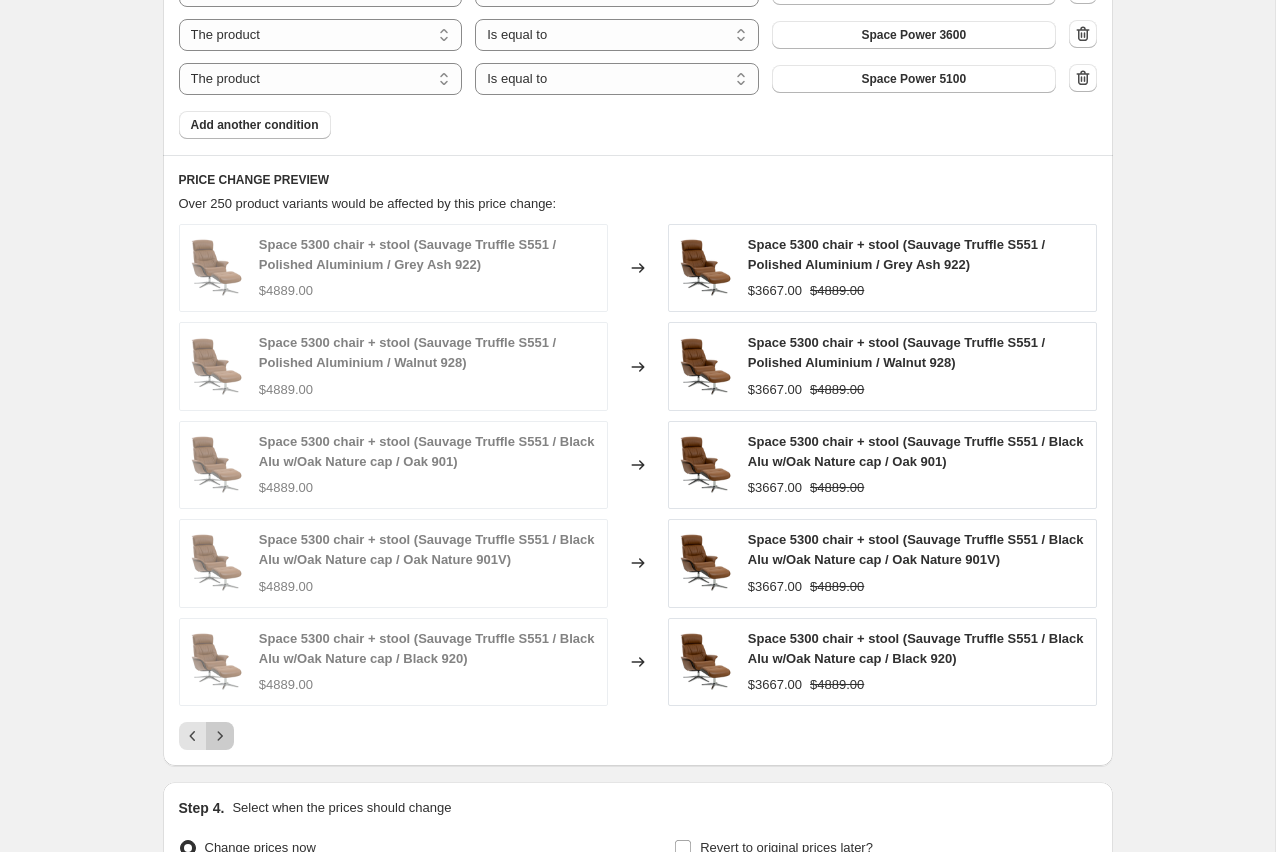 click 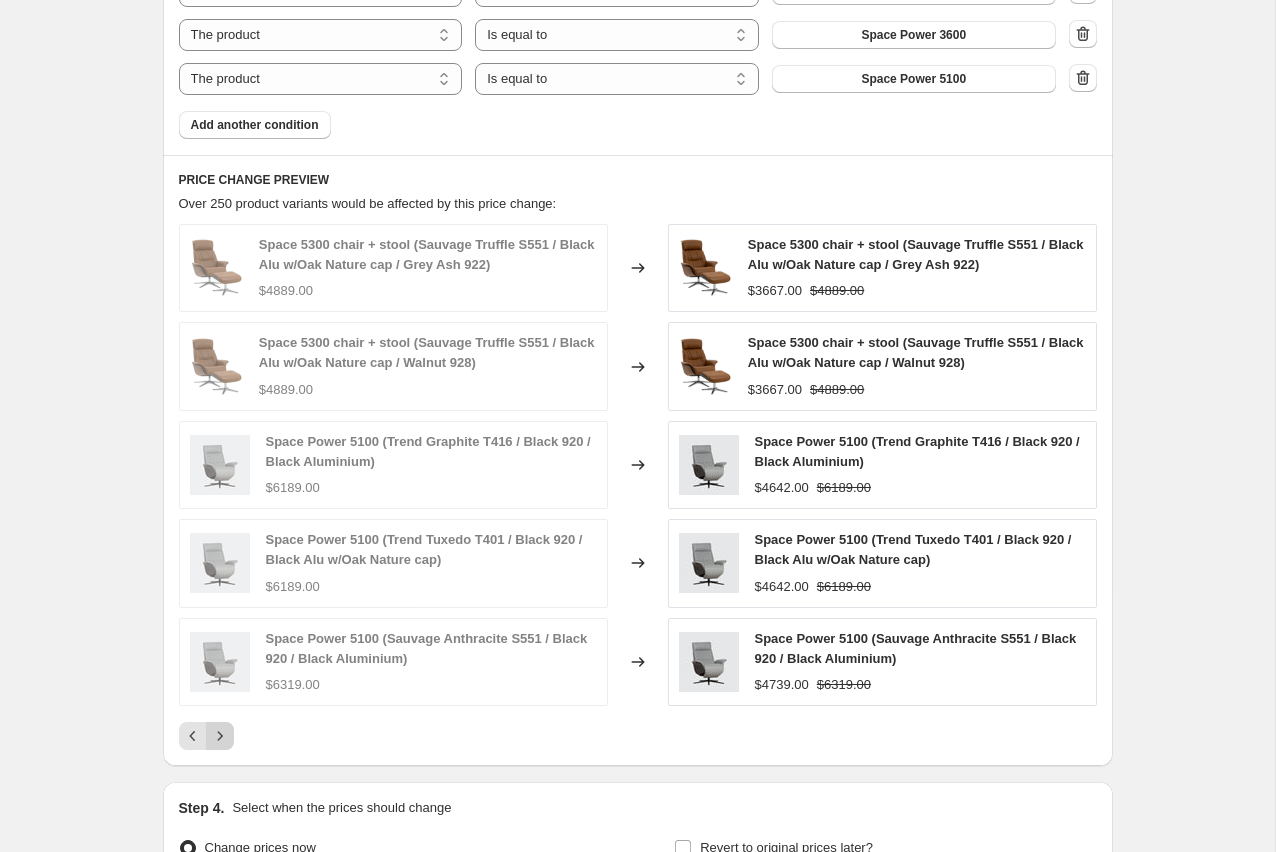 click 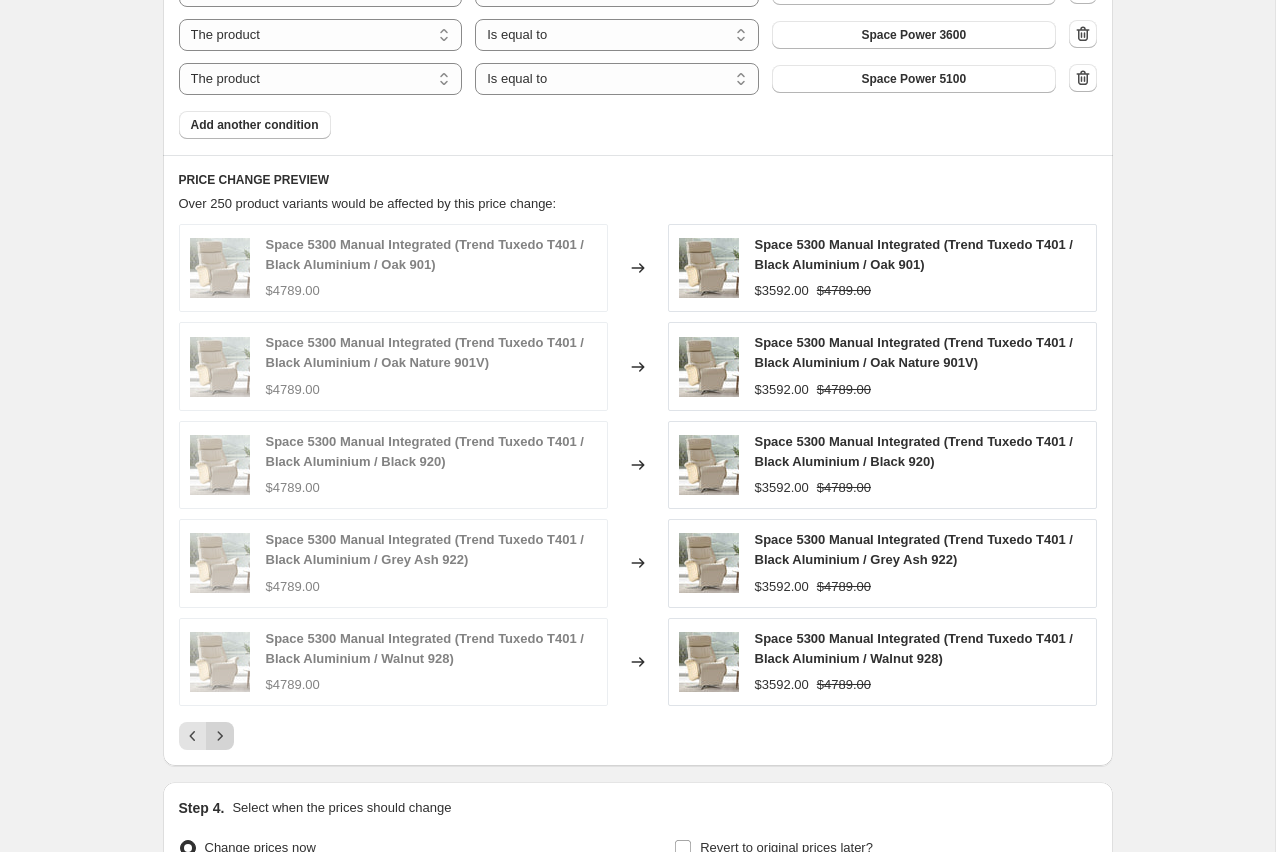 click 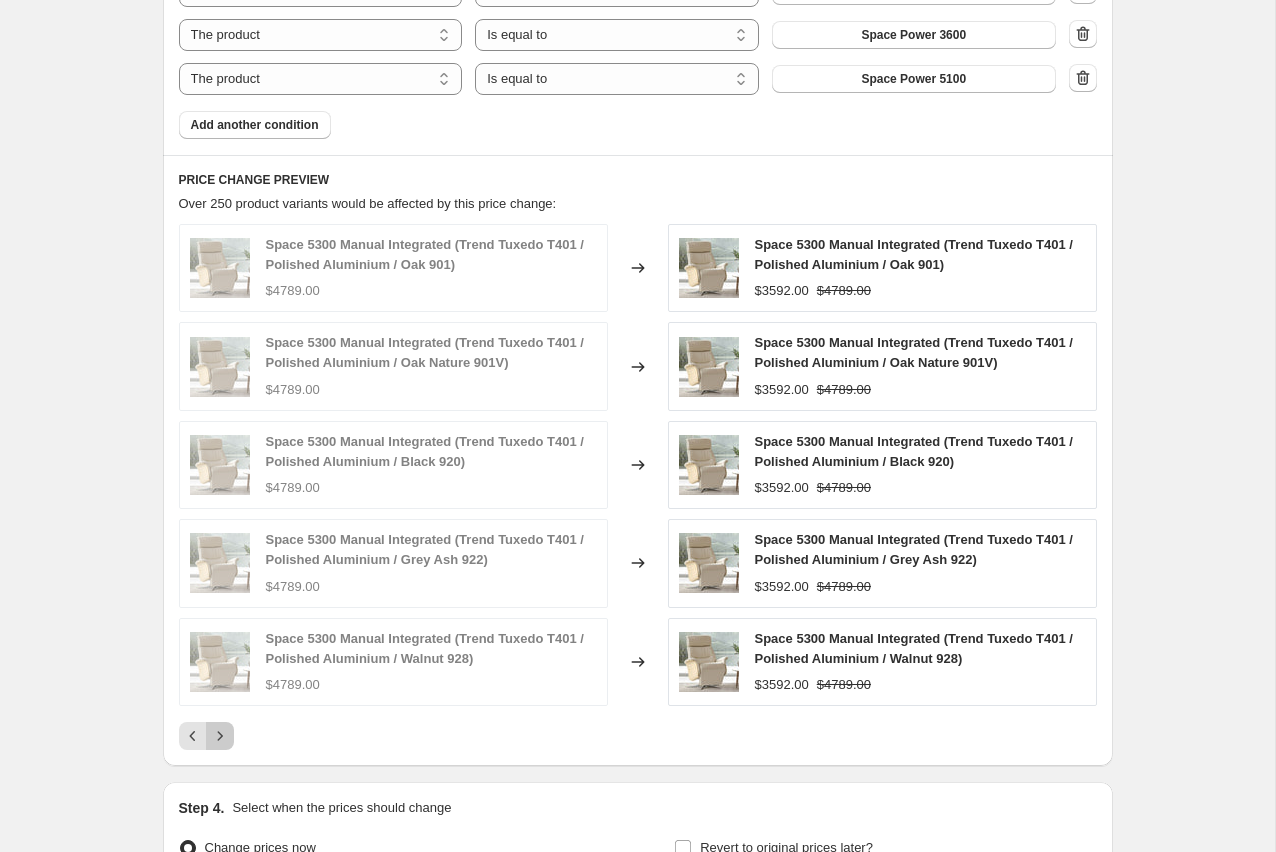 click 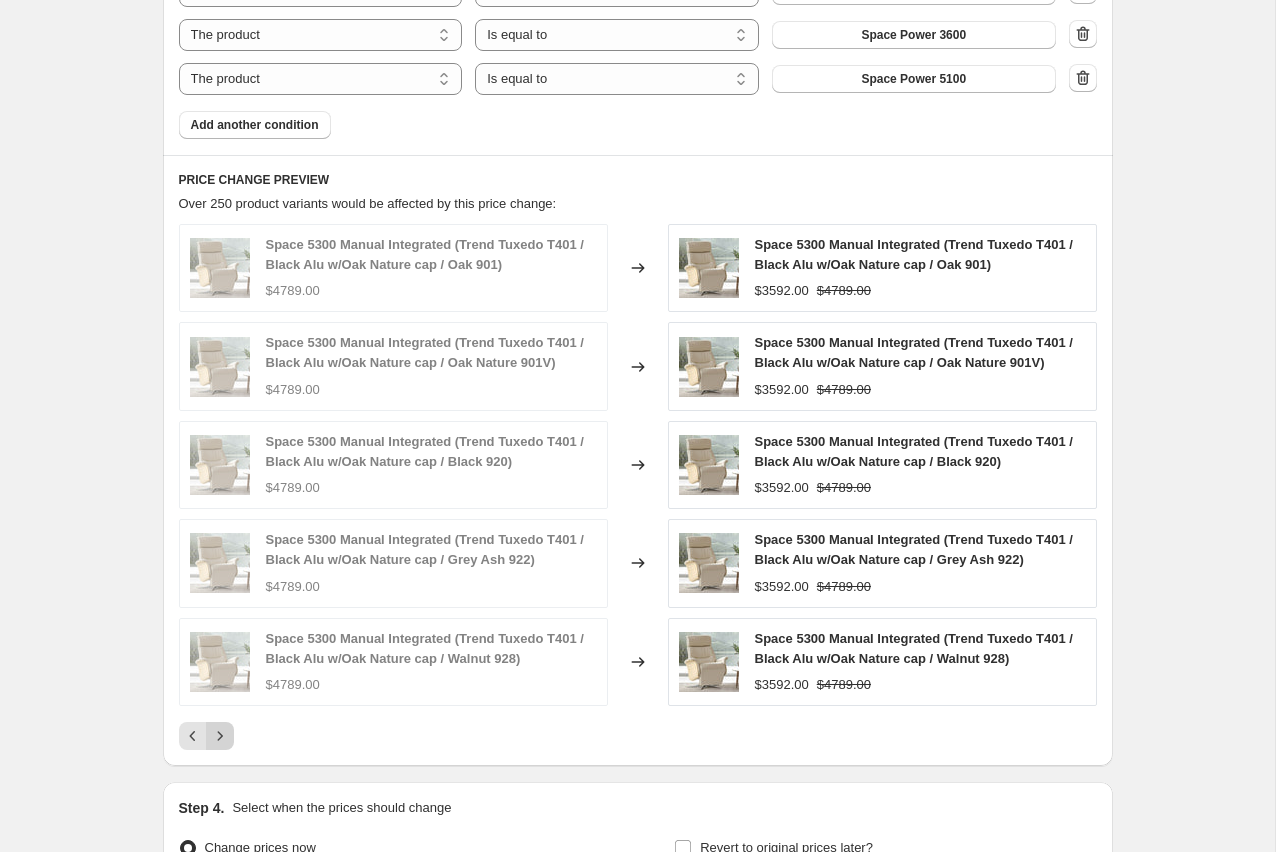 click 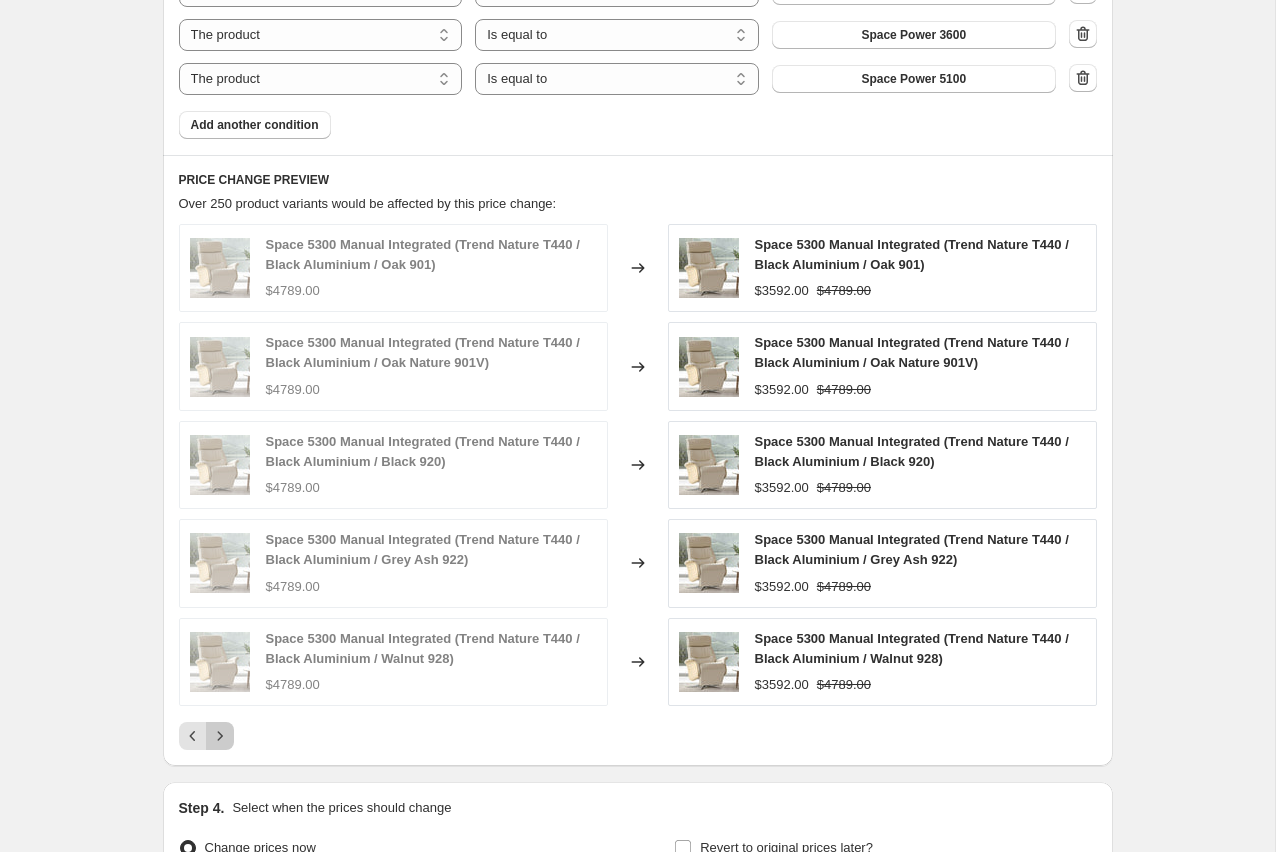 click 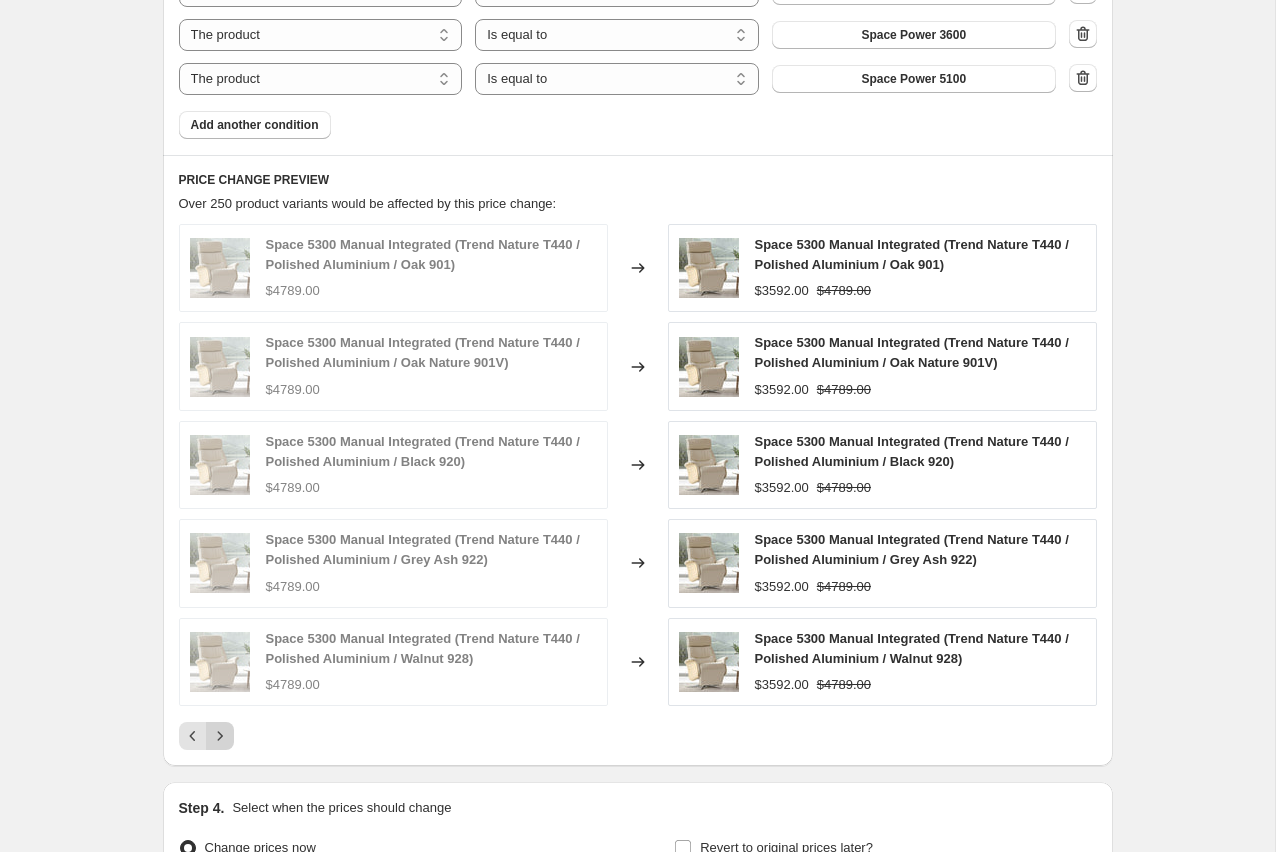 click 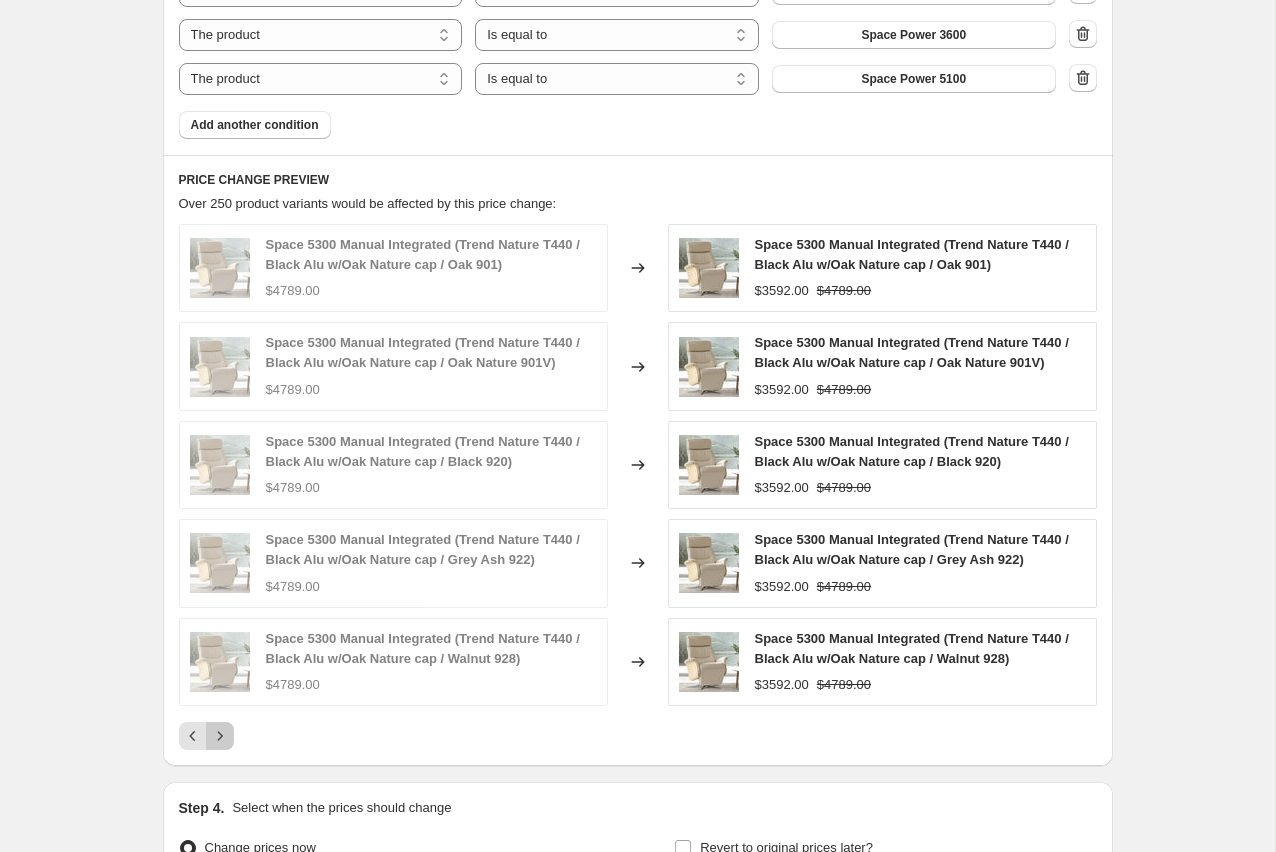 click 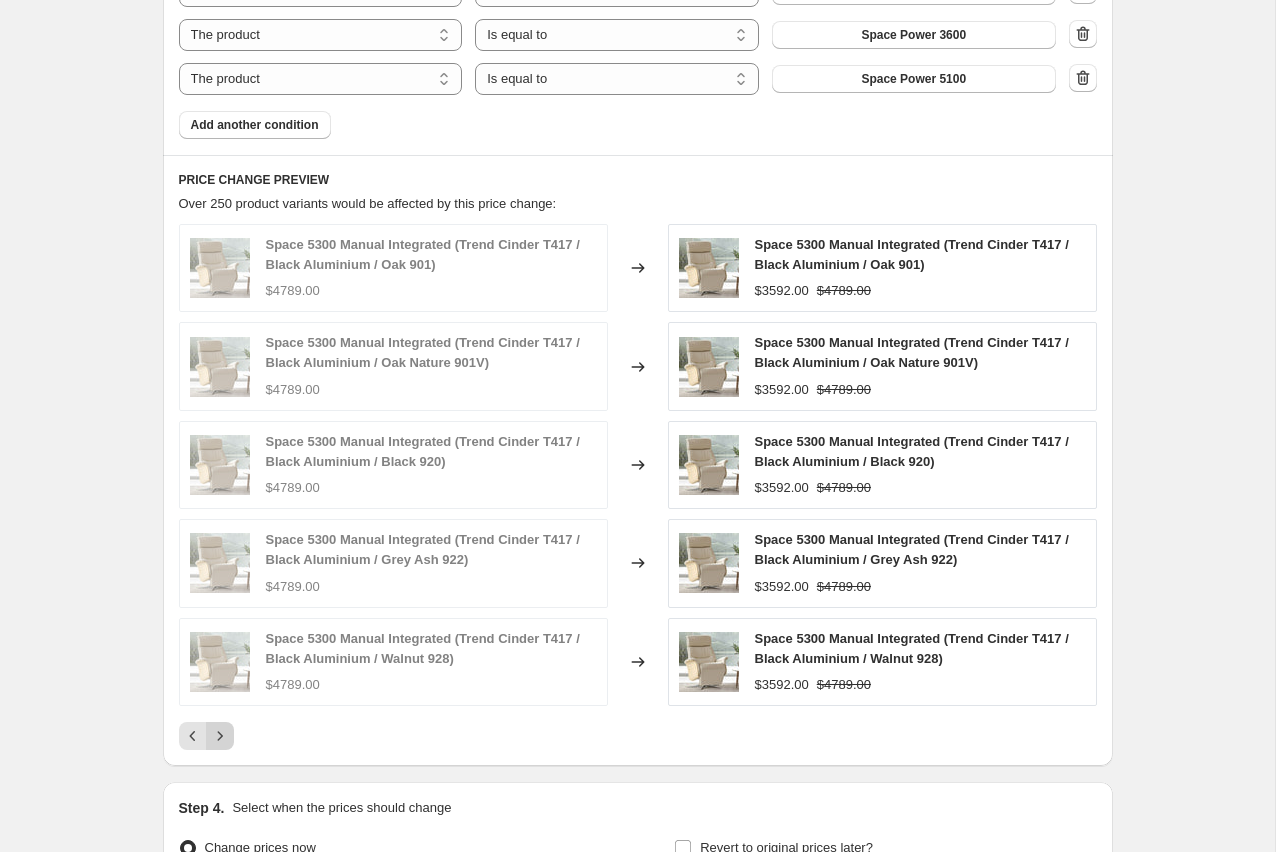 click 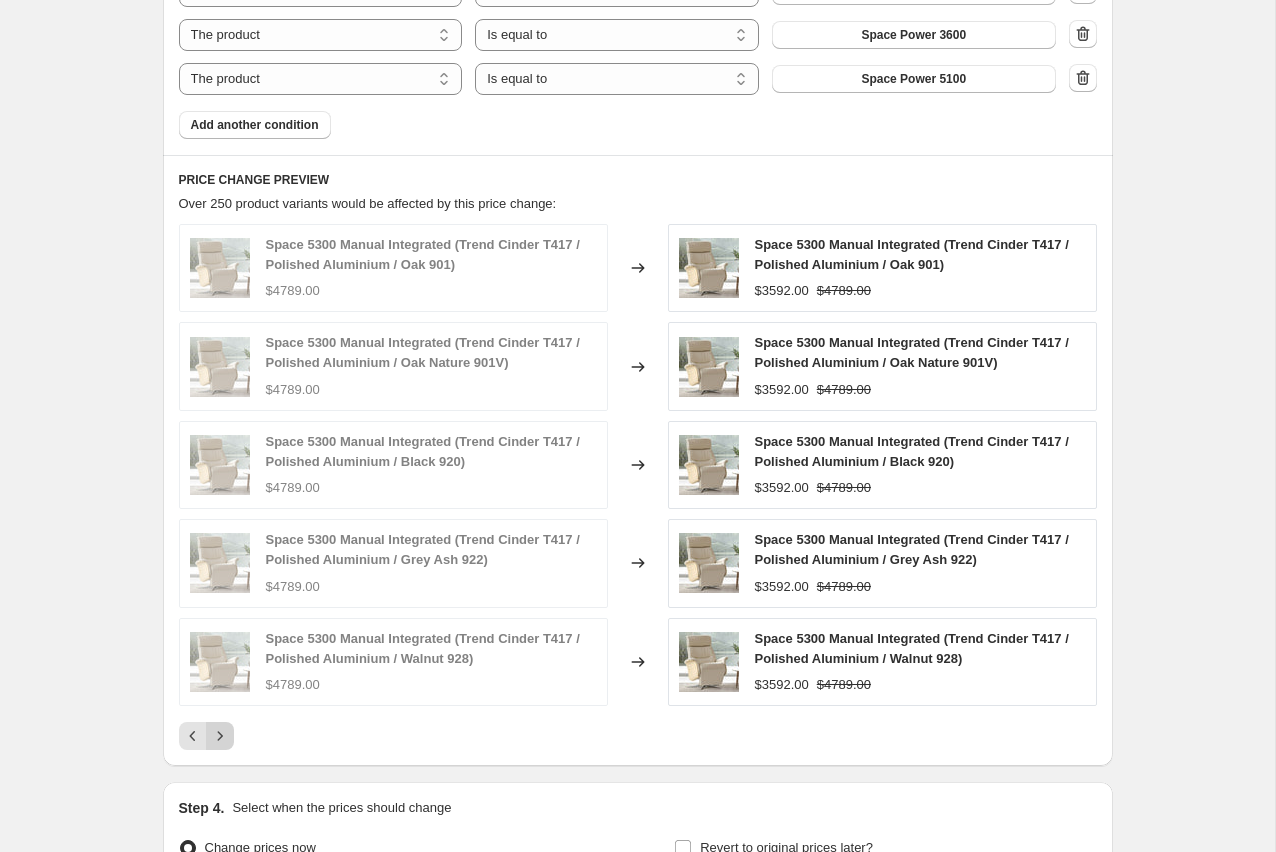 click 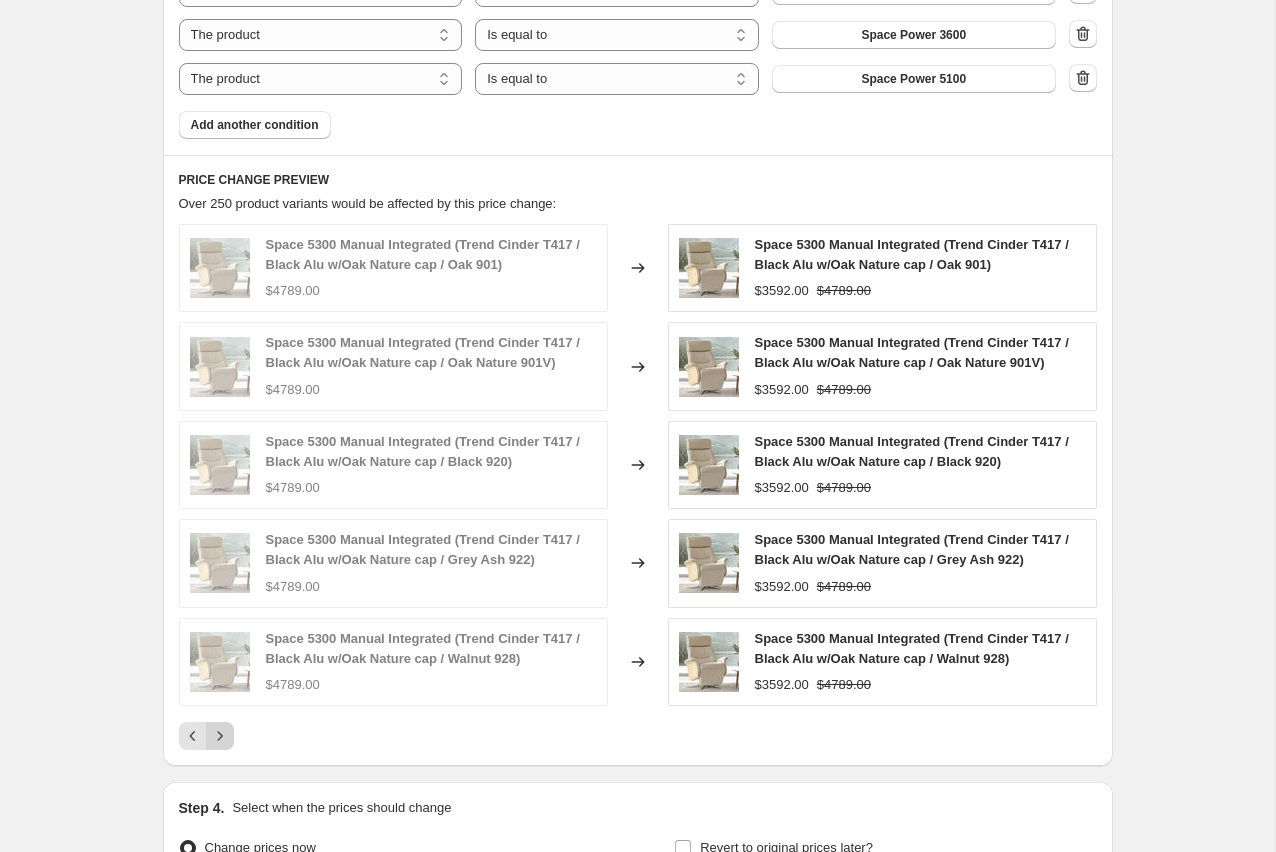 click 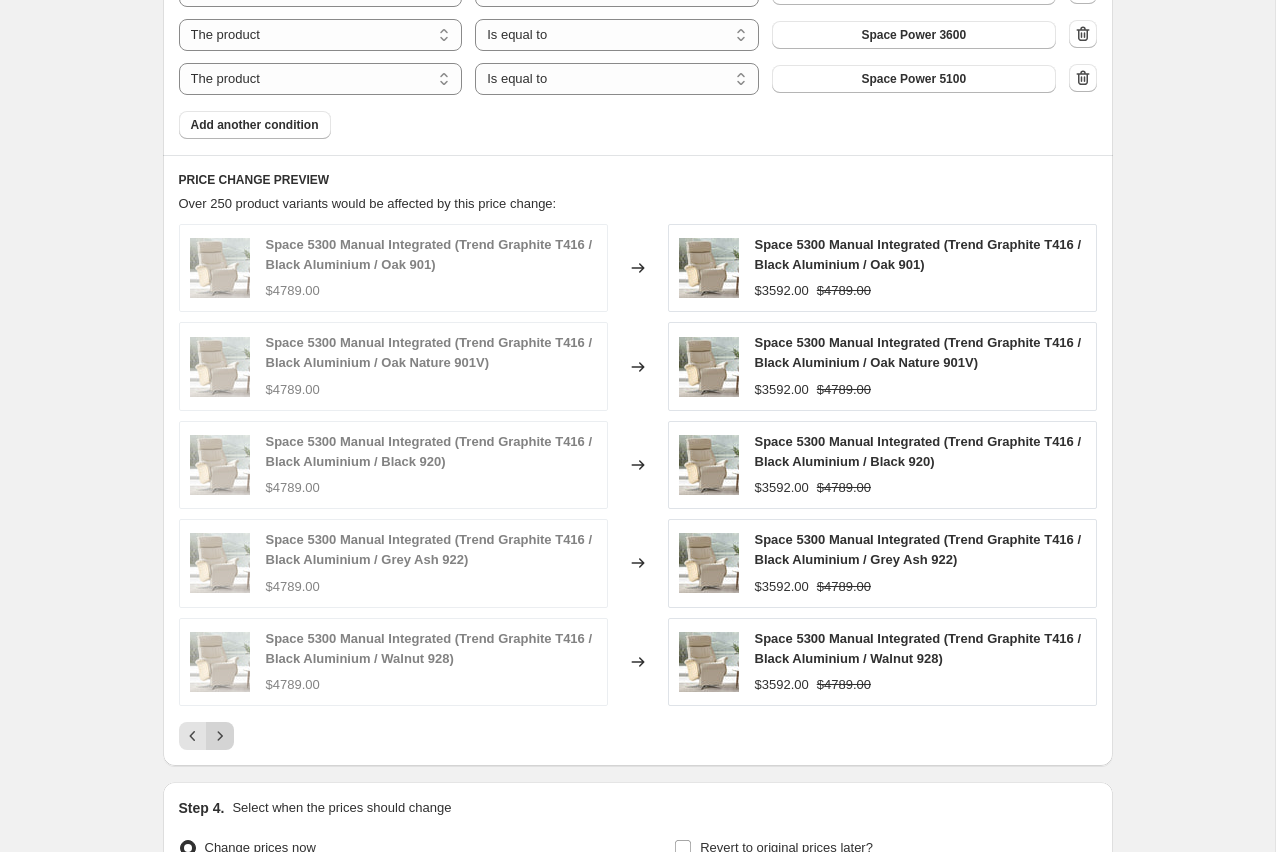click 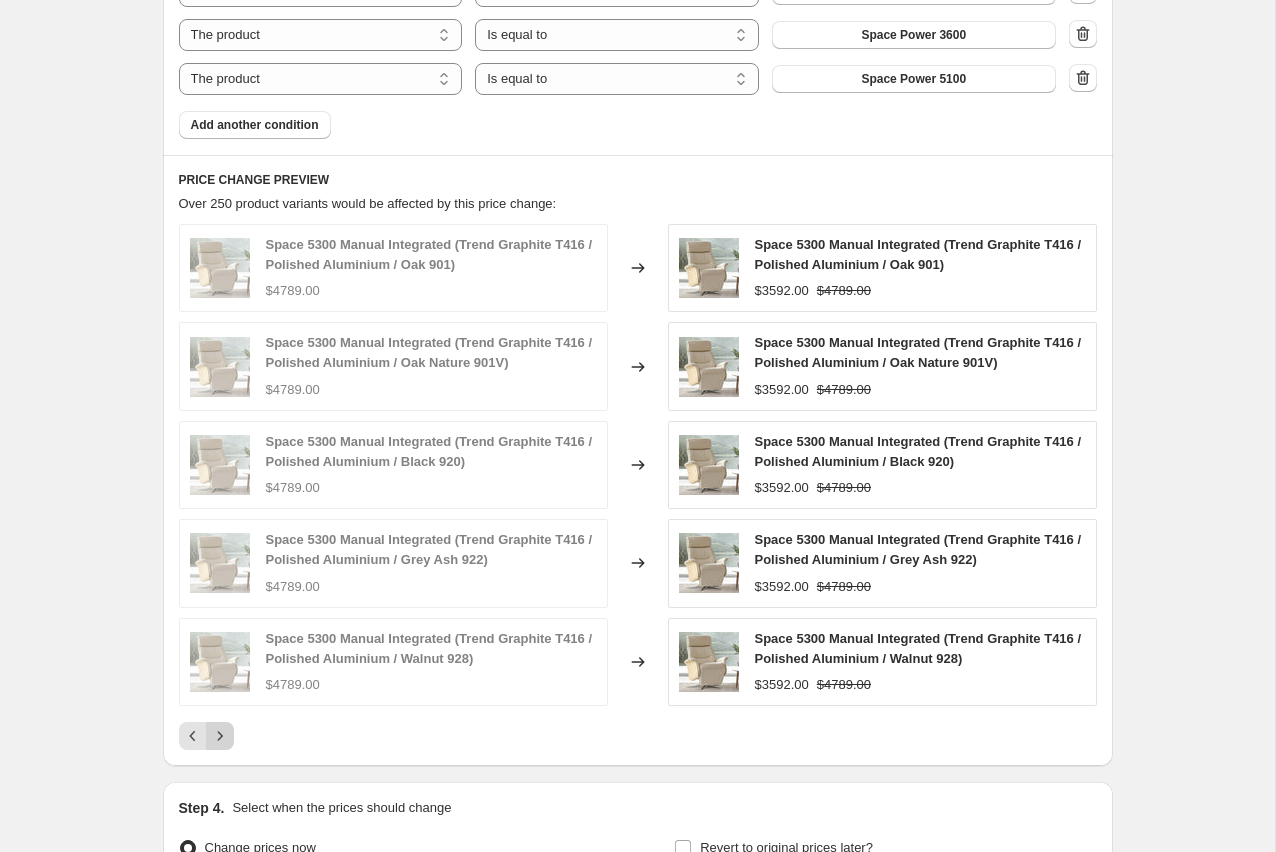 click 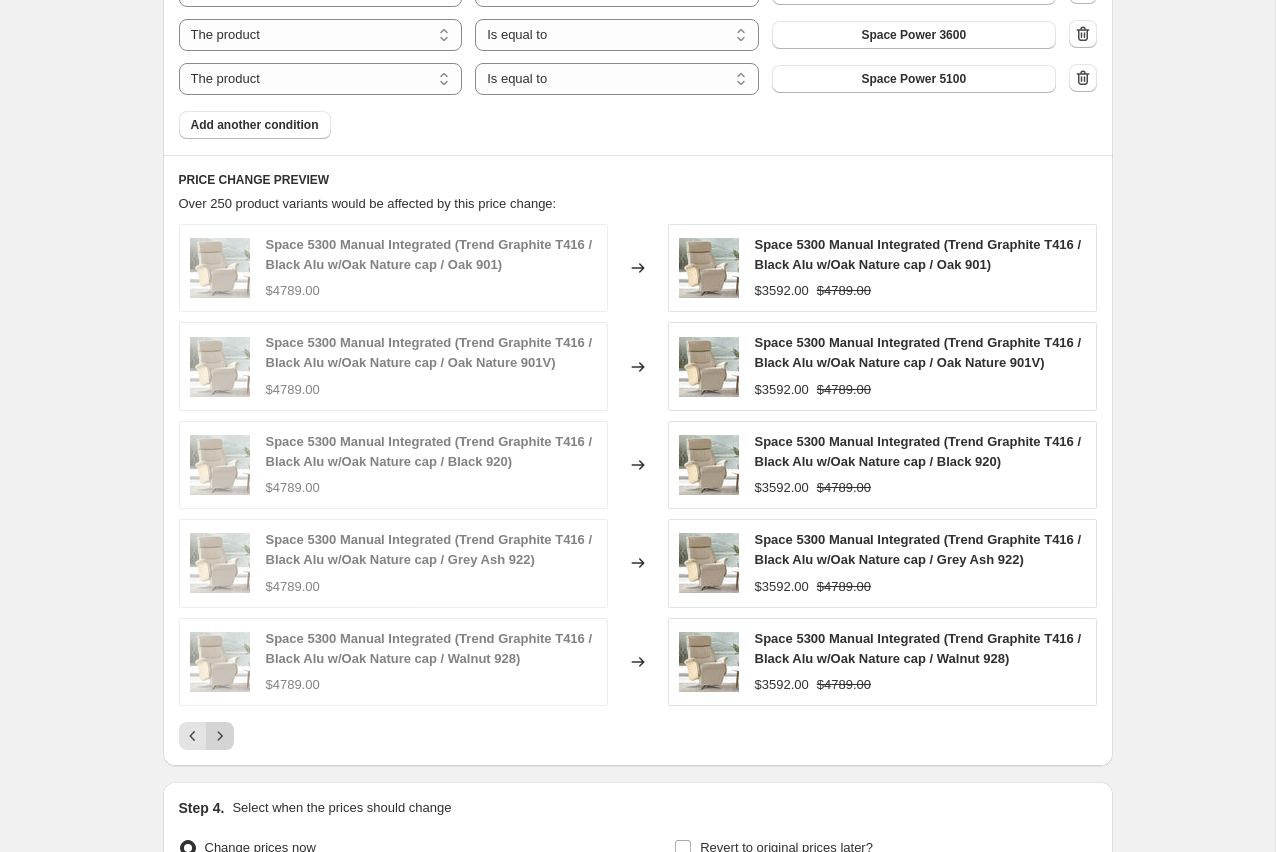click on "Space 5300 Manual Integrated (Trend Graphite T416 / Black Alu w/Oak Nature cap / Oak 901) $4789.00 Changed to Space 5300 Manual Integrated (Trend Graphite T416 / Black Alu w/Oak Nature cap / Oak 901) $3592.00 $4789.00 Space 5300 Manual Integrated (Trend Graphite T416 / Black Alu w/Oak Nature cap / Oak Nature 901V) $4789.00 Changed to Space 5300 Manual Integrated (Trend Graphite T416 / Black Alu w/Oak Nature cap / Oak Nature 901V) $3592.00 $4789.00 Space 5300 Manual Integrated (Trend Graphite T416 / Black Alu w/Oak Nature cap / Black 920) $4789.00 Changed to Space 5300 Manual Integrated (Trend Graphite T416 / Black Alu w/Oak Nature cap / Black 920) $3592.00 $4789.00 Space 5300 Manual Integrated (Trend Graphite T416 / Black Alu w/Oak Nature cap / Grey Ash 922) $4789.00 Changed to Space 5300 Manual Integrated (Trend Graphite T416 / Black Alu w/Oak Nature cap / Grey Ash 922) $3592.00 $4789.00 Space 5300 Manual Integrated (Trend Graphite T416 / Black Alu w/Oak Nature cap / Walnut 928) $4789.00 Changed to $3592.00" at bounding box center (638, 487) 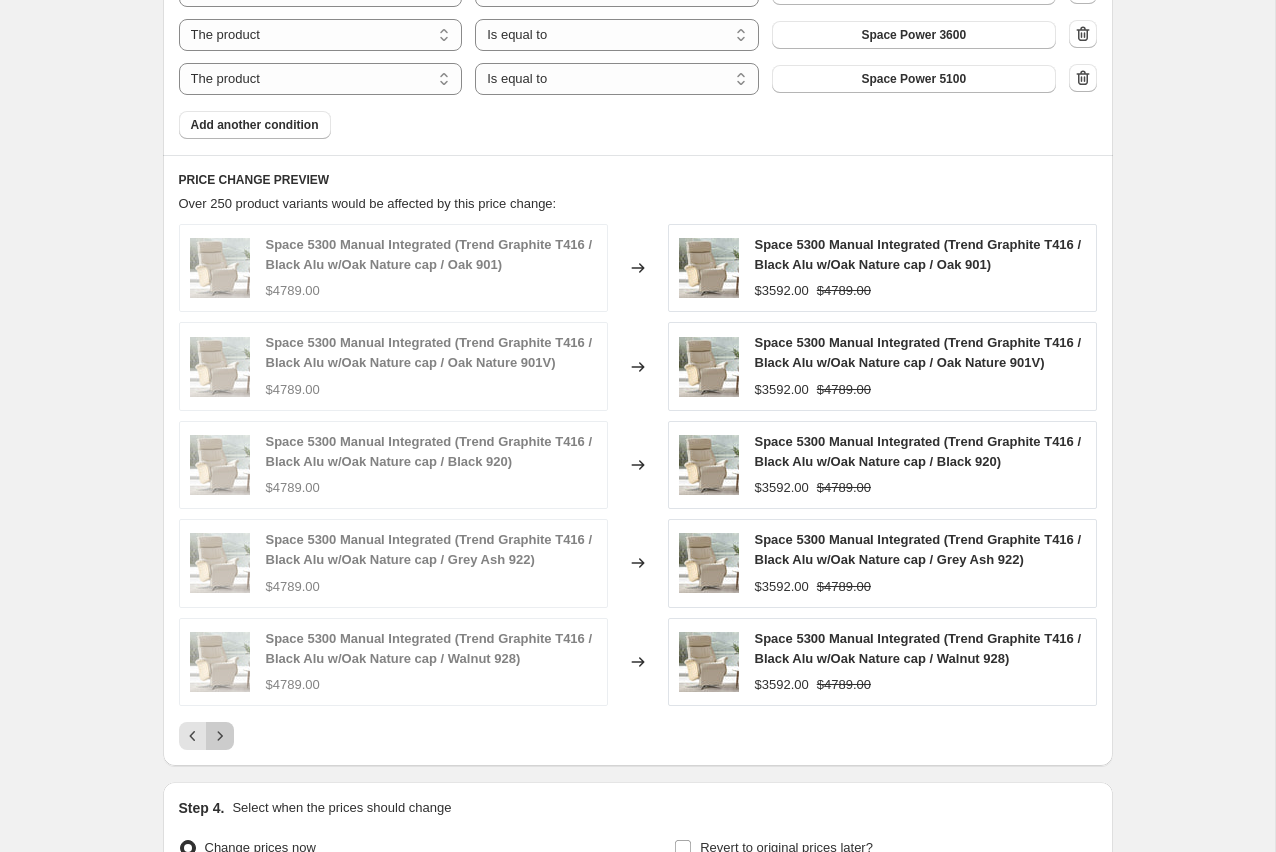 click 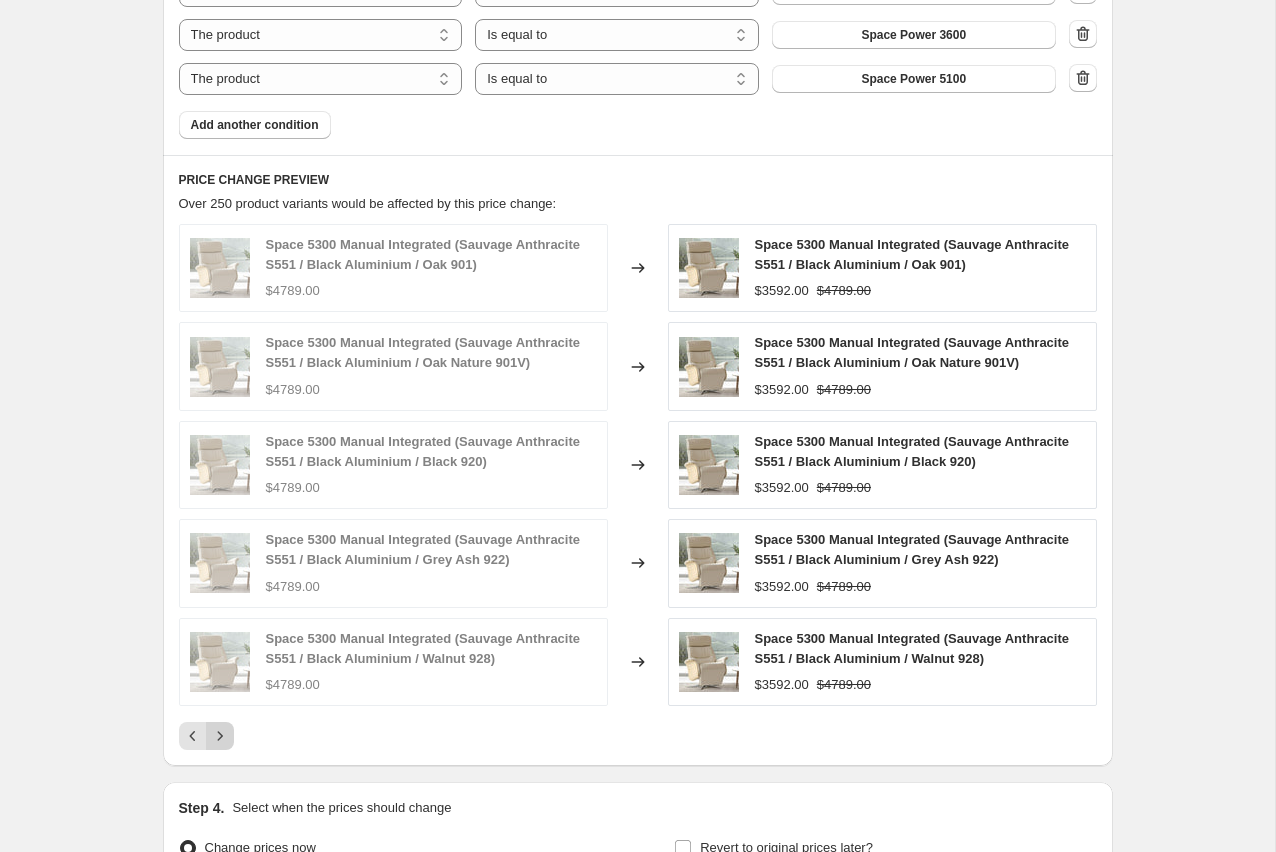 click 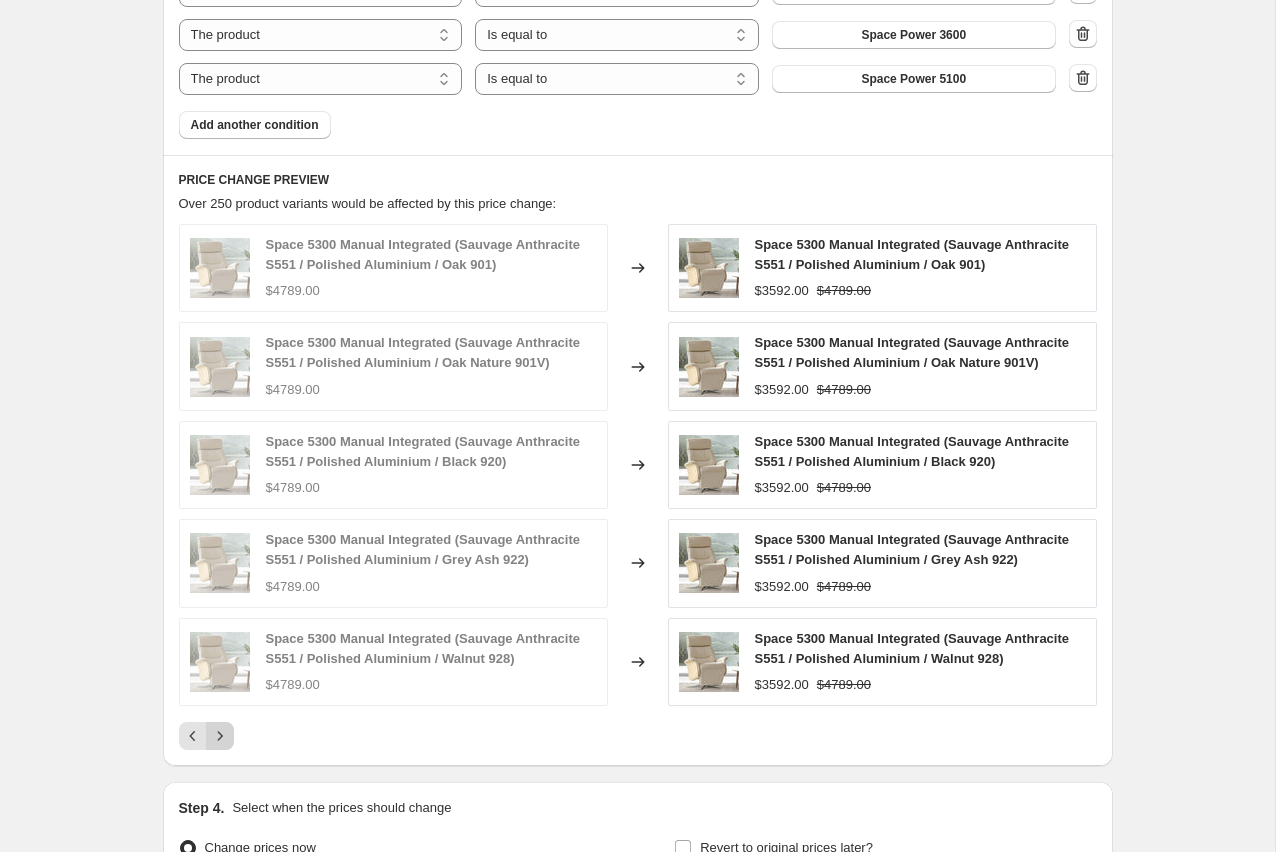 click on "Space 5300 Manual Integrated (Sauvage Anthracite S551 / Polished Aluminium / Oak 901) $4789.00 Changed to Space 5300 Manual Integrated (Sauvage Anthracite S551 / Polished Aluminium / Oak 901) $3592.00 $4789.00 Space 5300 Manual Integrated (Sauvage Anthracite S551 / Polished Aluminium / Oak Nature 901V) $4789.00 Changed to Space 5300 Manual Integrated (Sauvage Anthracite S551 / Polished Aluminium / Oak Nature 901V) $3592.00 $4789.00 Space 5300 Manual Integrated (Sauvage Anthracite S551 / Polished Aluminium / Black 920) $4789.00 Changed to Space 5300 Manual Integrated (Sauvage Anthracite S551 / Polished Aluminium / Black 920) $3592.00 $4789.00 Space 5300 Manual Integrated (Sauvage Anthracite S551 / Polished Aluminium / Grey Ash 922) $4789.00 Changed to Space 5300 Manual Integrated (Sauvage Anthracite S551 / Polished Aluminium / Grey Ash 922) $3592.00 $4789.00 Space 5300 Manual Integrated (Sauvage Anthracite S551 / Polished Aluminium / Walnut 928) $4789.00 Changed to $3592.00 $4789.00" at bounding box center (638, 487) 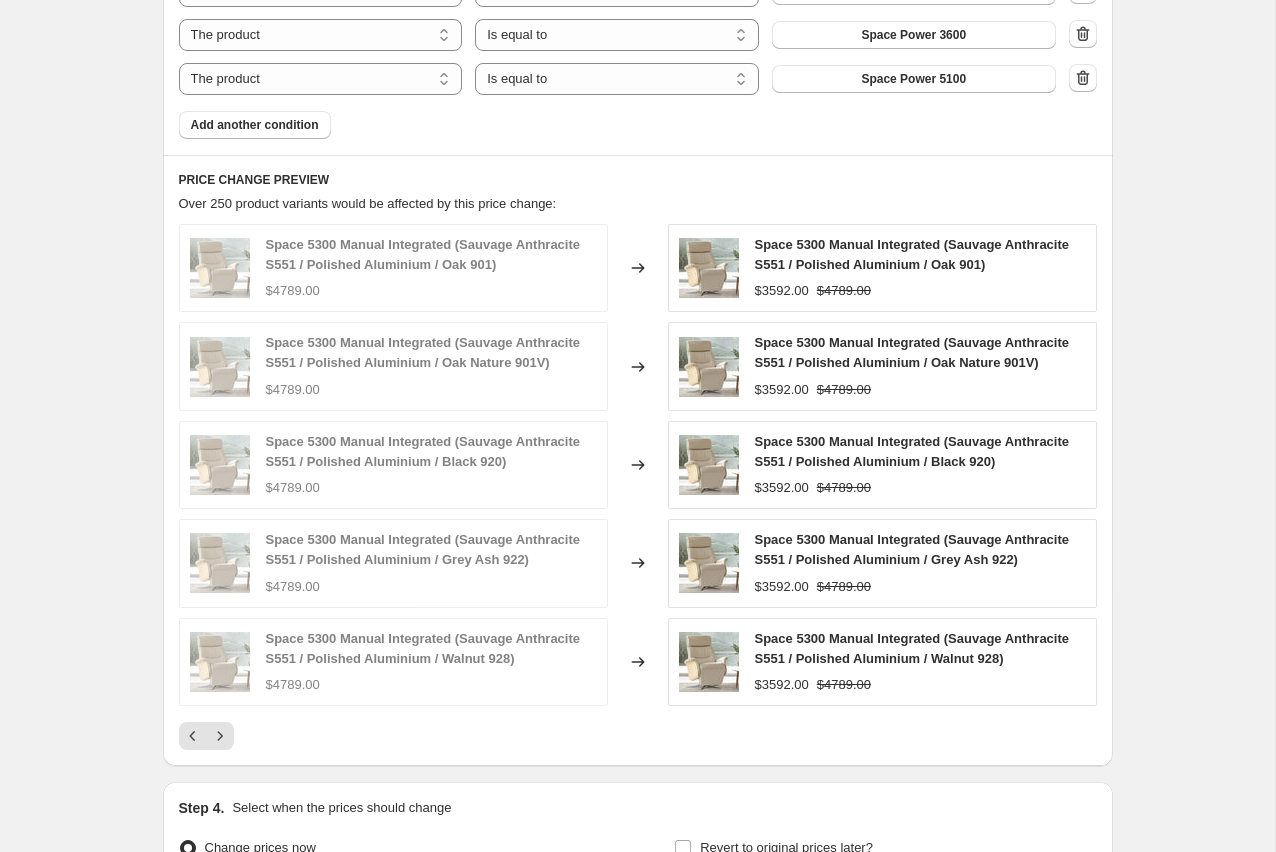 click 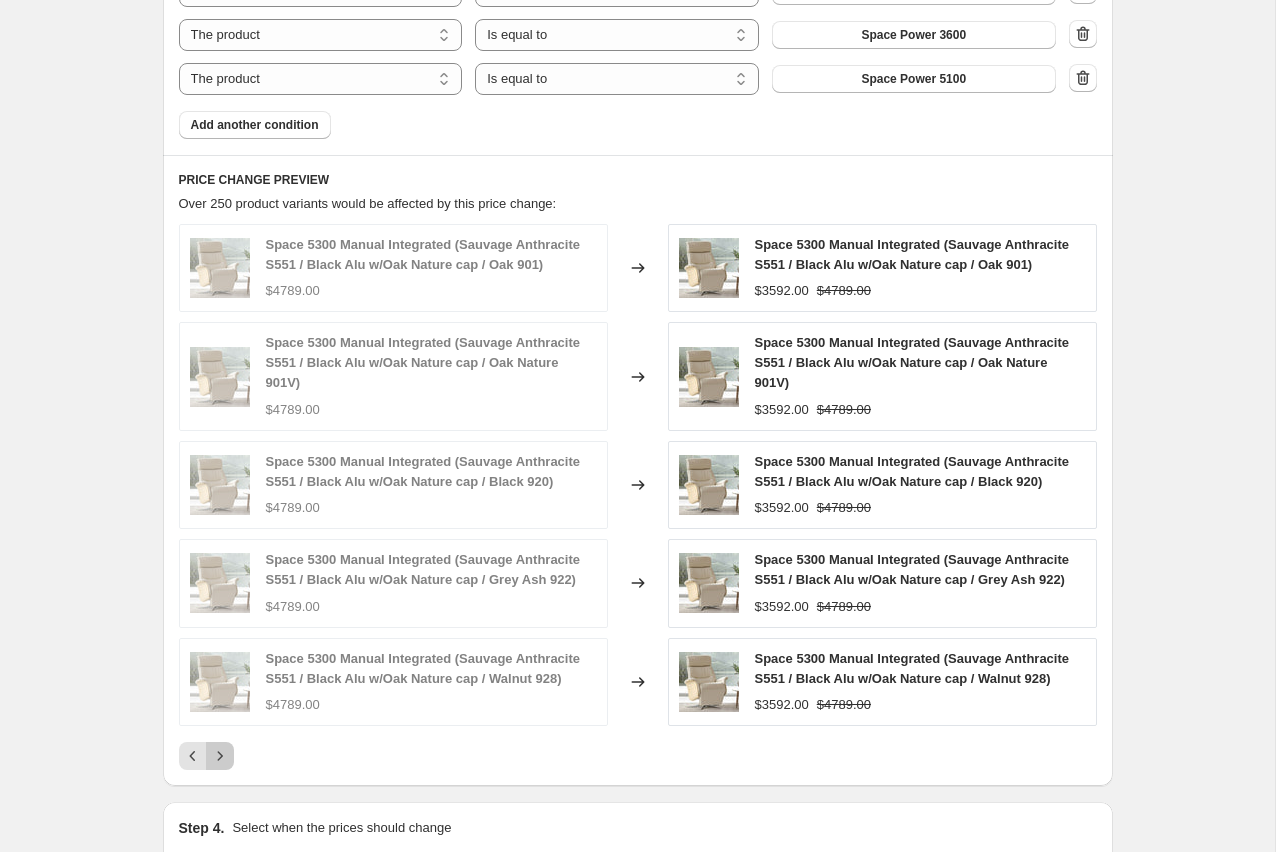 click 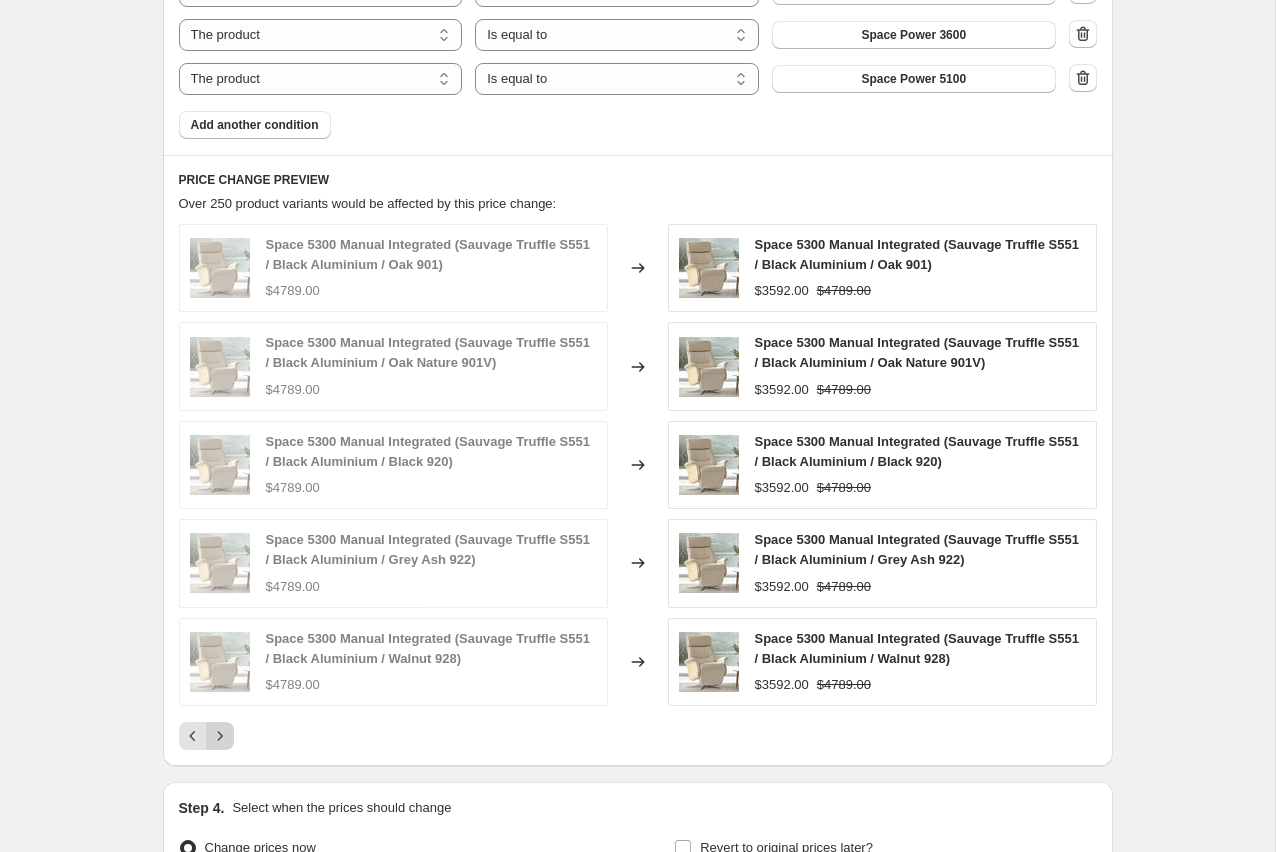 click 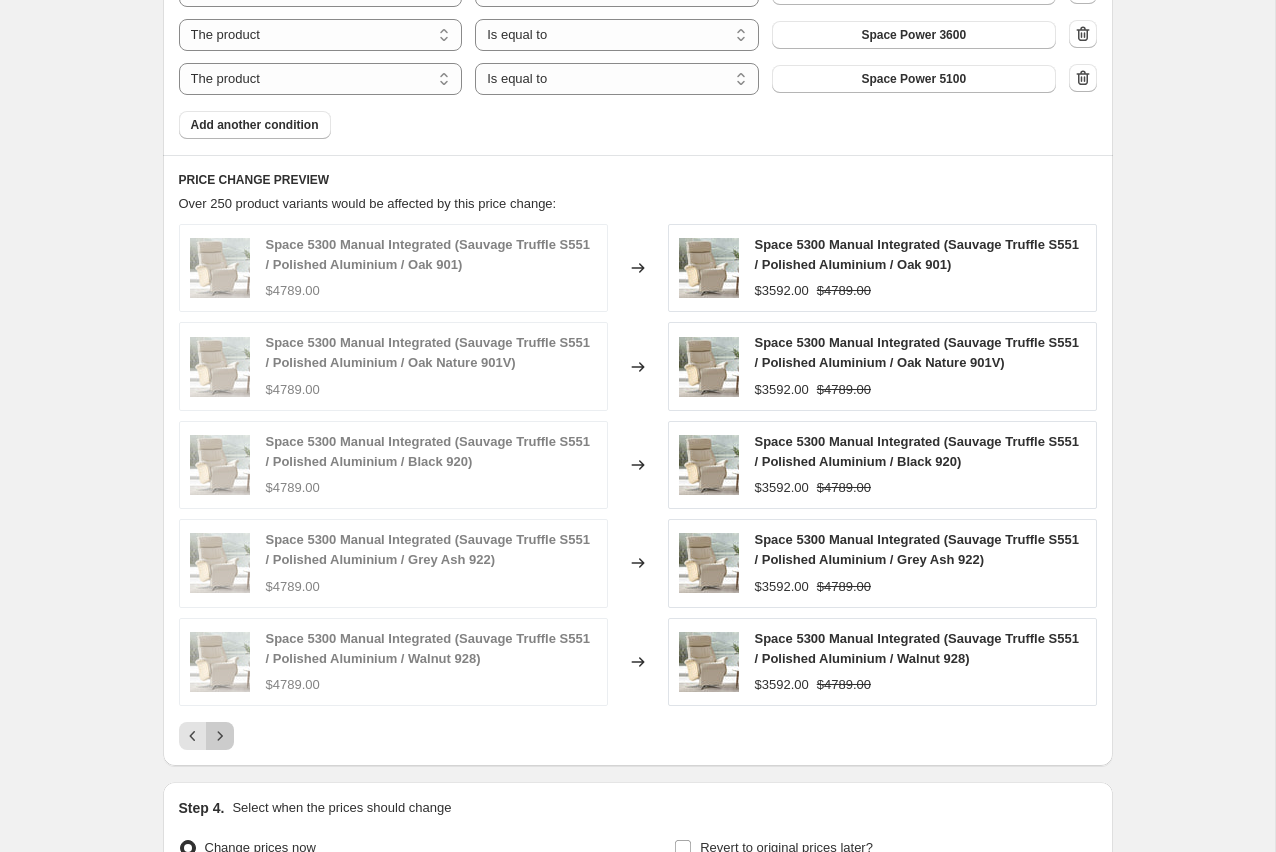 click 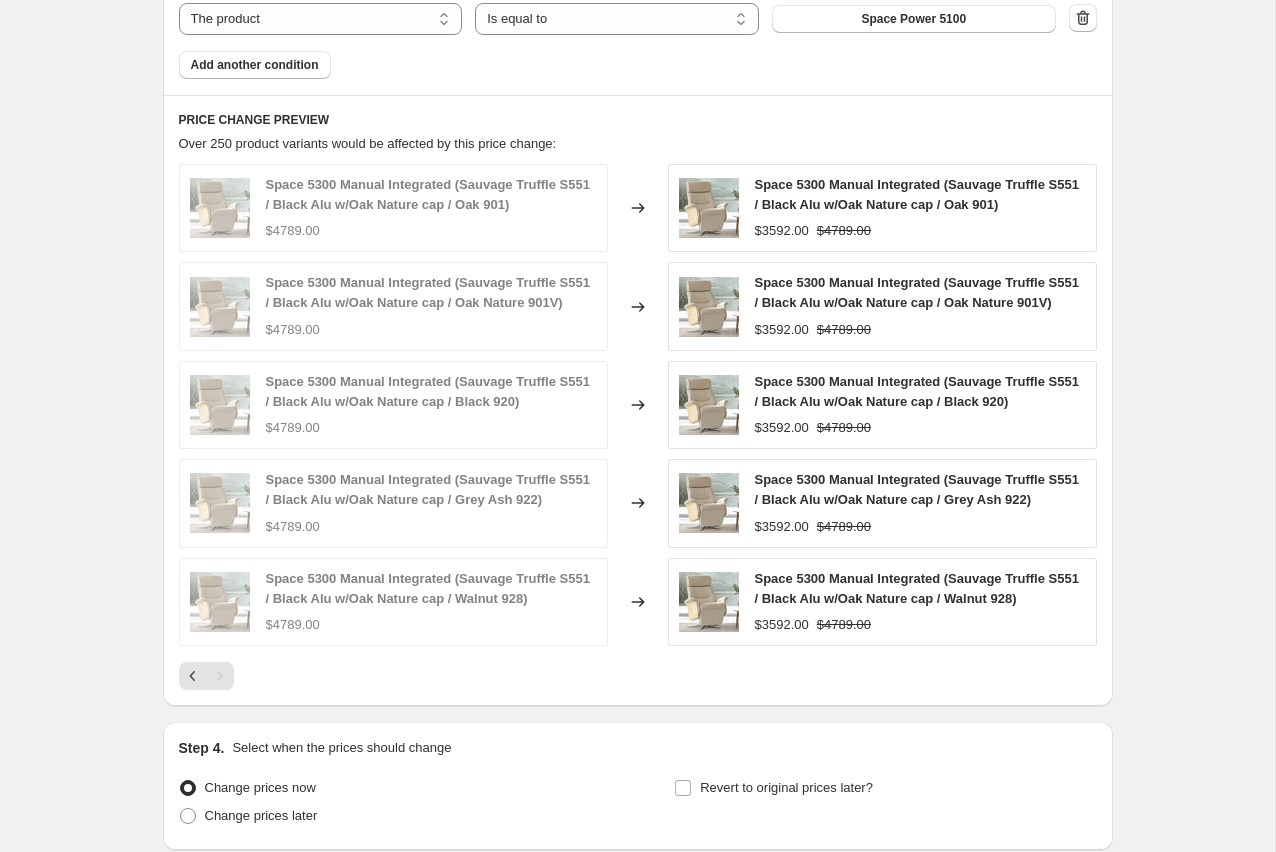 scroll, scrollTop: 1600, scrollLeft: 0, axis: vertical 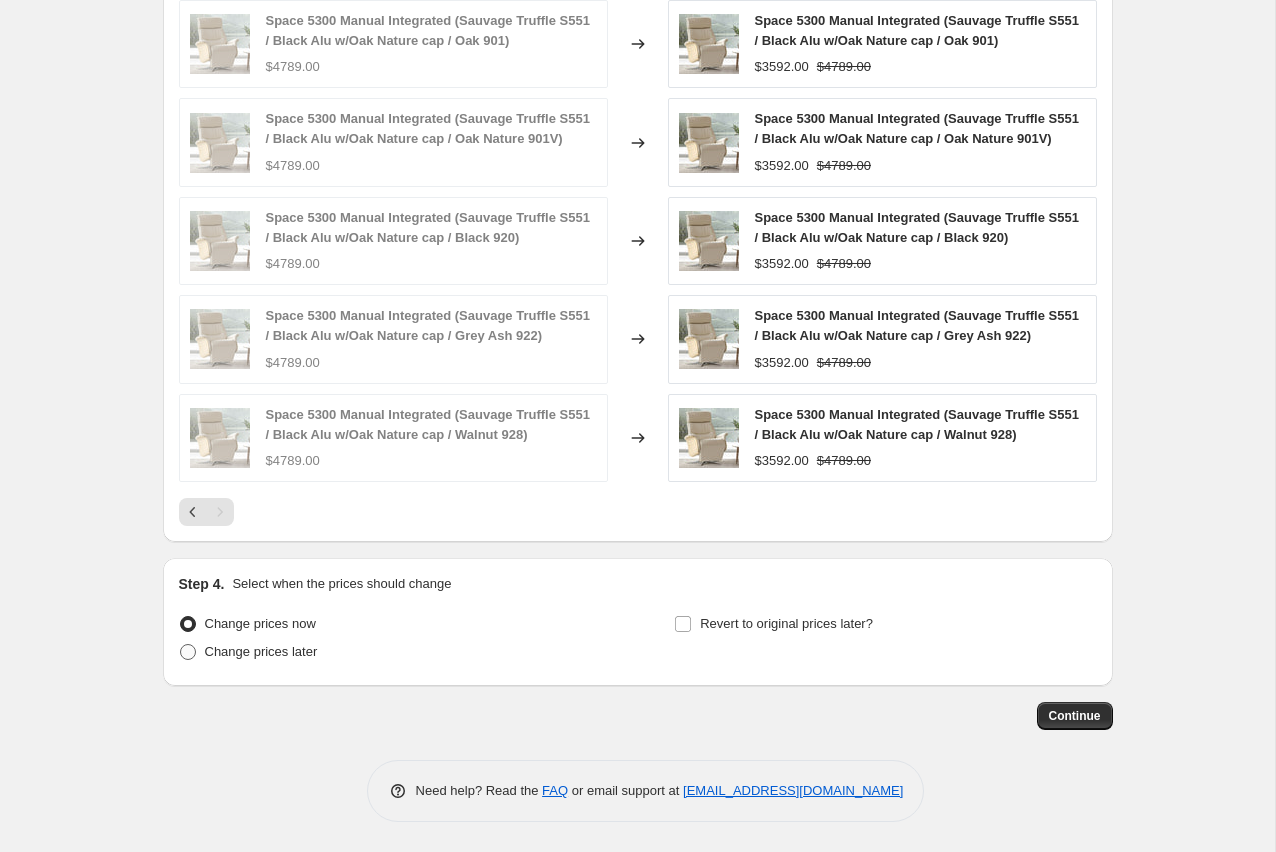 click at bounding box center (188, 652) 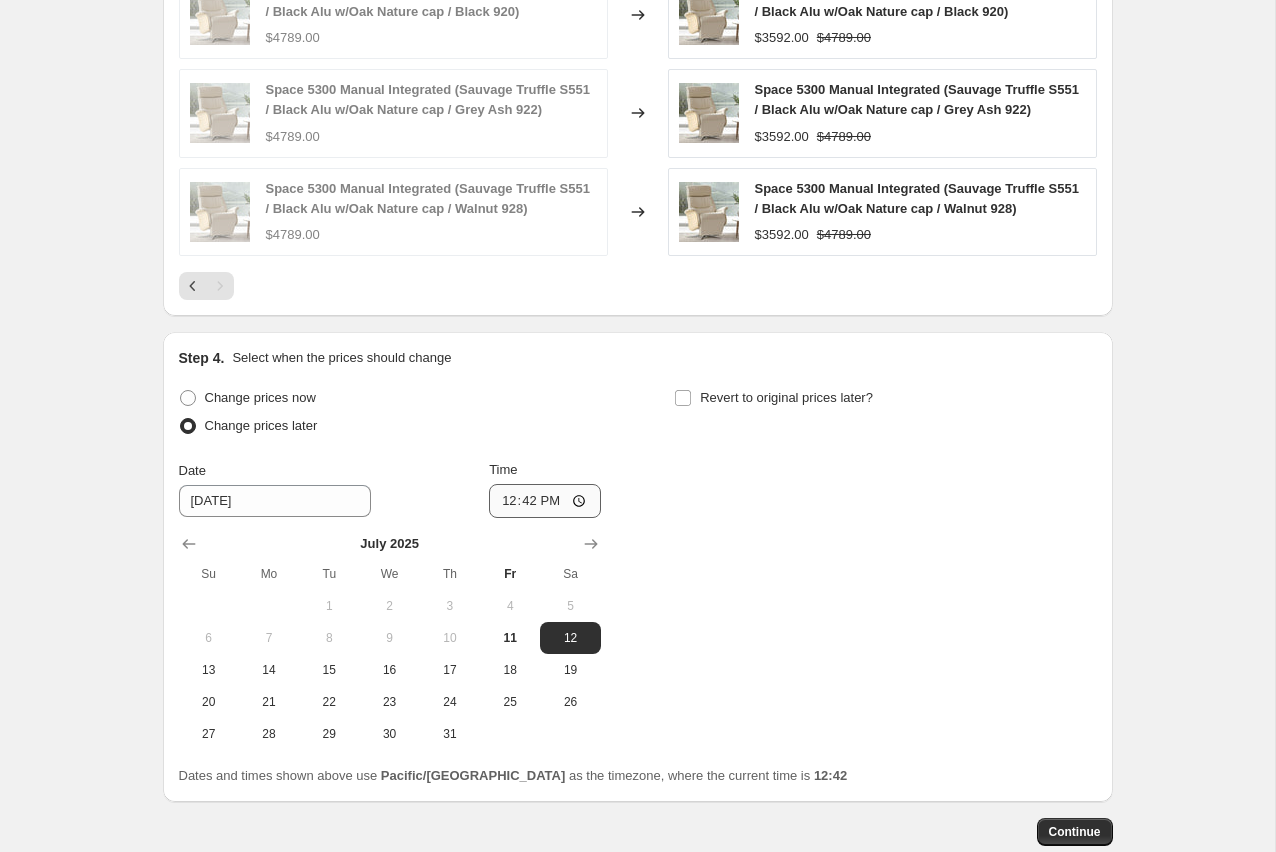 scroll, scrollTop: 1801, scrollLeft: 0, axis: vertical 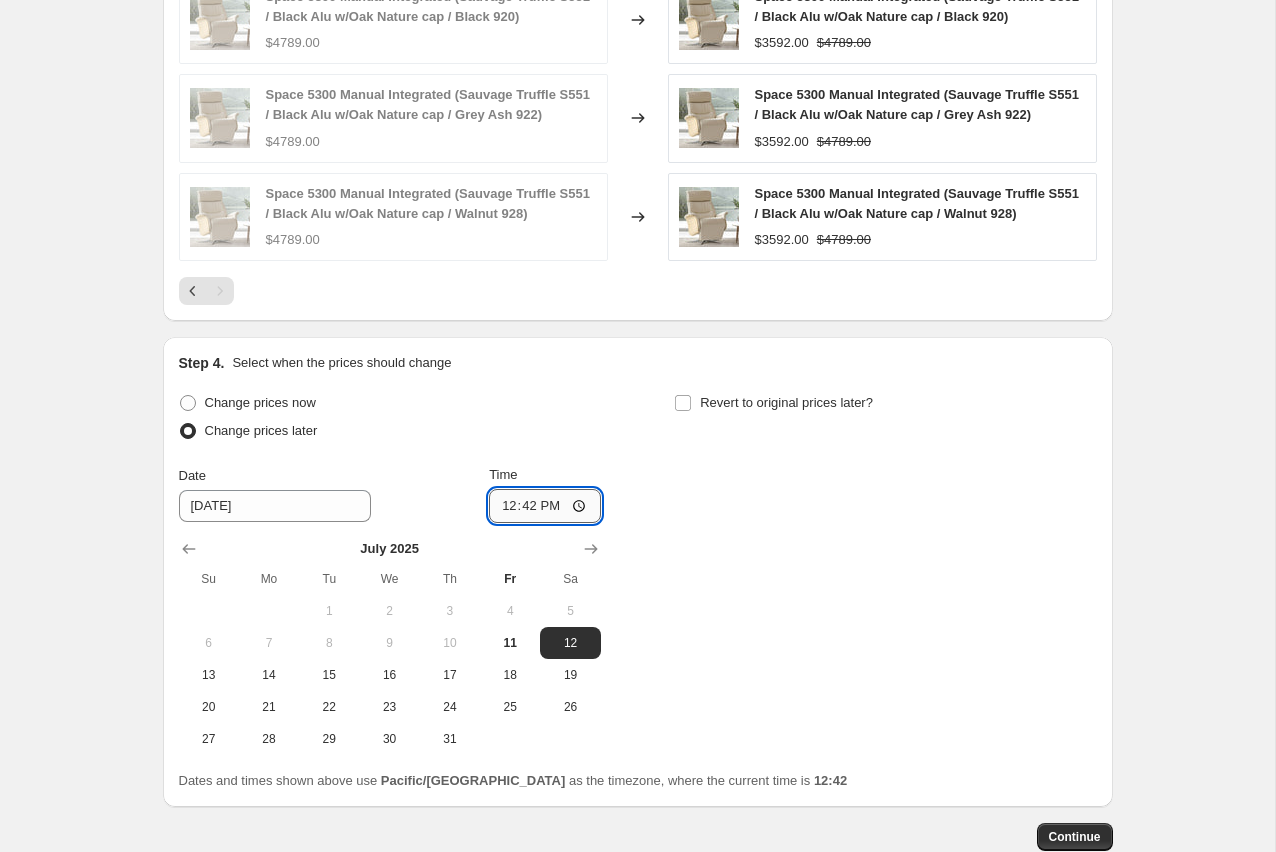 click on "12:42" at bounding box center [545, 506] 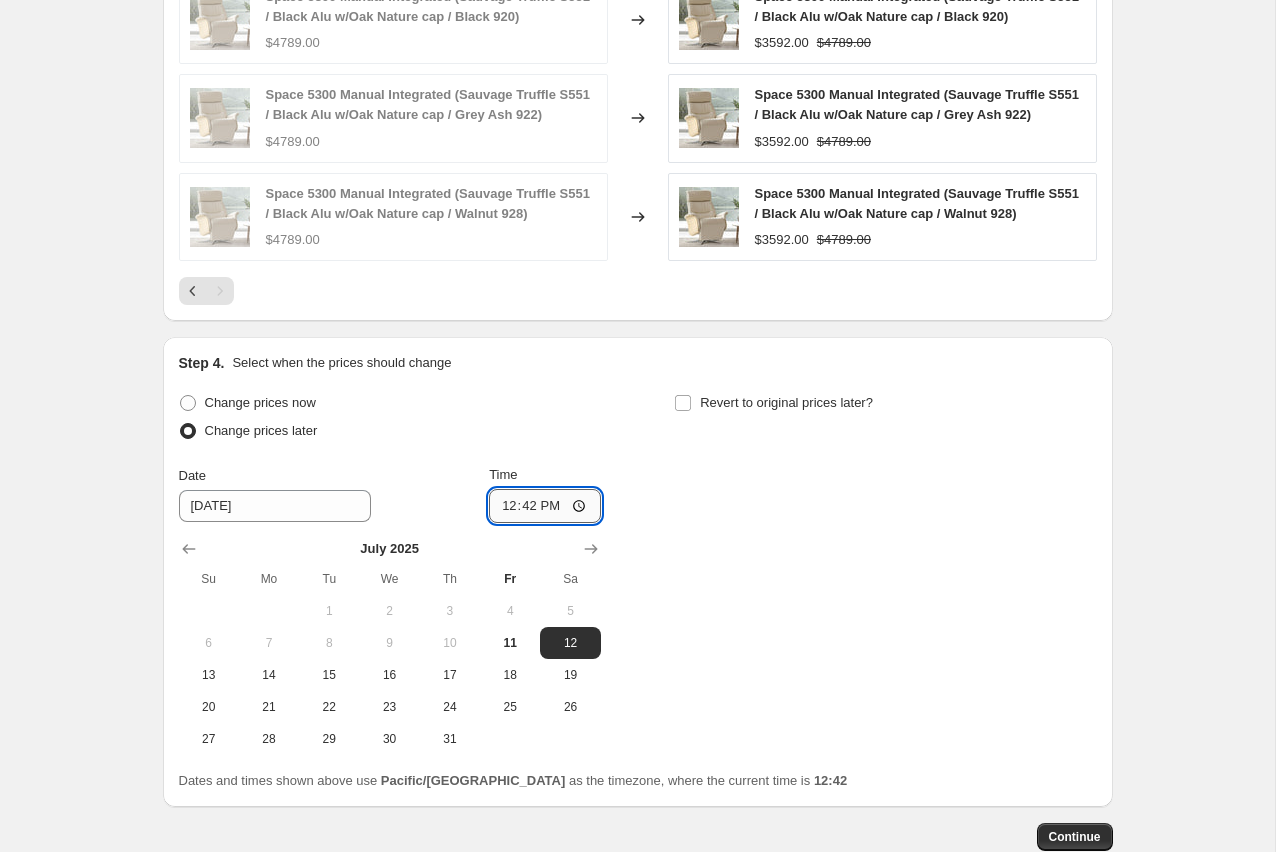 click on "12:42" at bounding box center (545, 506) 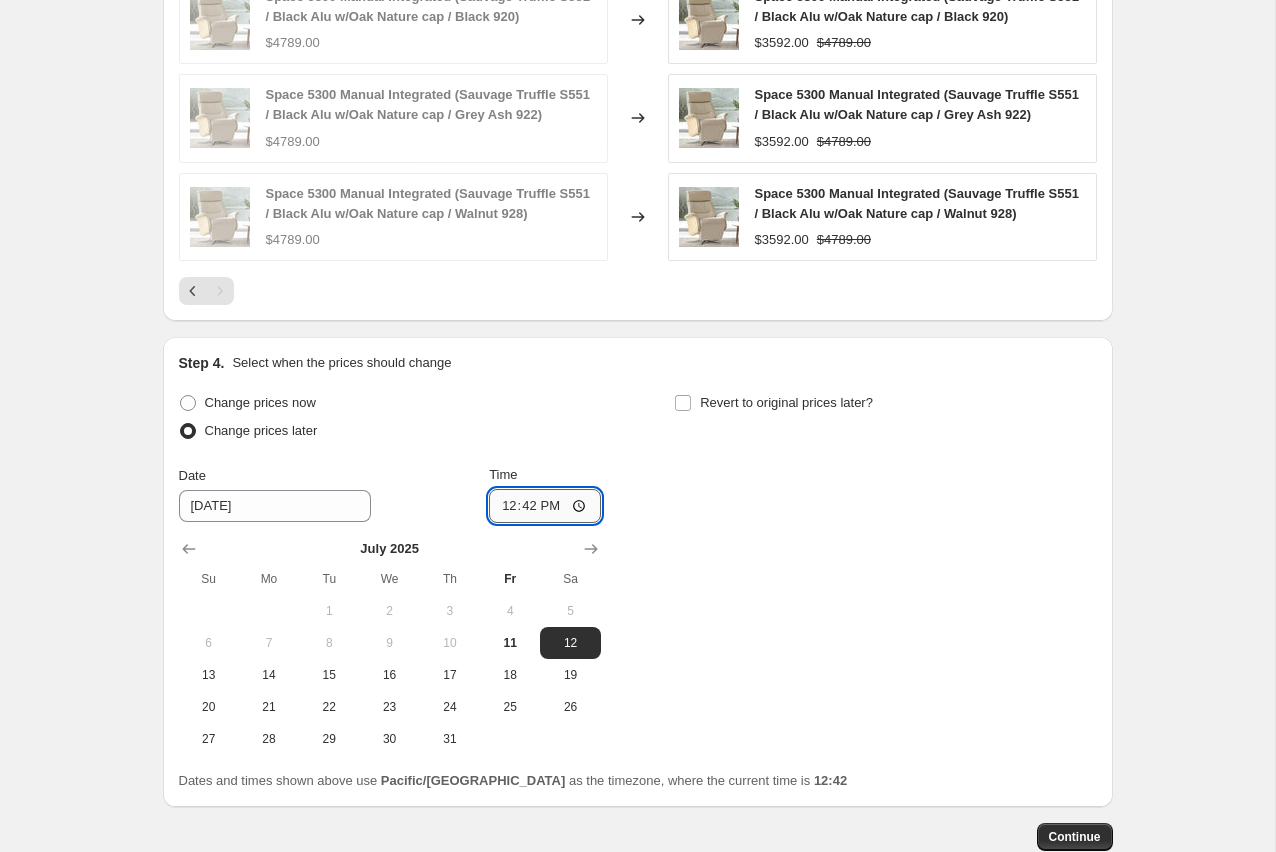 type on "16:42" 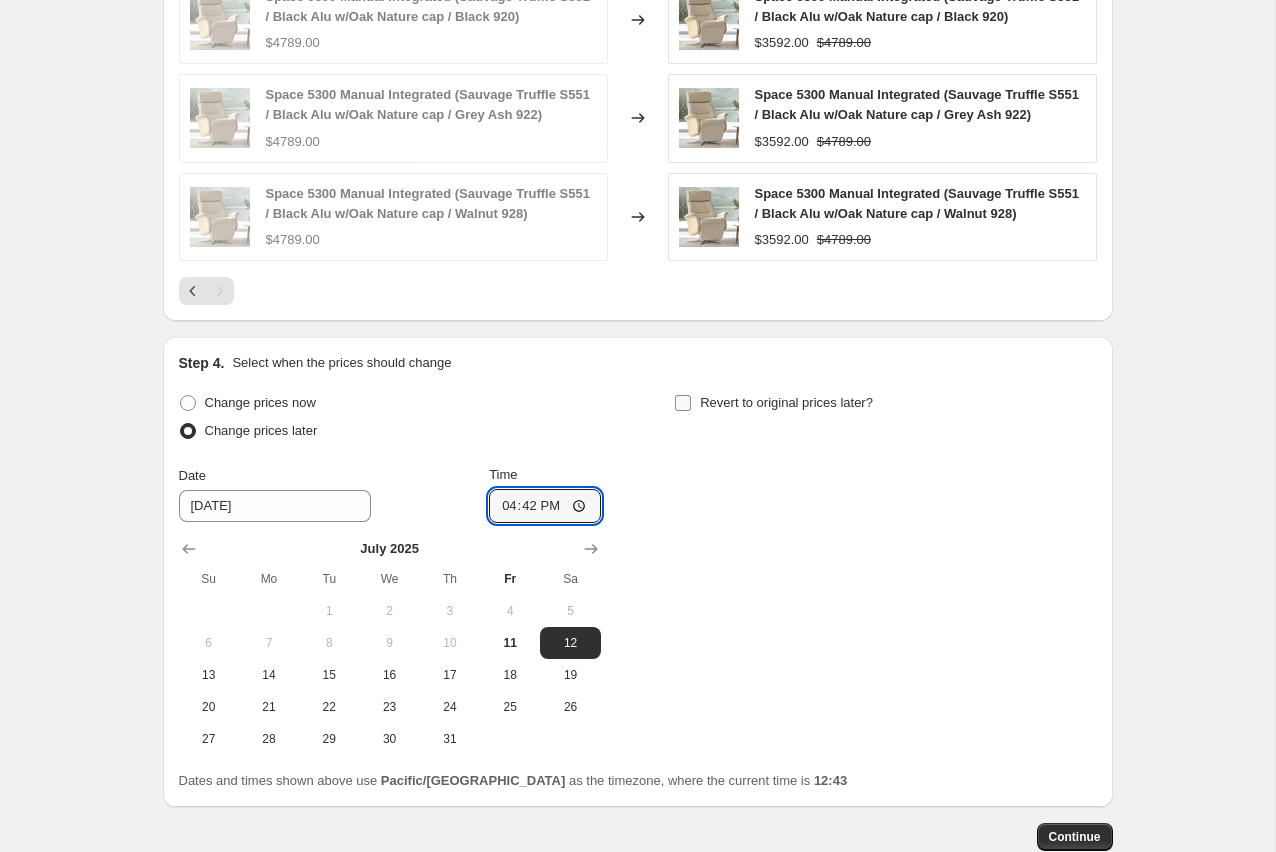 click on "Revert to original prices later?" at bounding box center [683, 403] 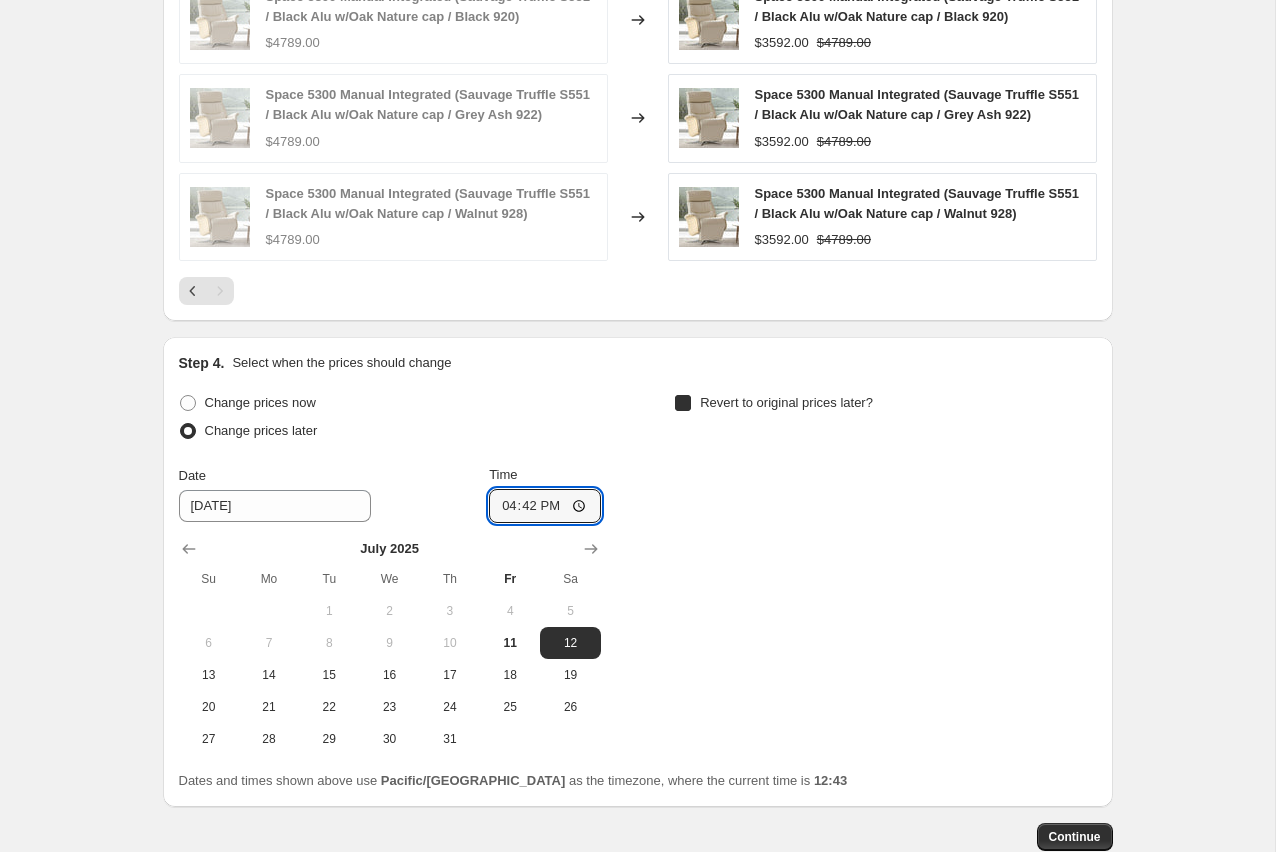 checkbox on "true" 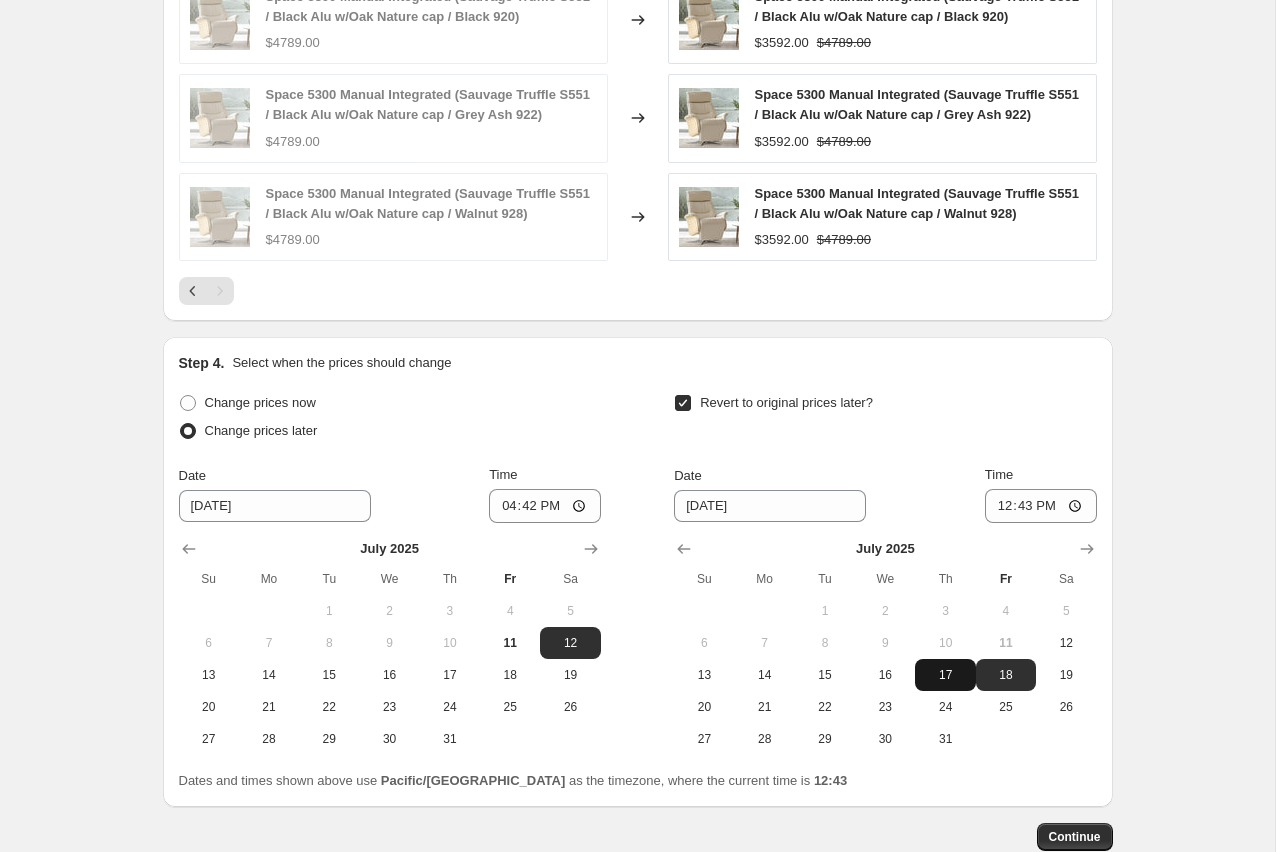 click on "17" at bounding box center [945, 675] 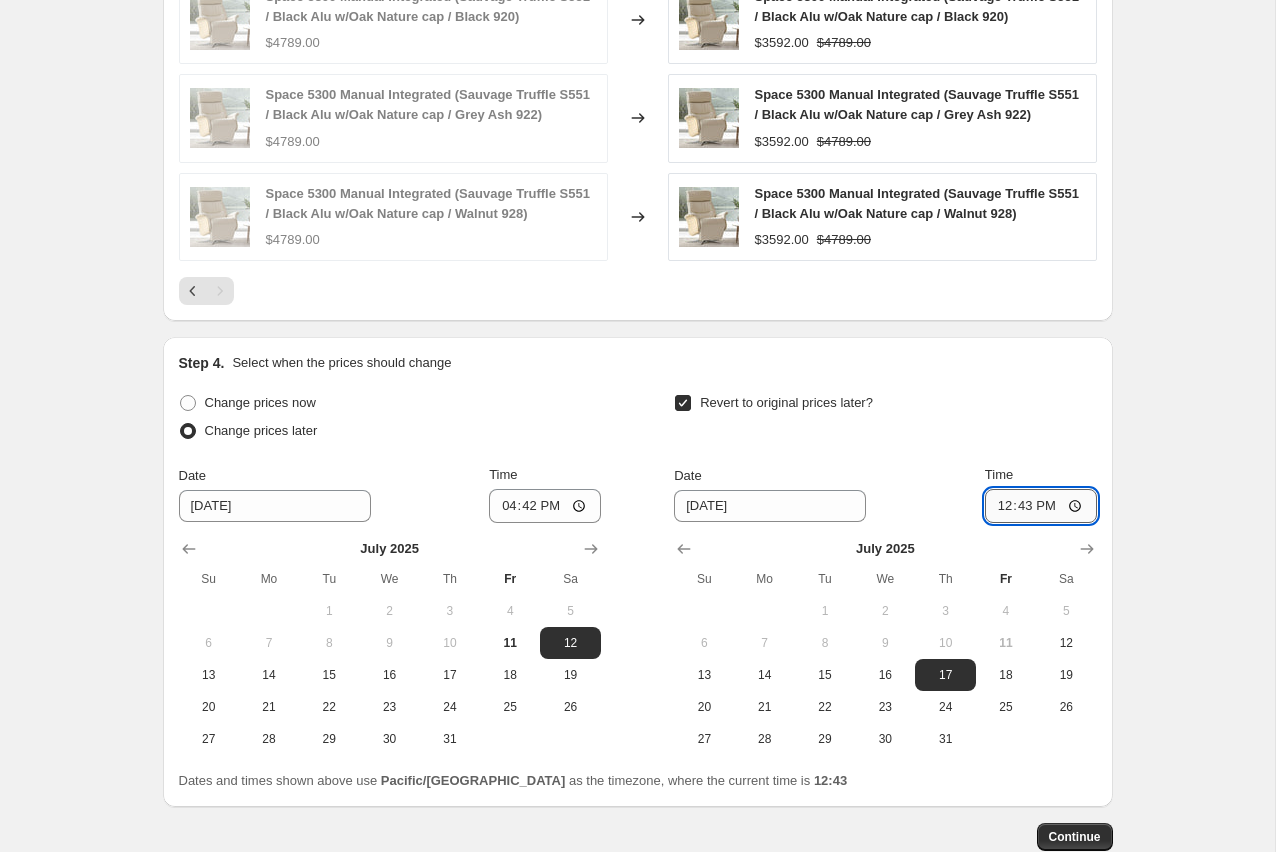 click on "12:43" at bounding box center [1041, 506] 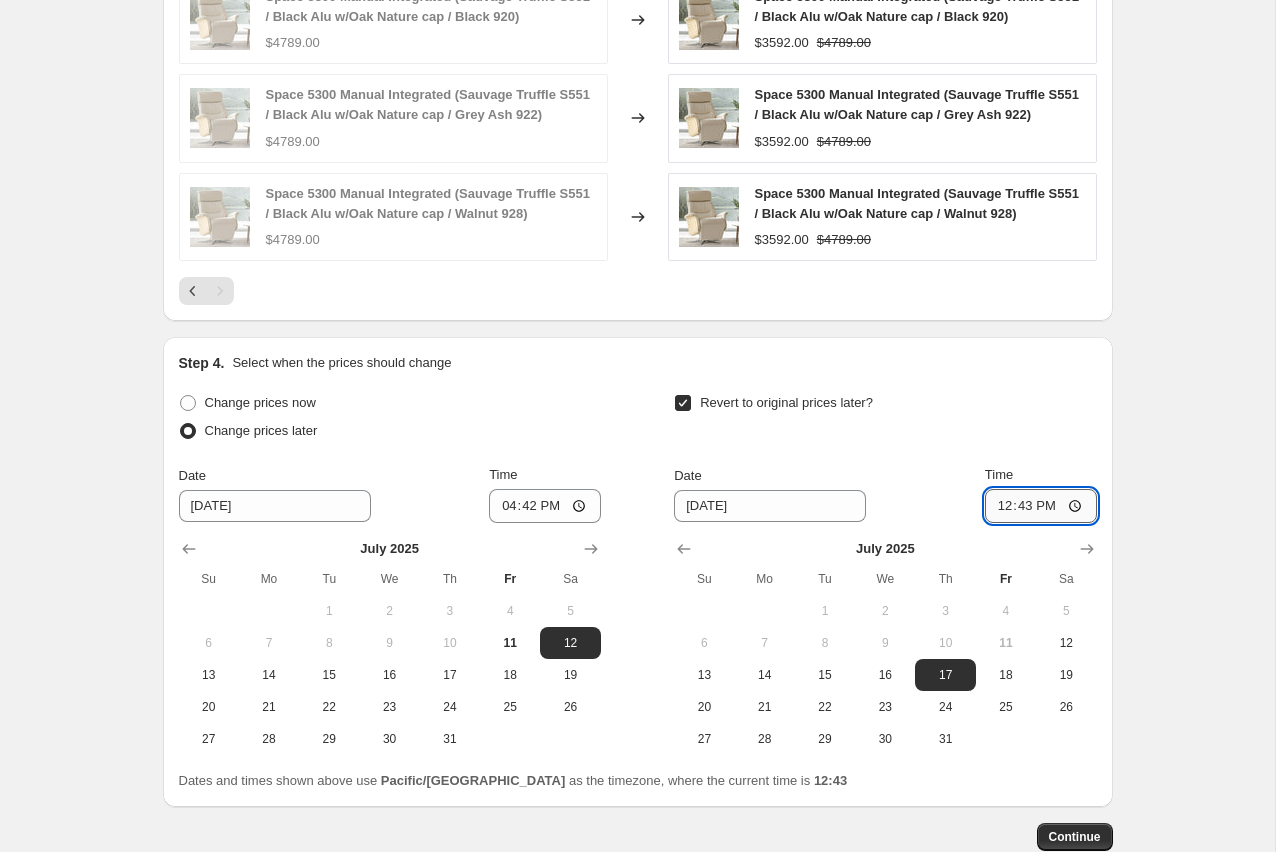 type on "16:43" 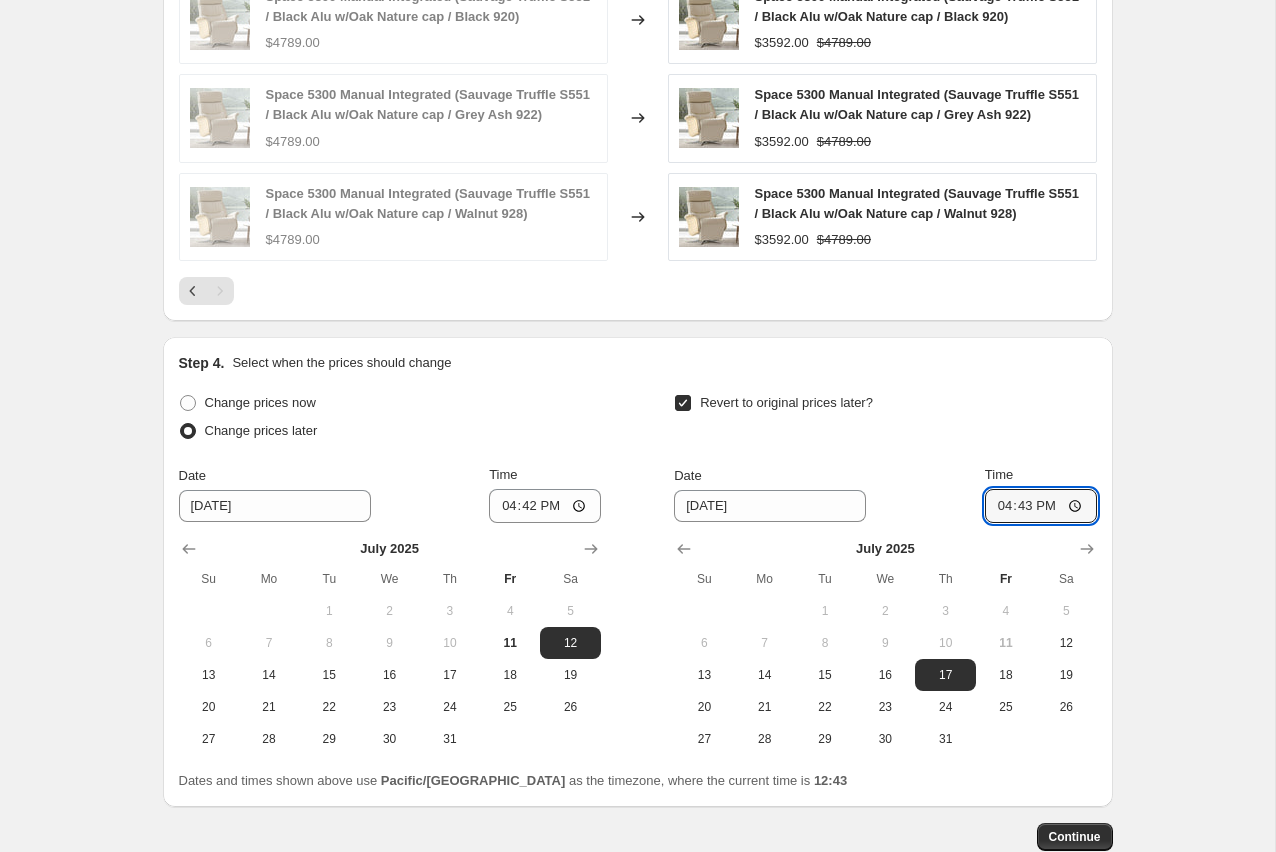scroll, scrollTop: 1942, scrollLeft: 0, axis: vertical 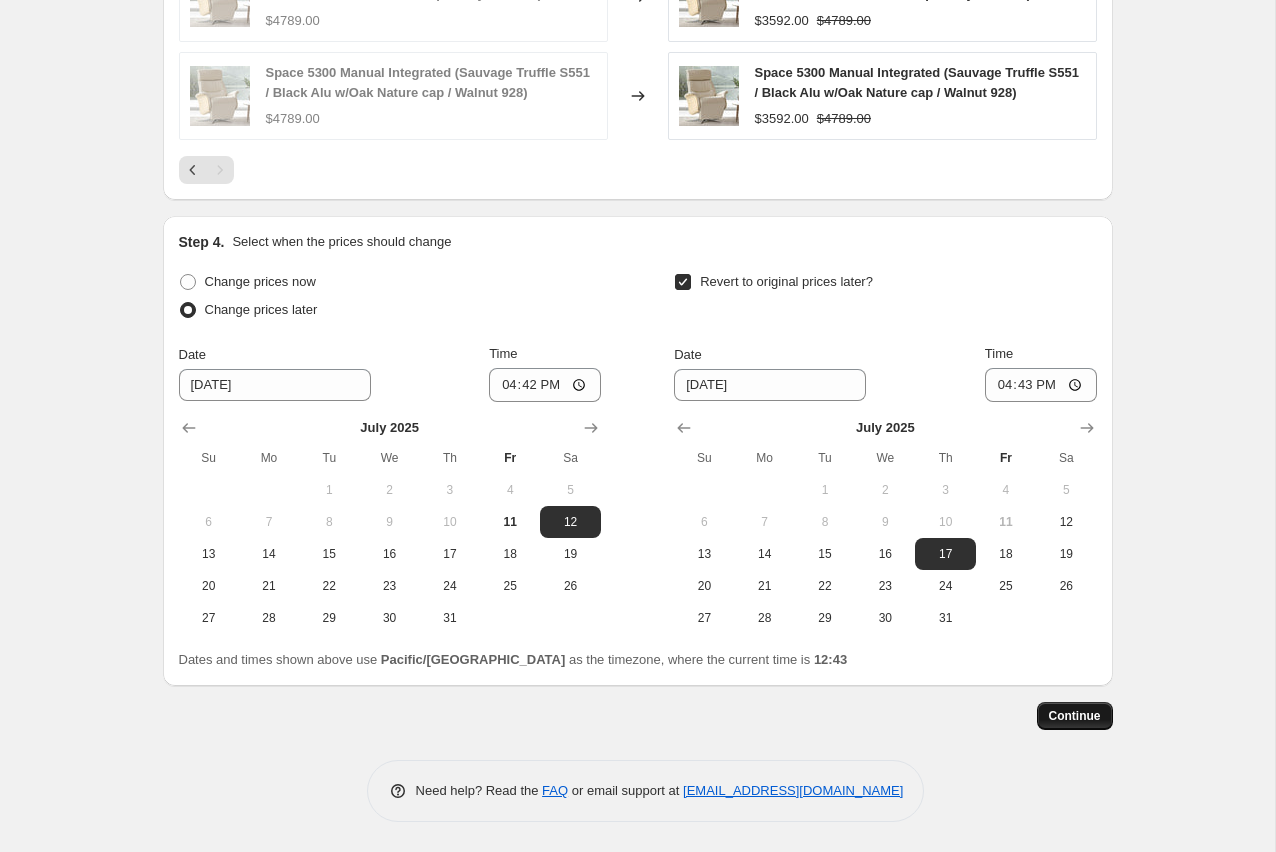 click on "Continue" at bounding box center (1075, 716) 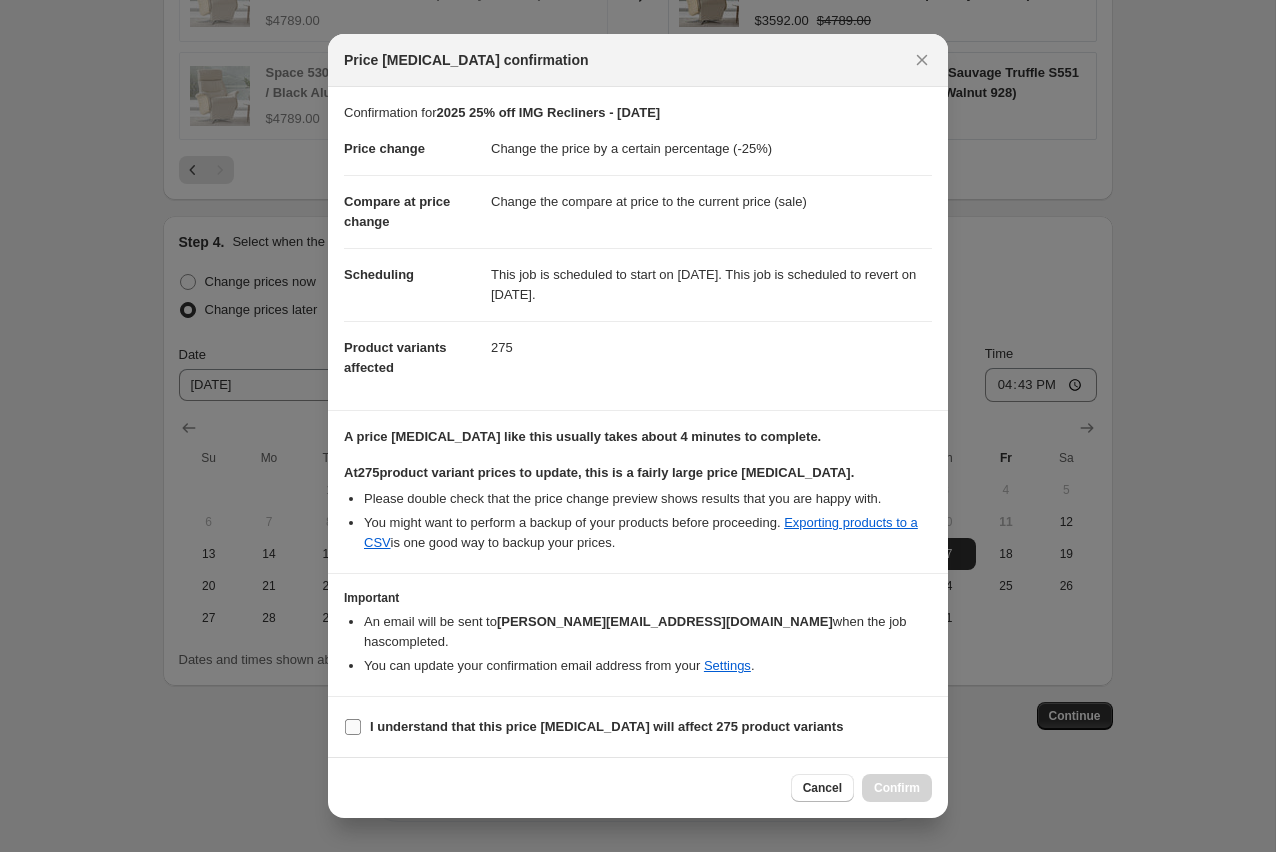 click on "I understand that this price change job will affect 275 product variants" at bounding box center (353, 727) 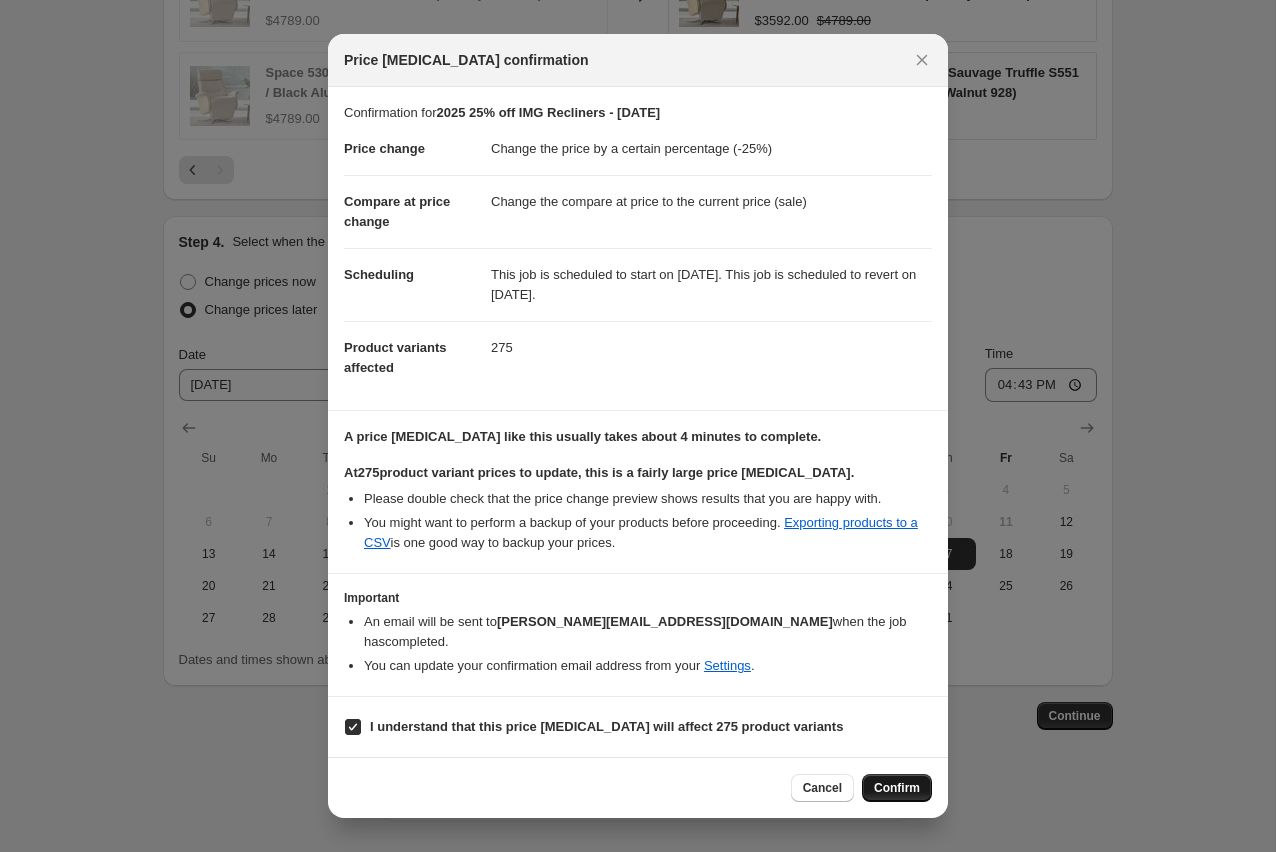 click on "Confirm" at bounding box center (897, 788) 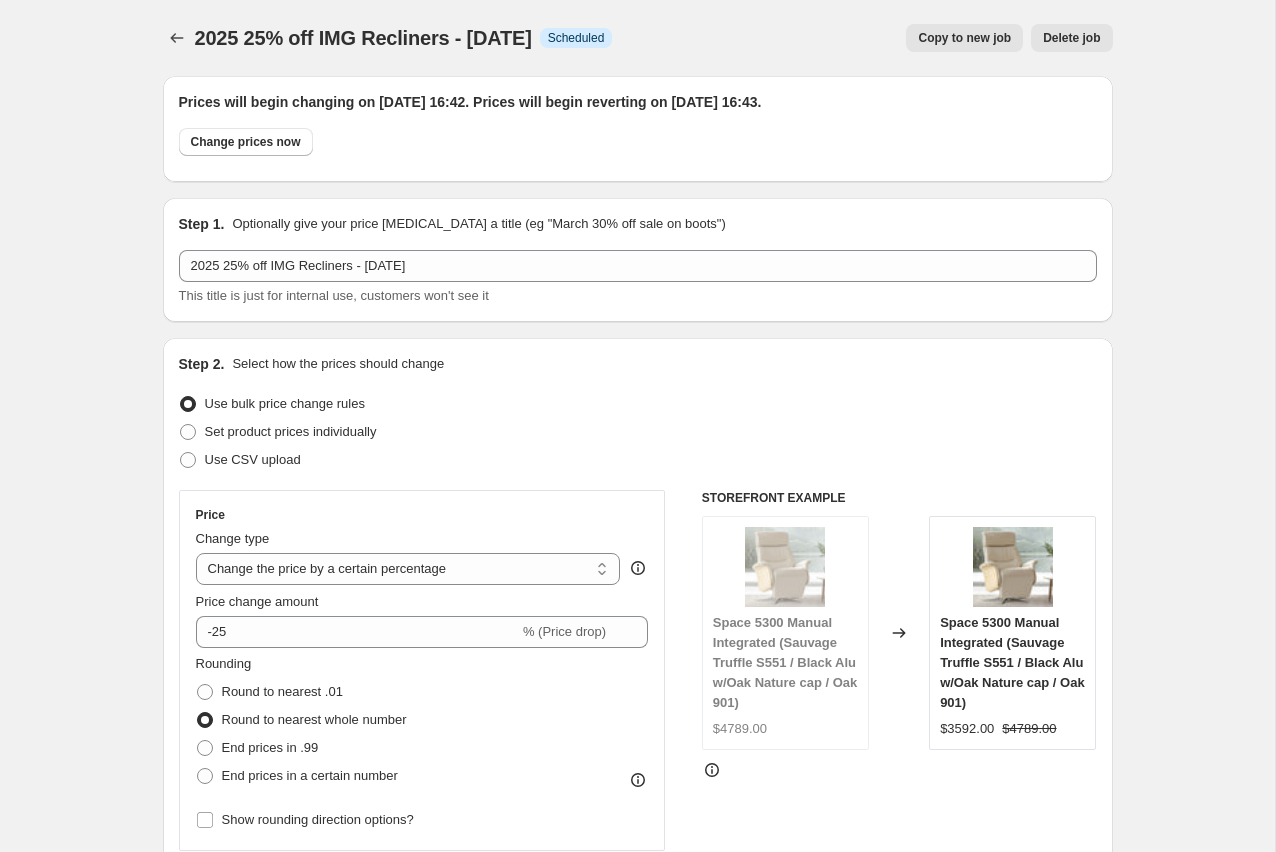 scroll, scrollTop: 1942, scrollLeft: 0, axis: vertical 